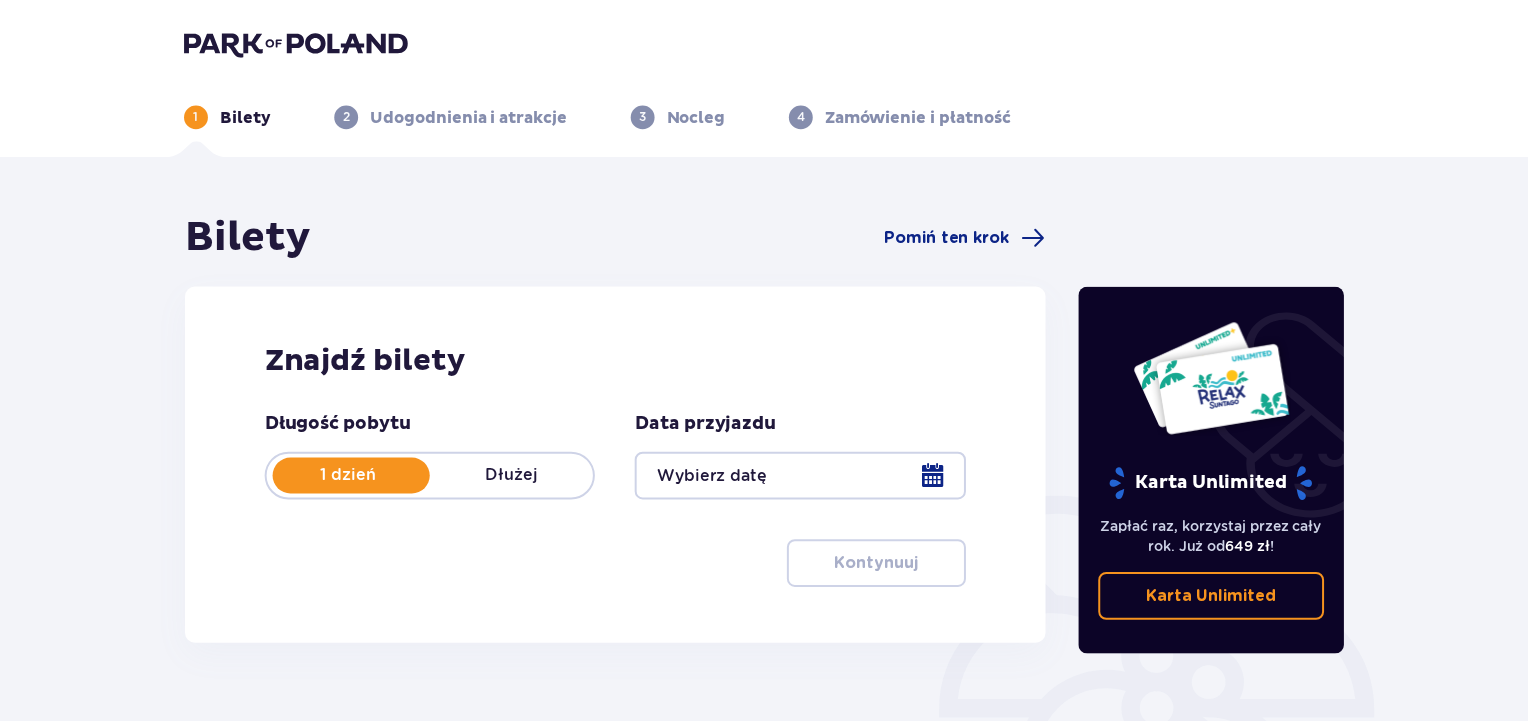 scroll, scrollTop: 0, scrollLeft: 0, axis: both 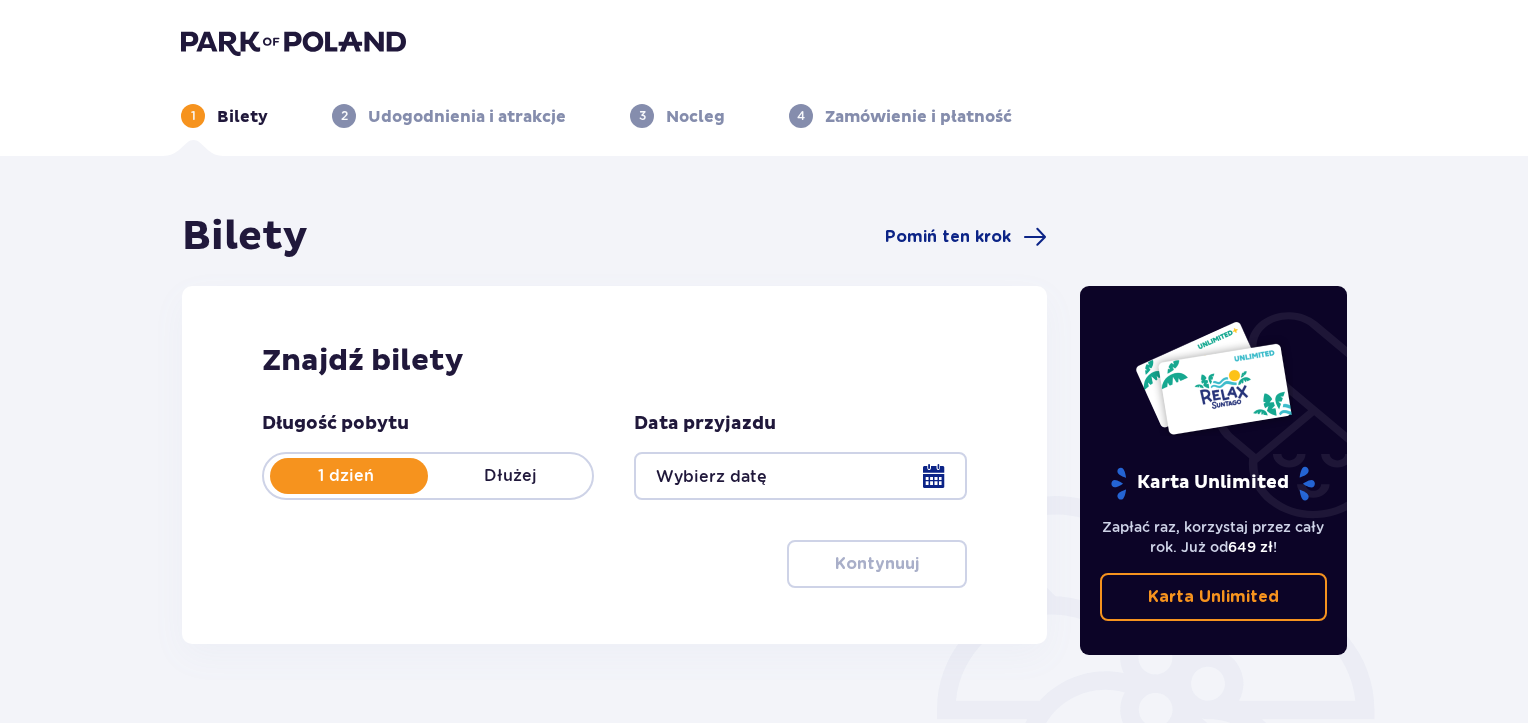 click at bounding box center (800, 476) 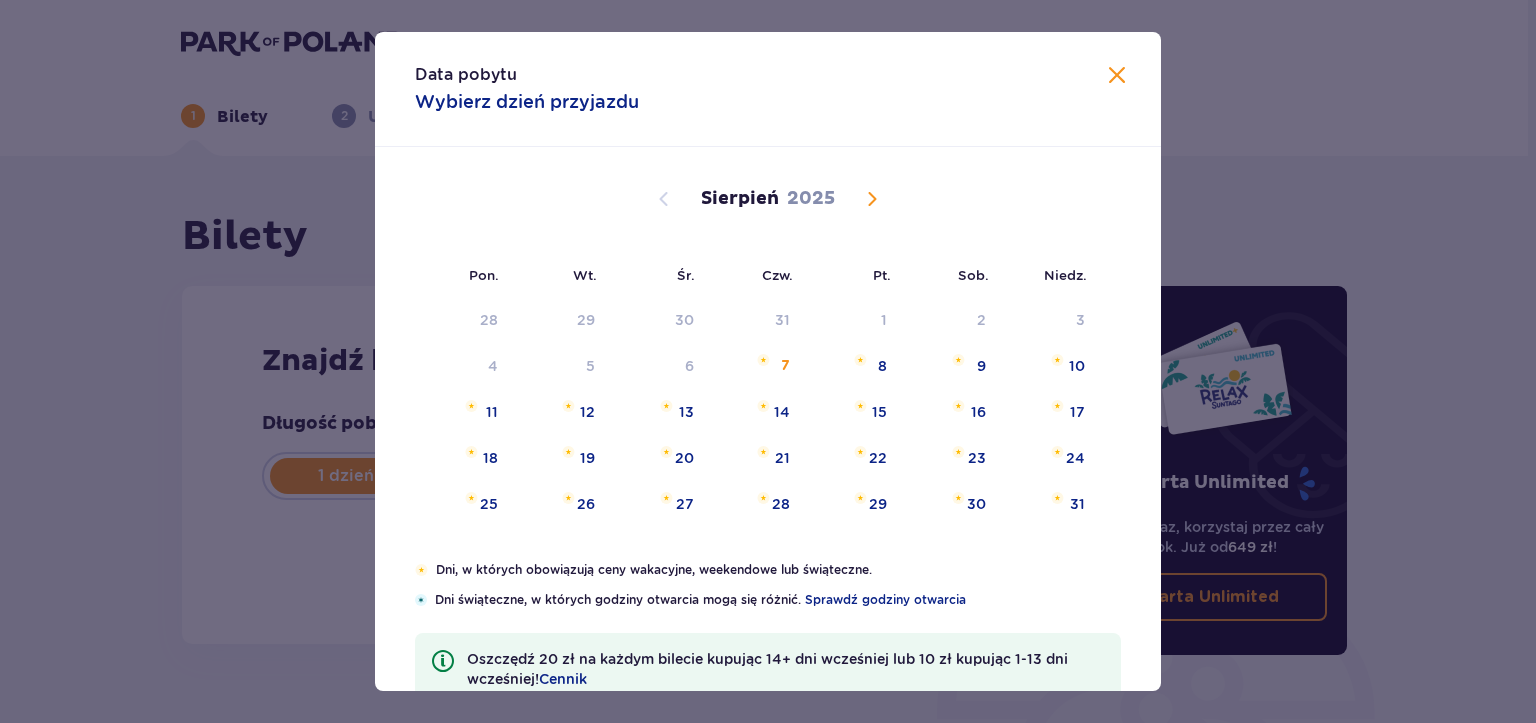 click at bounding box center (872, 199) 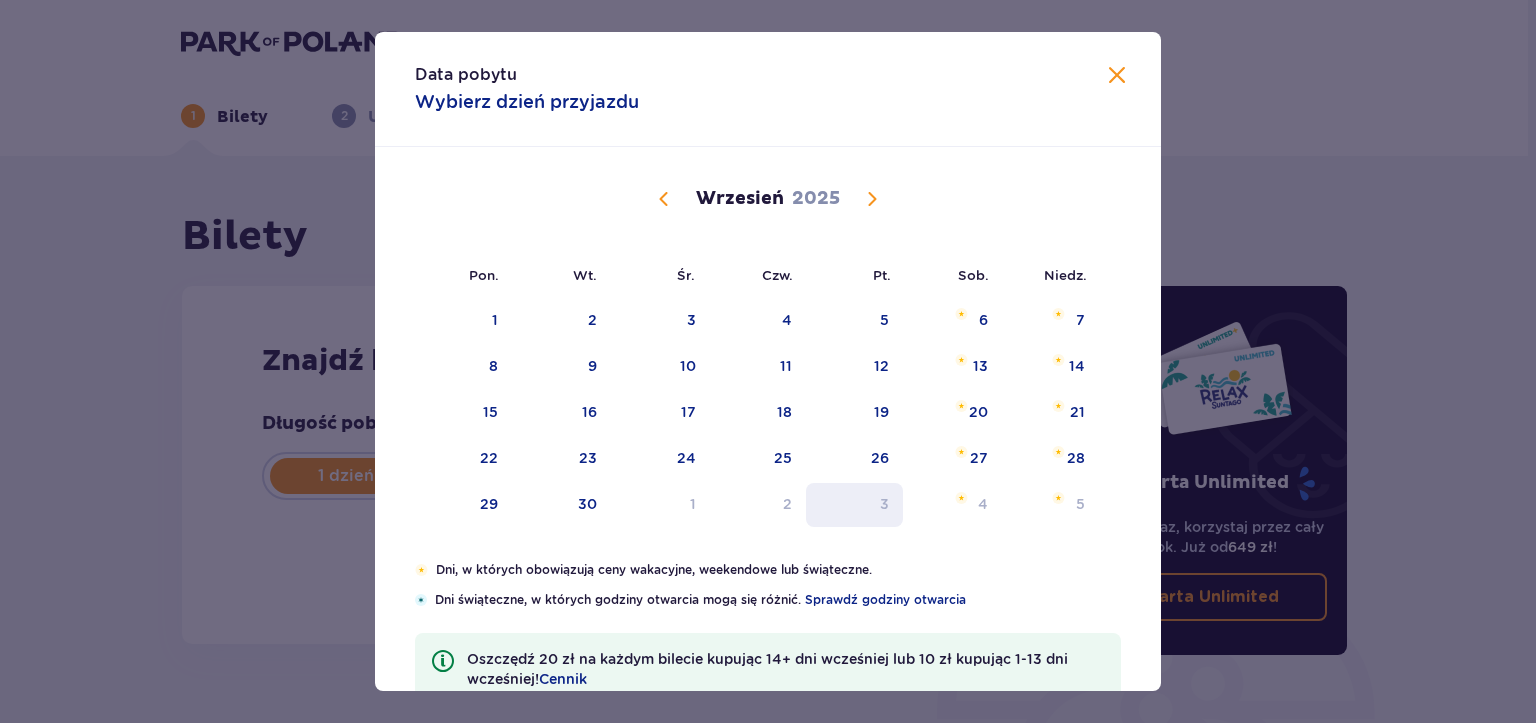 click on "3" at bounding box center (854, 505) 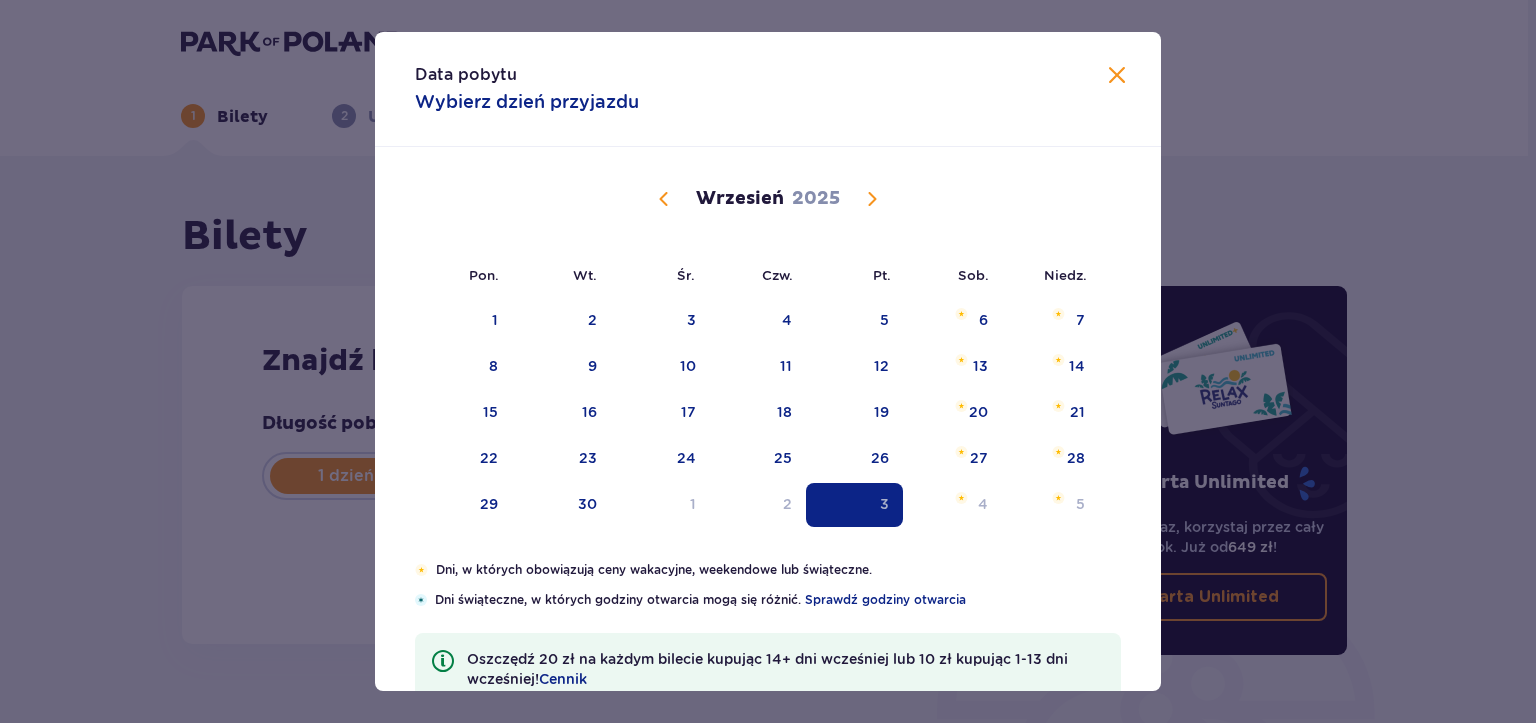 type on "03.10.25" 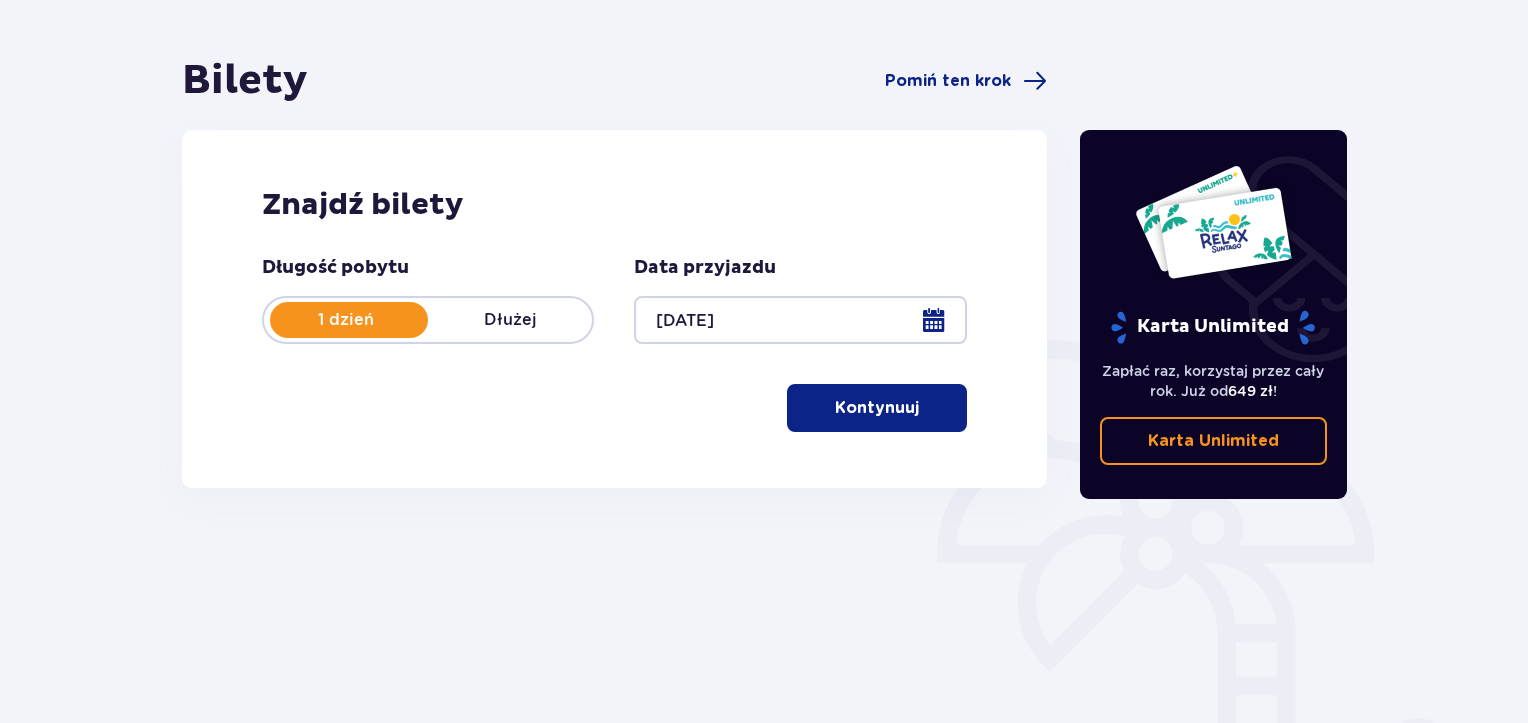 scroll, scrollTop: 200, scrollLeft: 0, axis: vertical 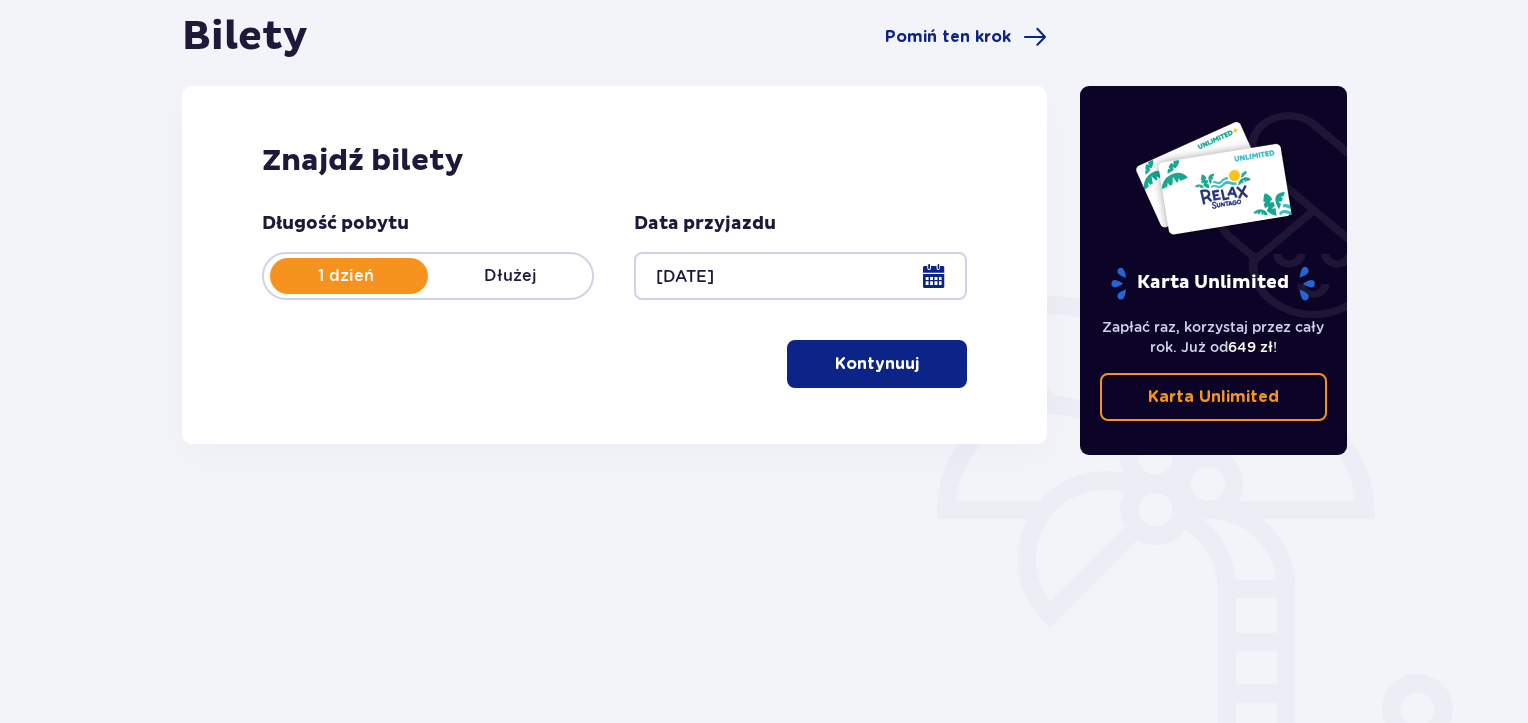 click on "Kontynuuj" at bounding box center [877, 364] 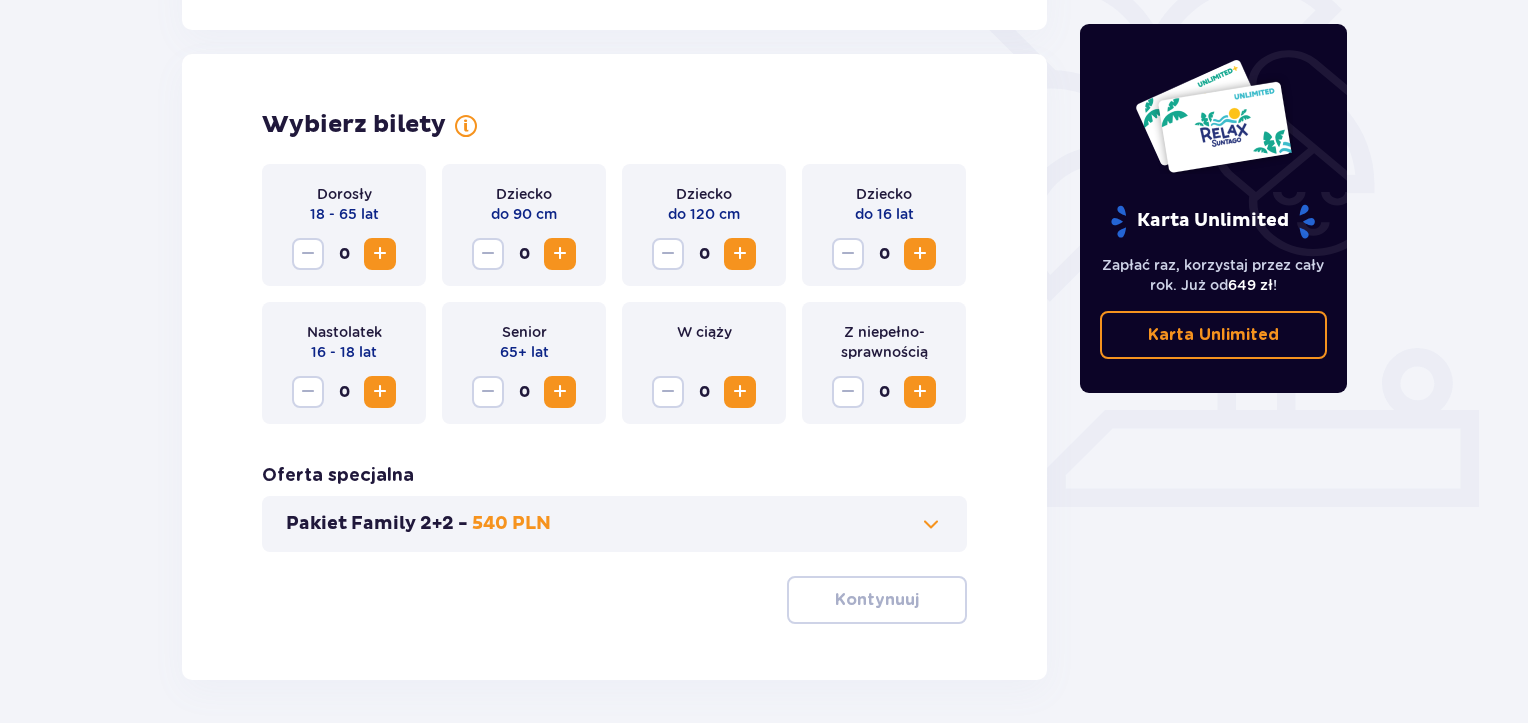 scroll, scrollTop: 556, scrollLeft: 0, axis: vertical 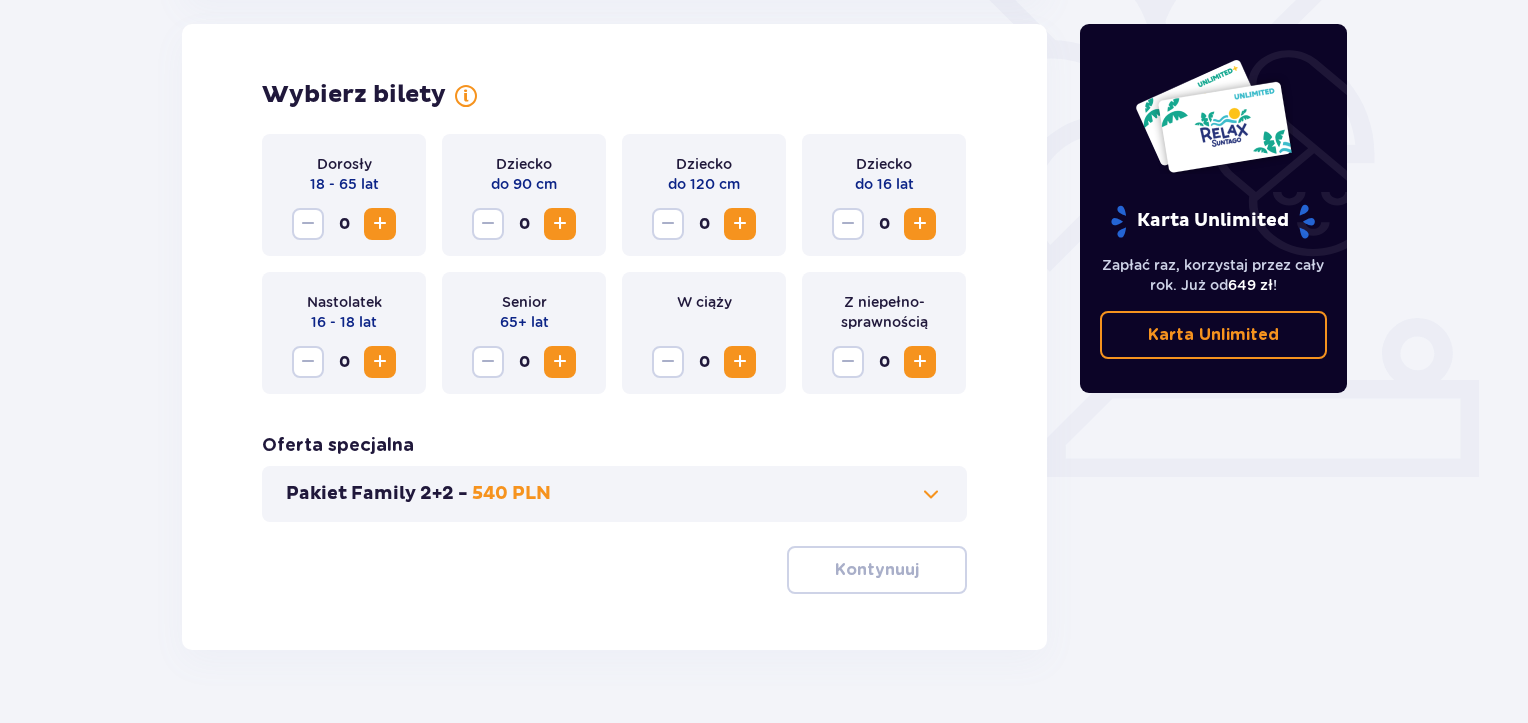 click at bounding box center [380, 224] 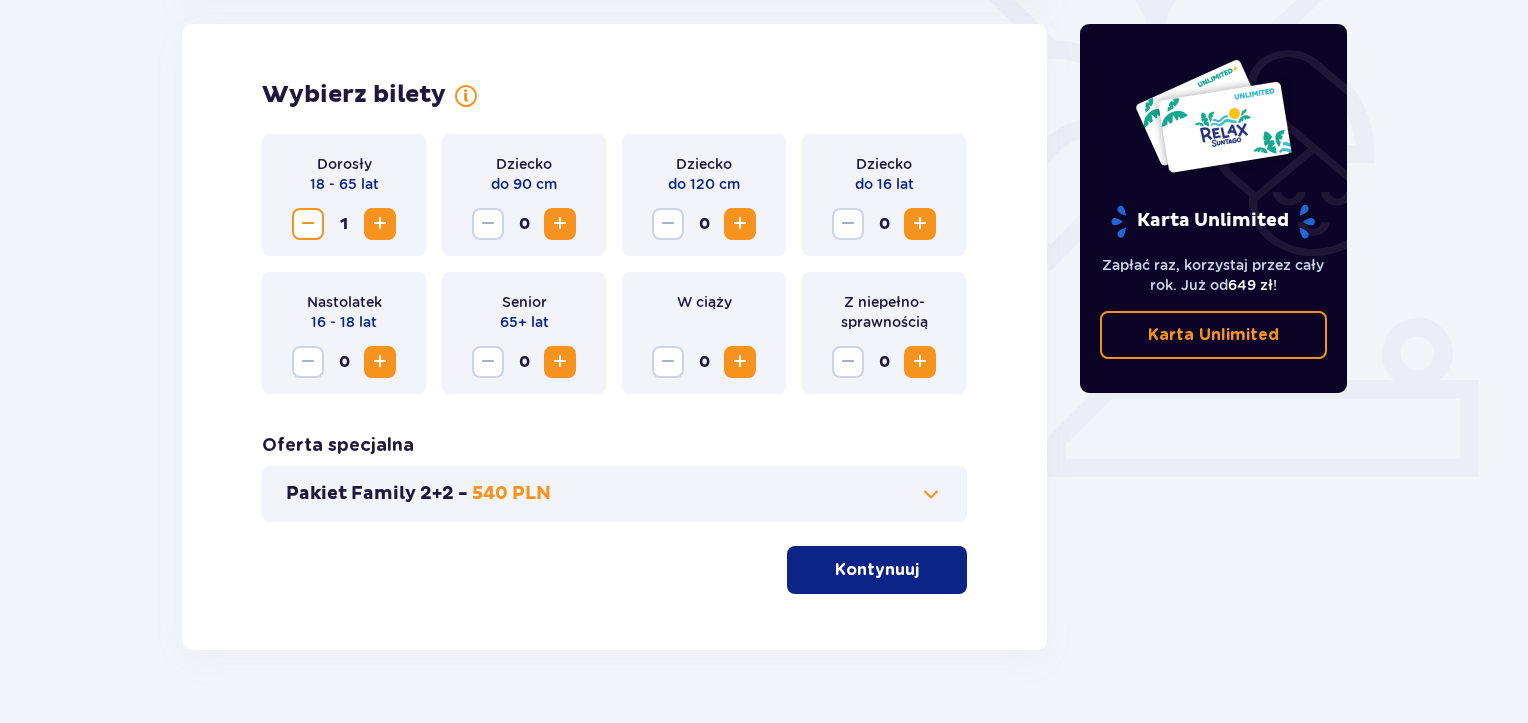 click at bounding box center [920, 224] 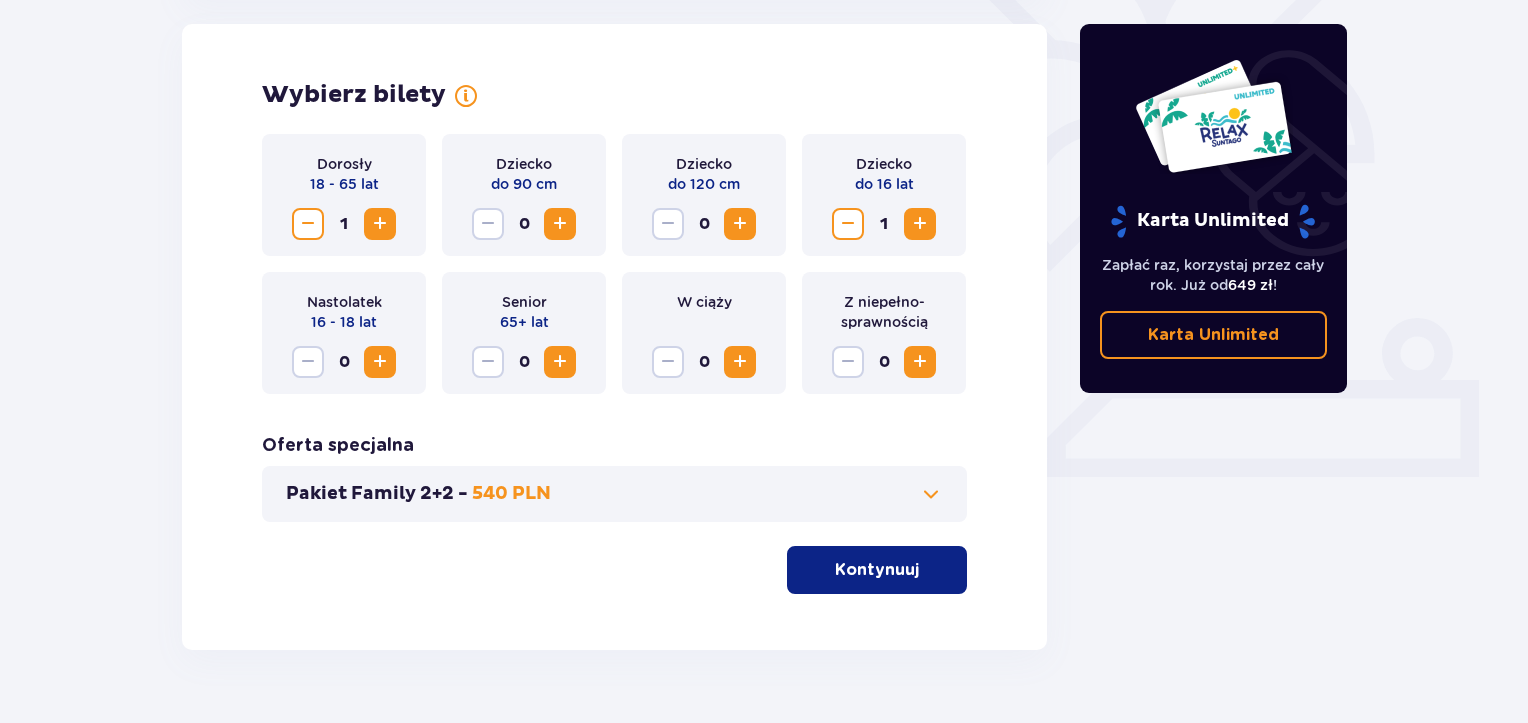 click at bounding box center [560, 362] 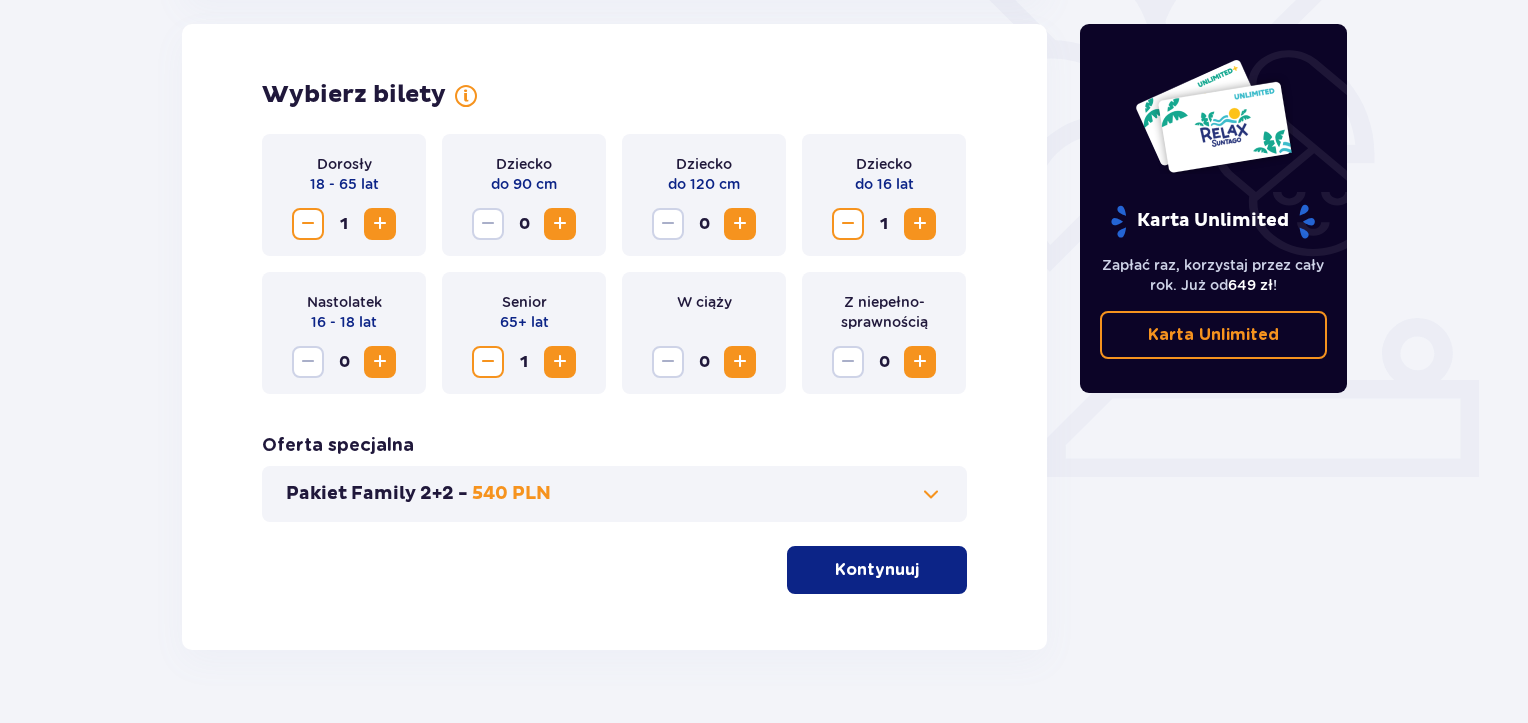 click on "Pakiet Family 2+2 -  540 PLN" at bounding box center (614, 494) 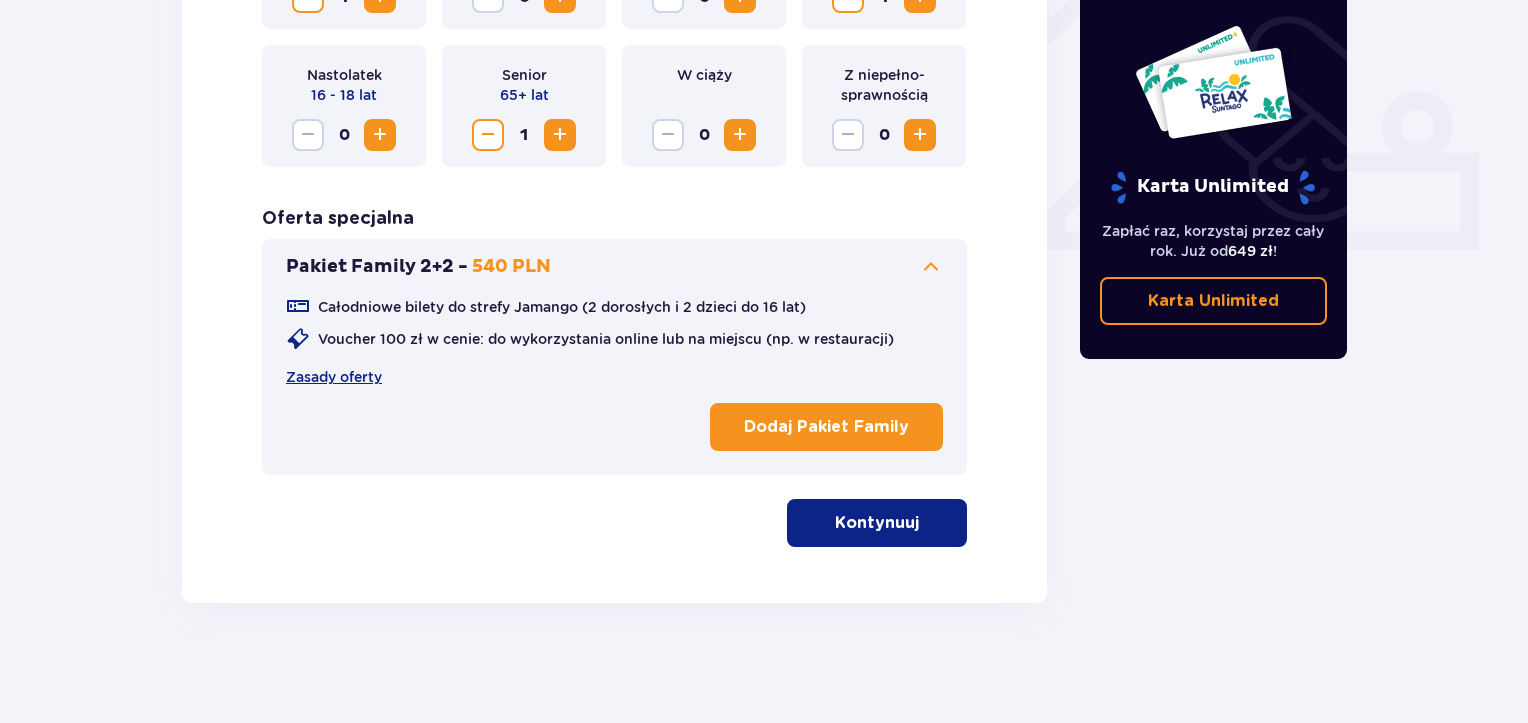 scroll, scrollTop: 683, scrollLeft: 0, axis: vertical 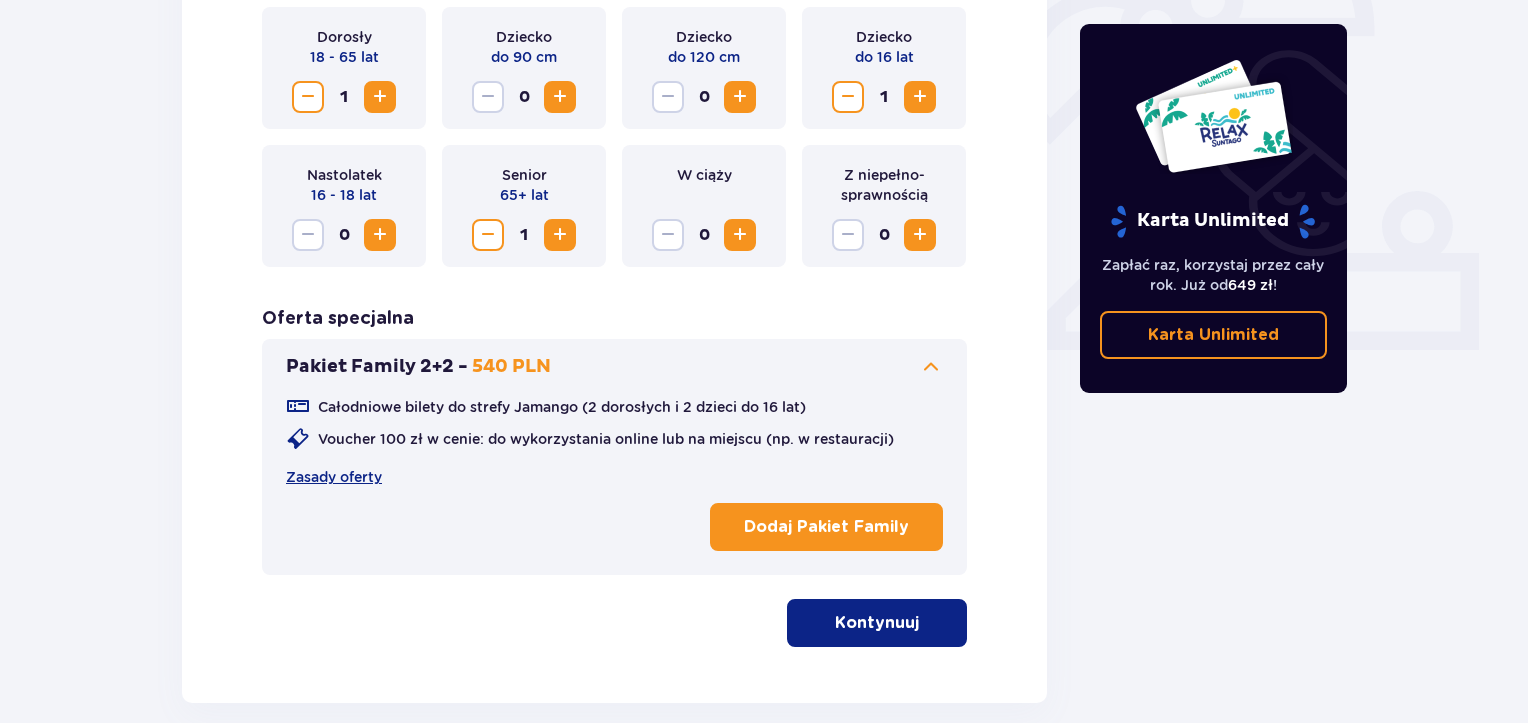 click on "Kontynuuj" at bounding box center [877, 623] 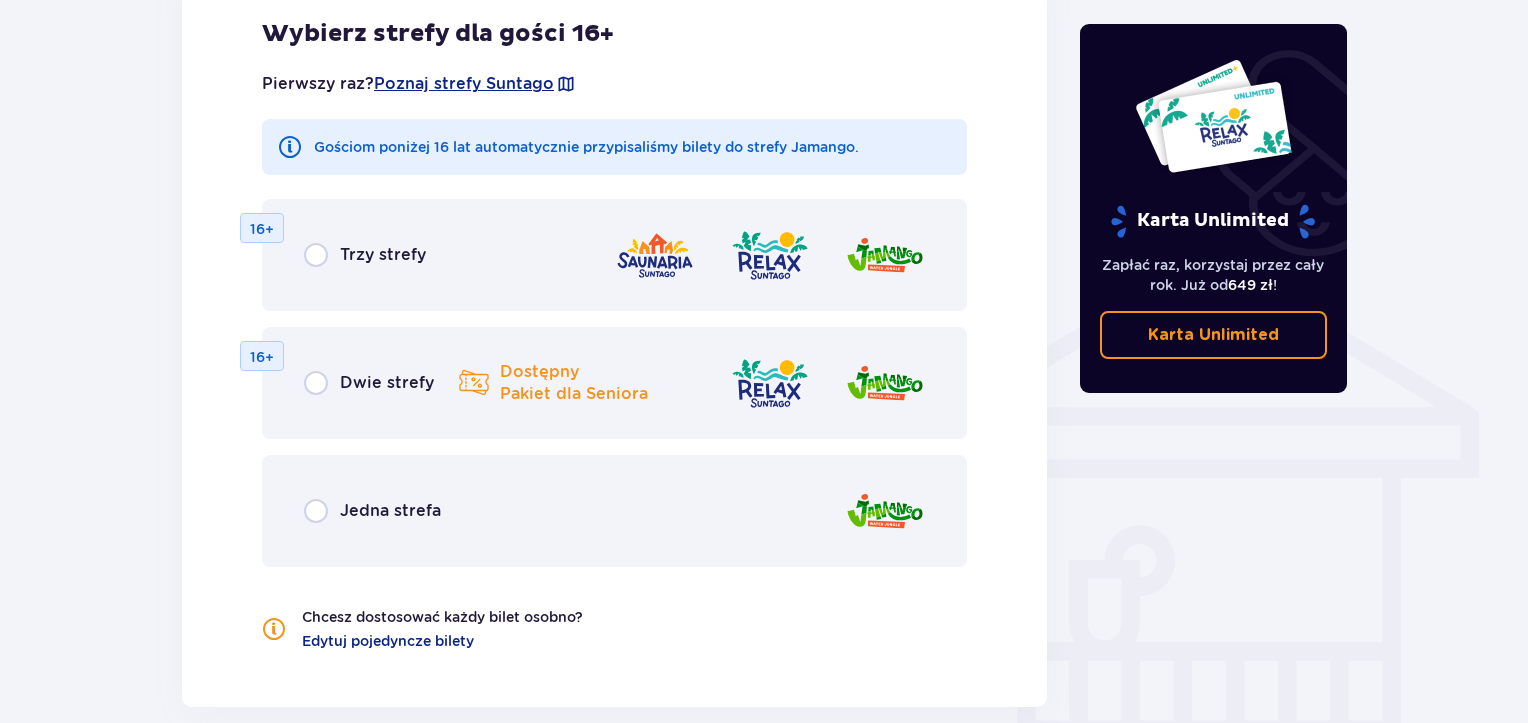 scroll, scrollTop: 1489, scrollLeft: 0, axis: vertical 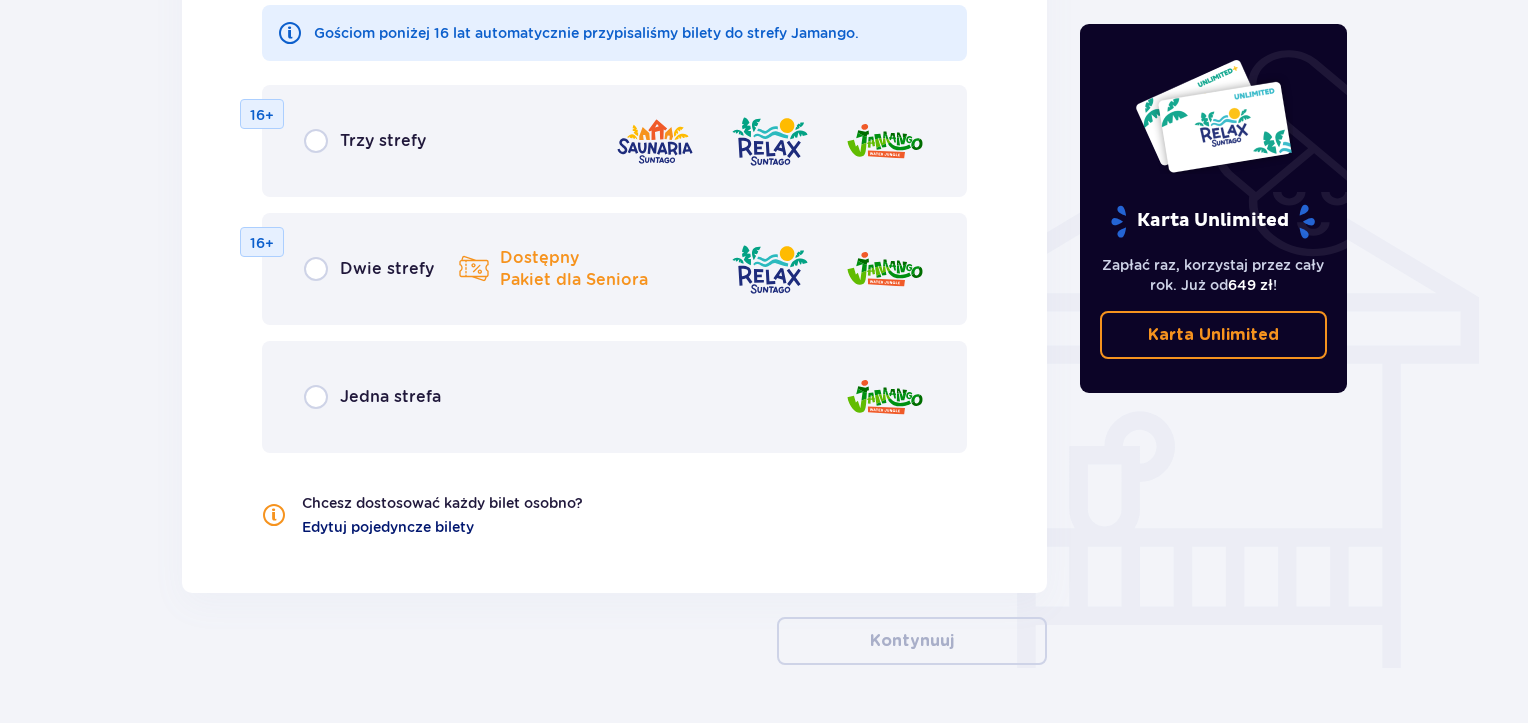 click on "Edytuj pojedyncze bilety" at bounding box center (388, 527) 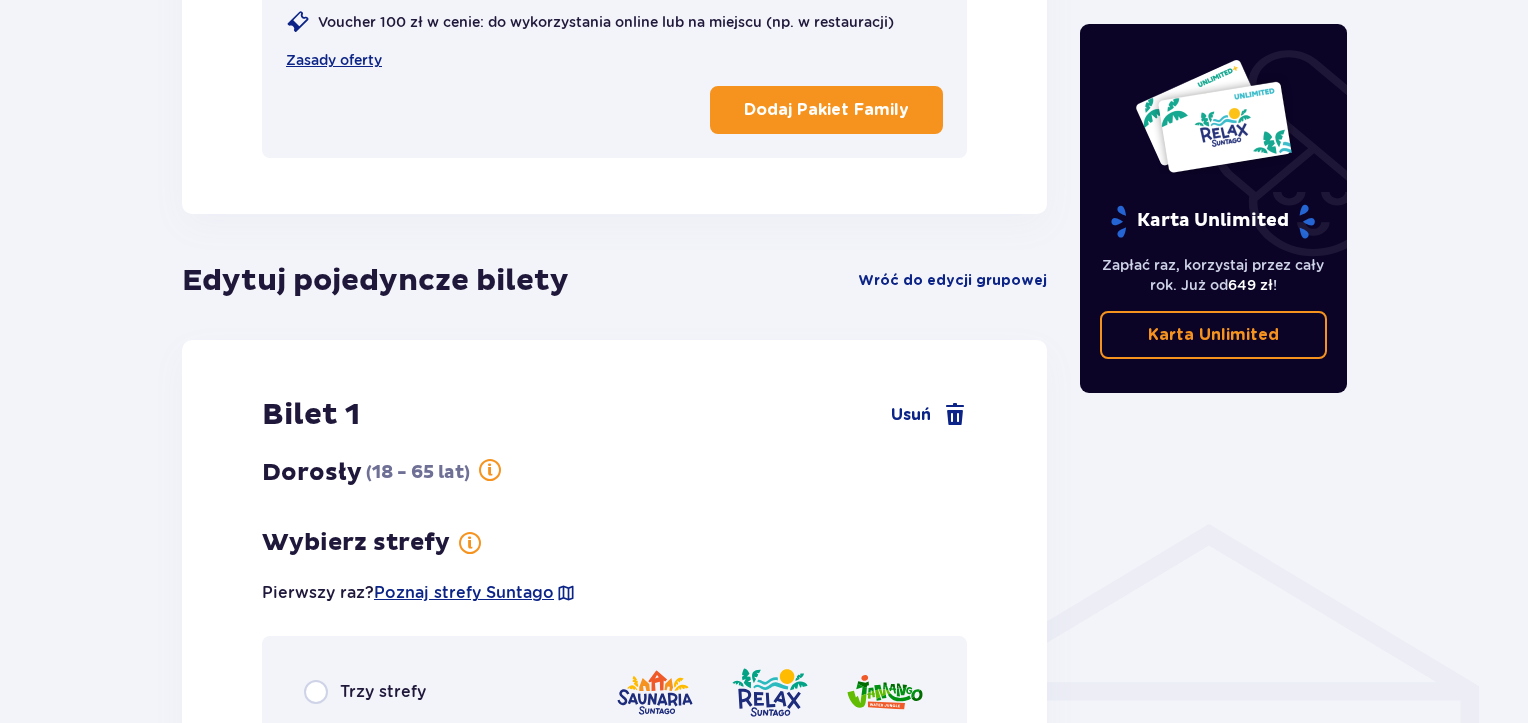 scroll, scrollTop: 1289, scrollLeft: 0, axis: vertical 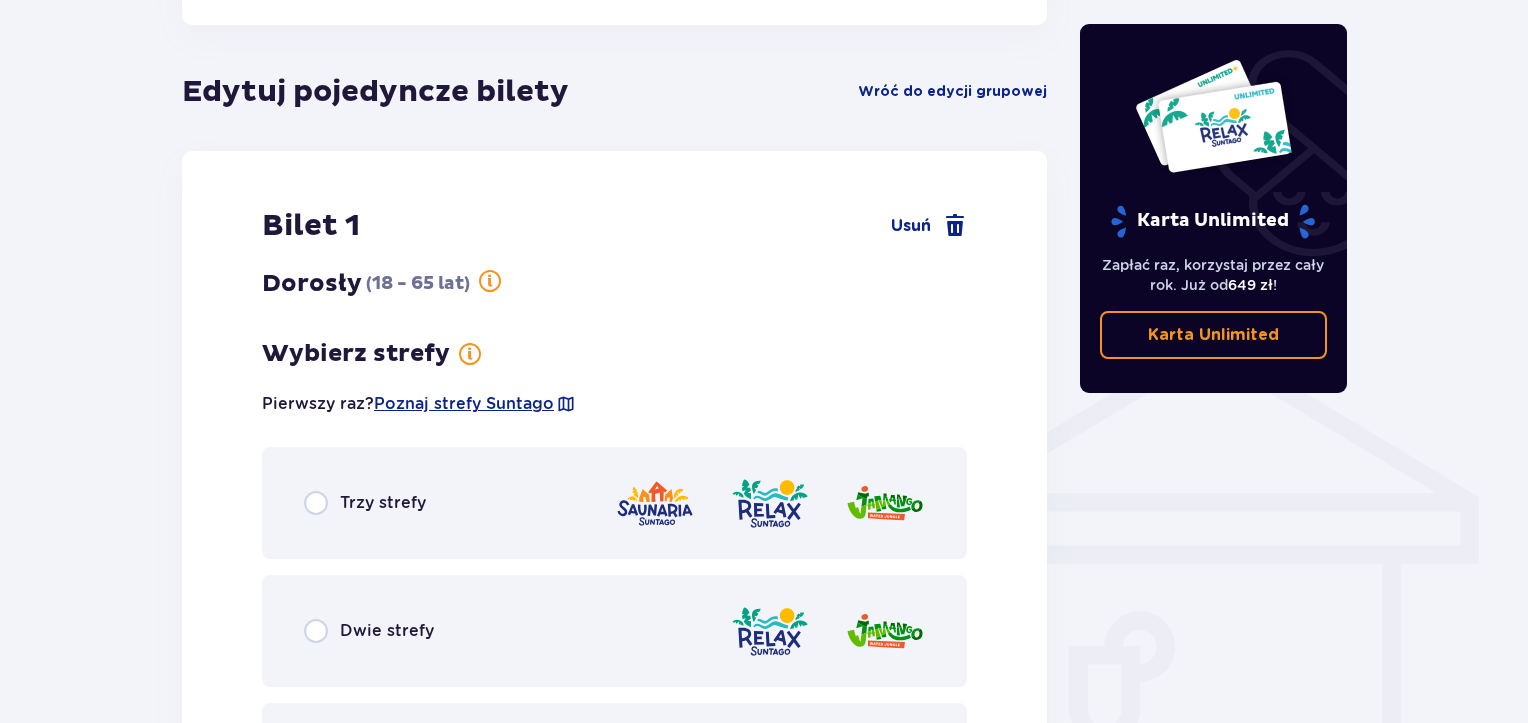 click at bounding box center [655, 503] 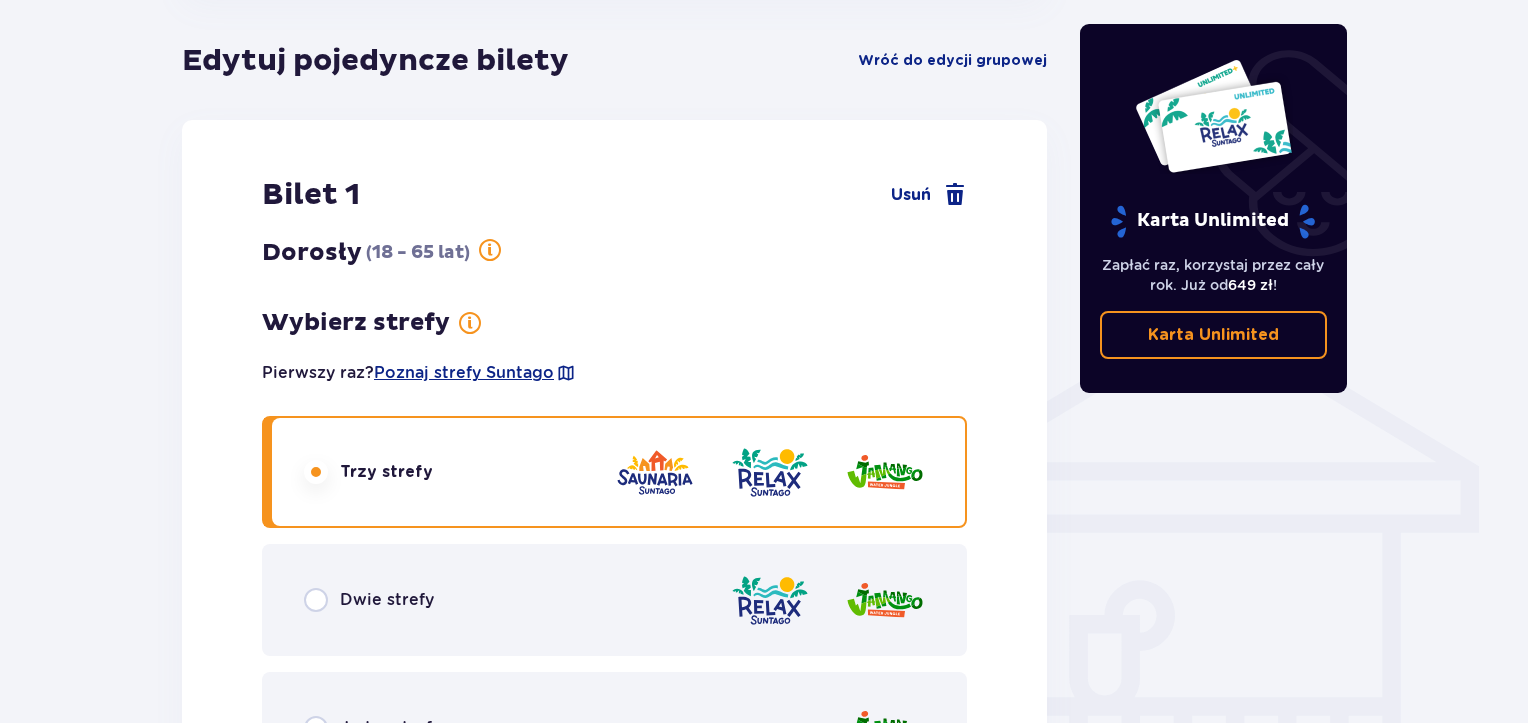 scroll, scrollTop: 1420, scrollLeft: 0, axis: vertical 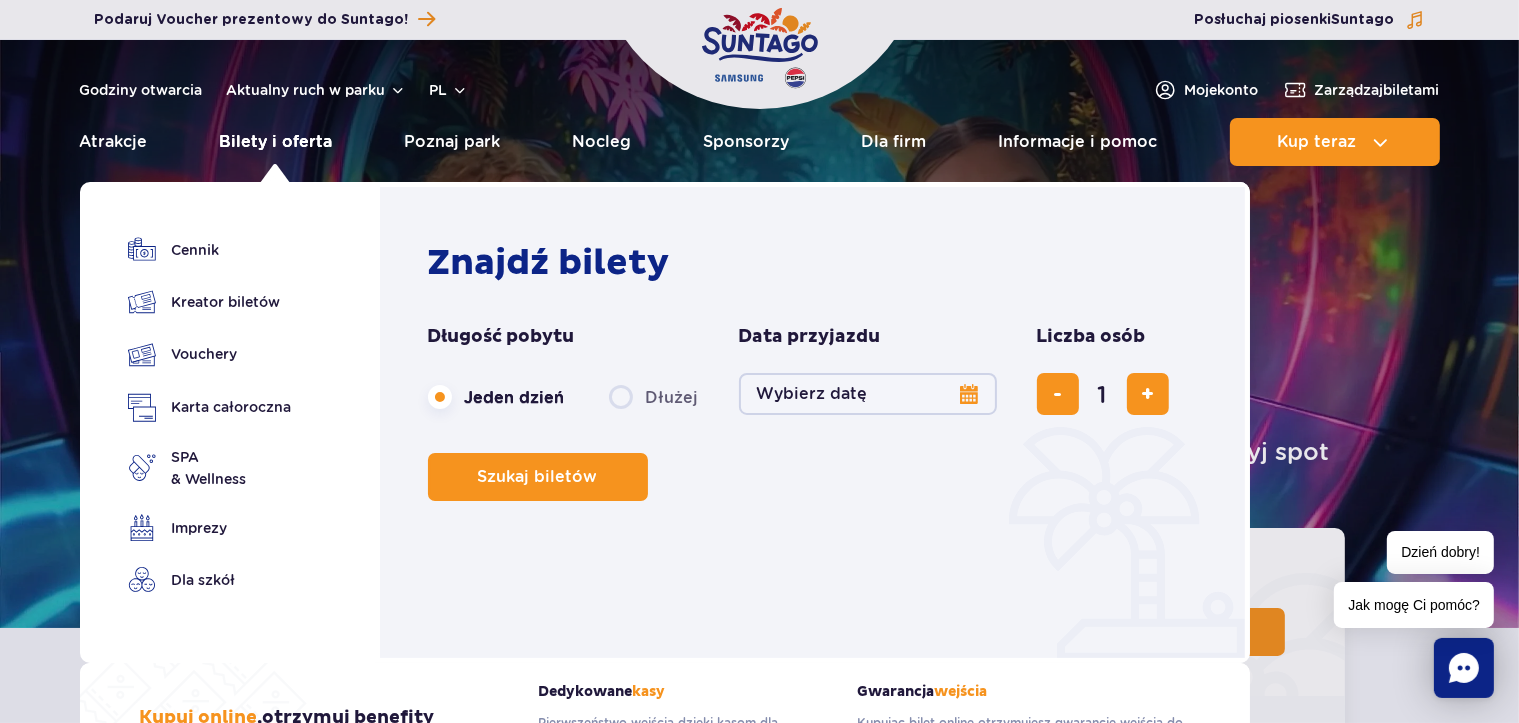 click on "Bilety i oferta" at bounding box center (276, 142) 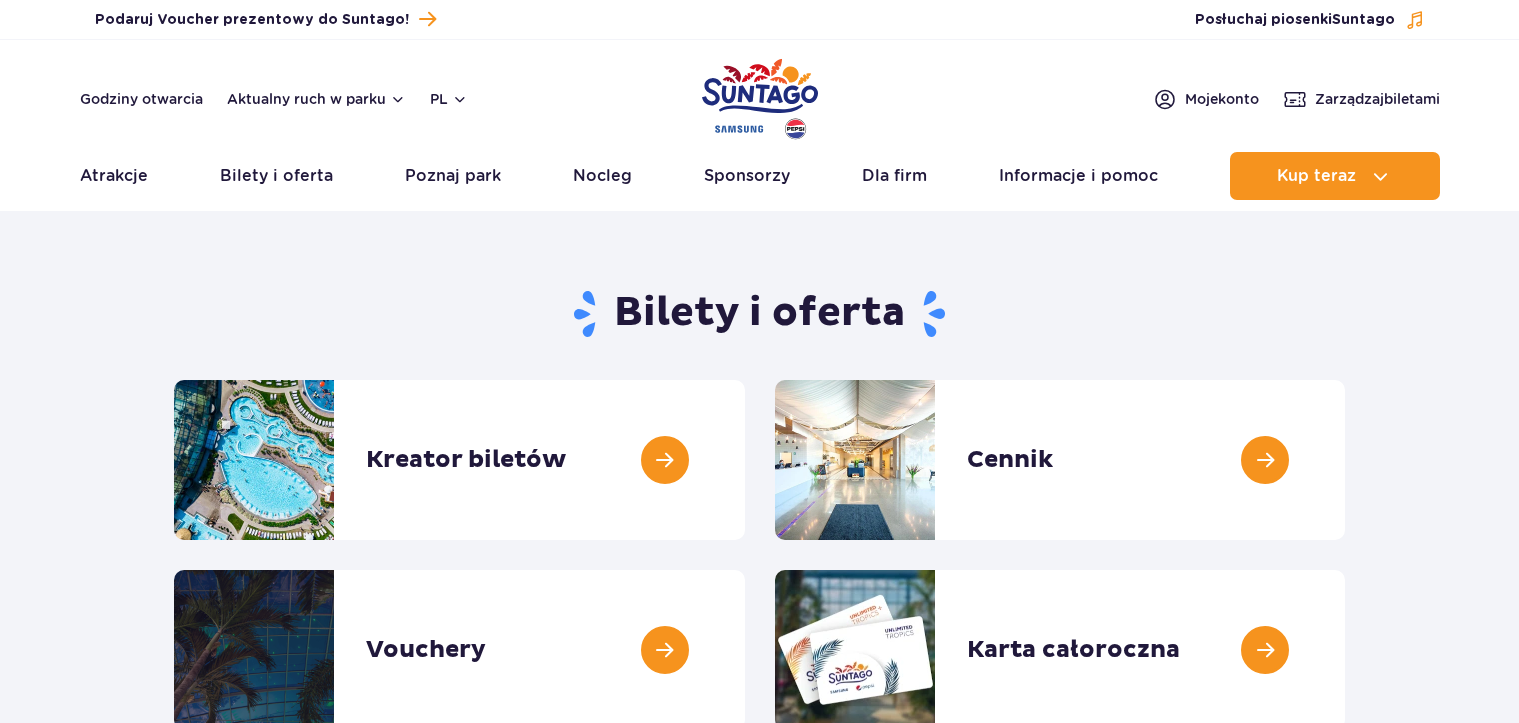 scroll, scrollTop: 0, scrollLeft: 0, axis: both 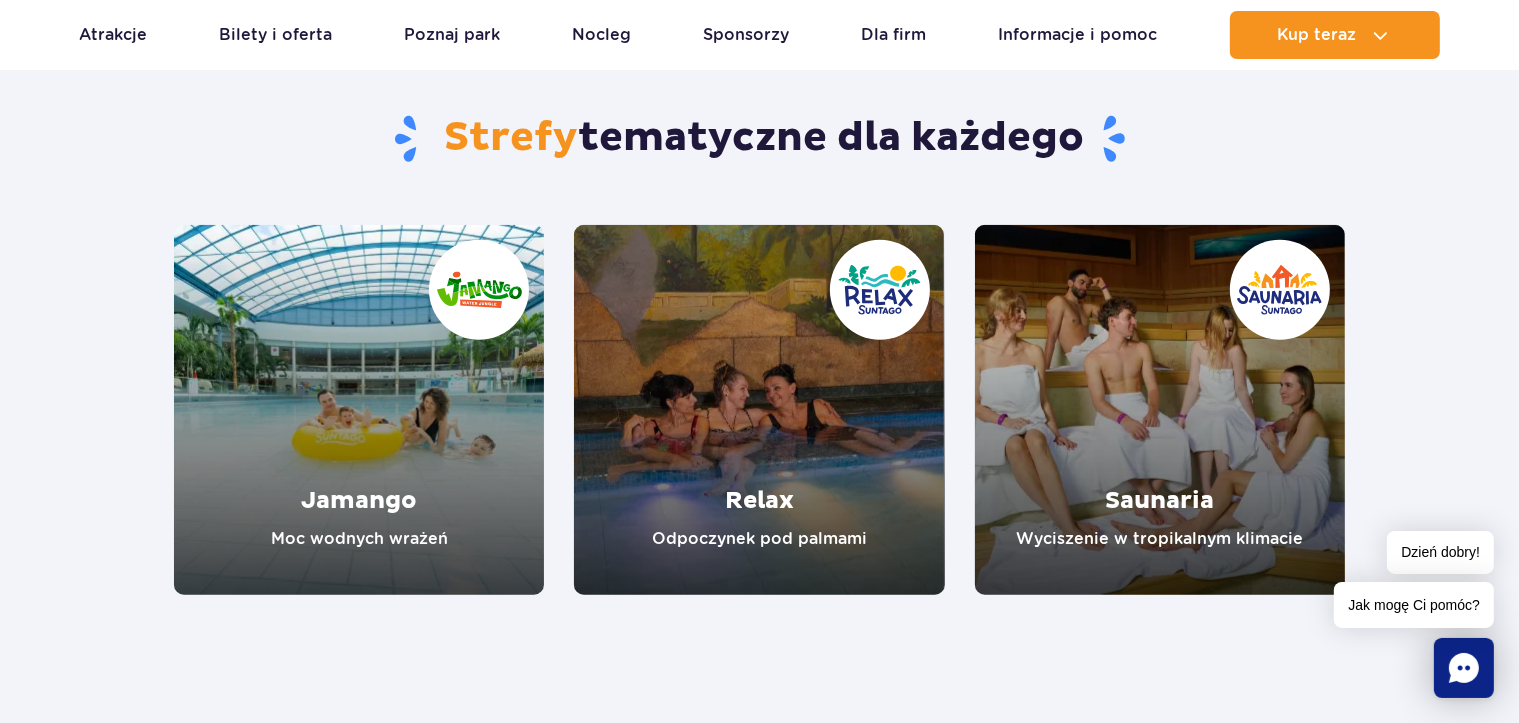 click at bounding box center [759, 410] 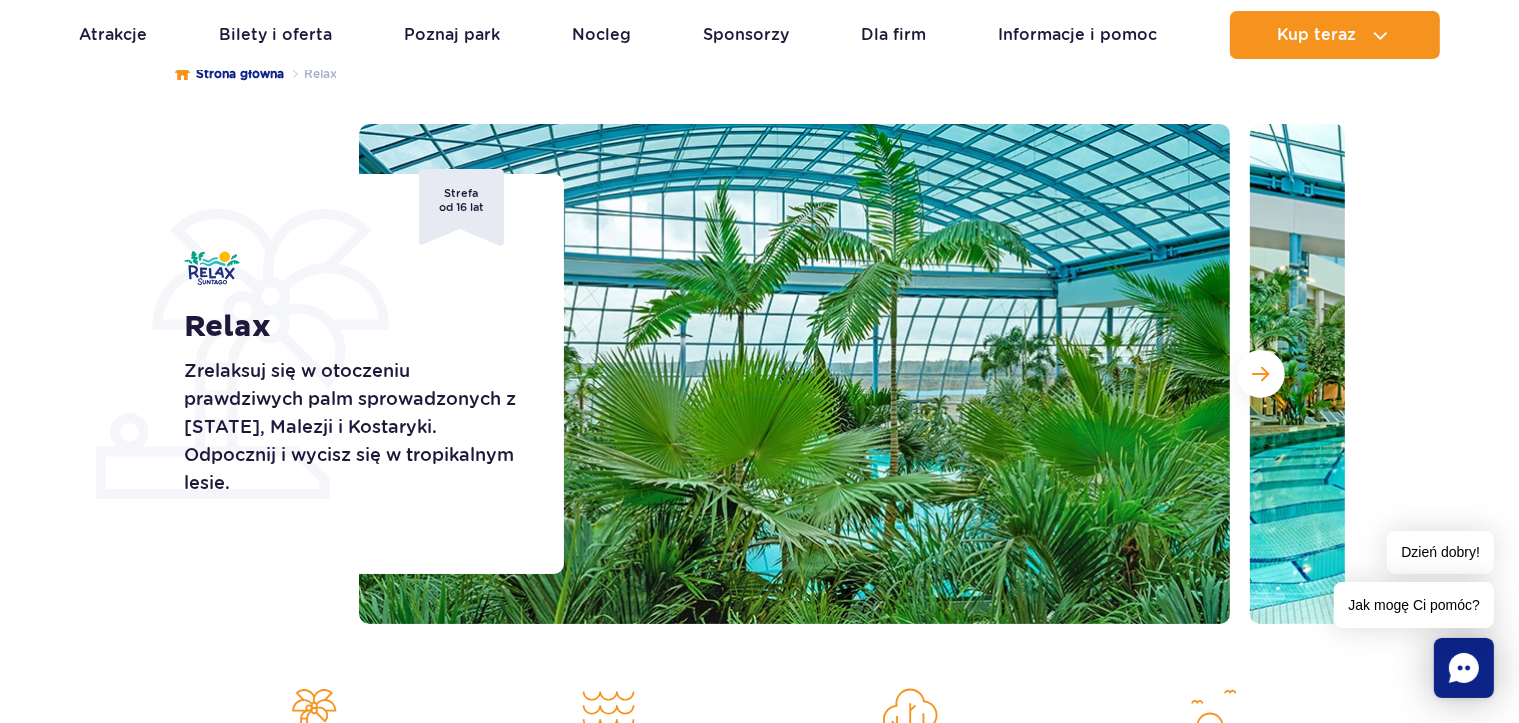 scroll, scrollTop: 200, scrollLeft: 0, axis: vertical 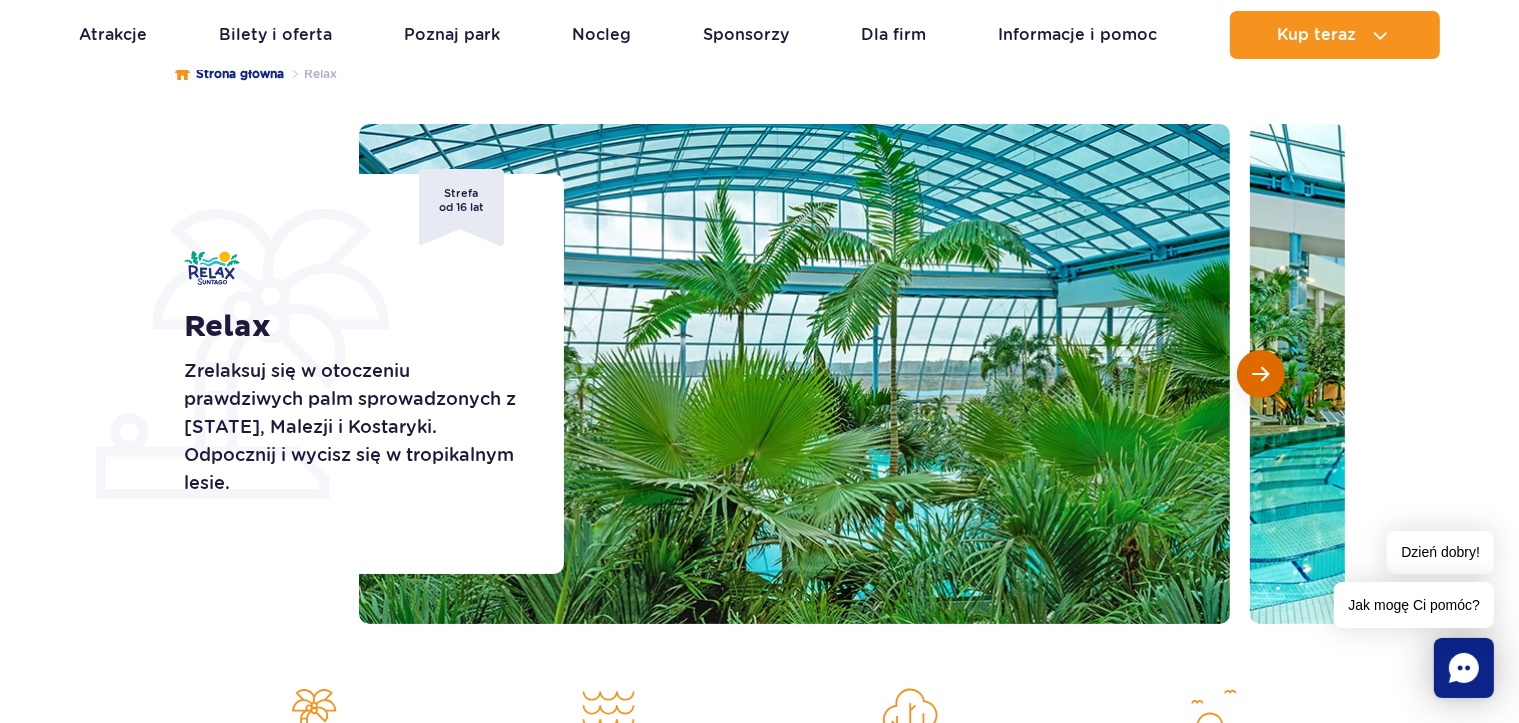 click at bounding box center [1261, 374] 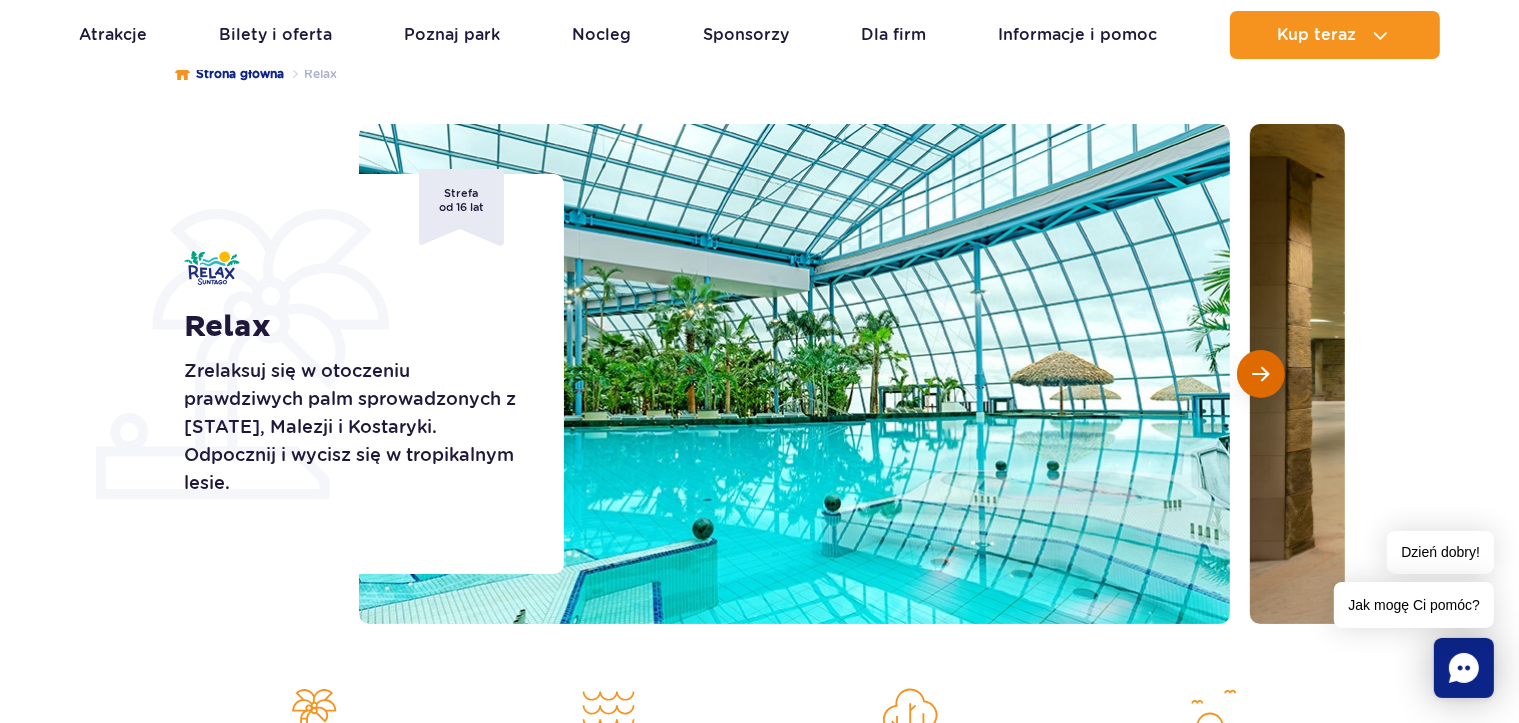click at bounding box center [1261, 374] 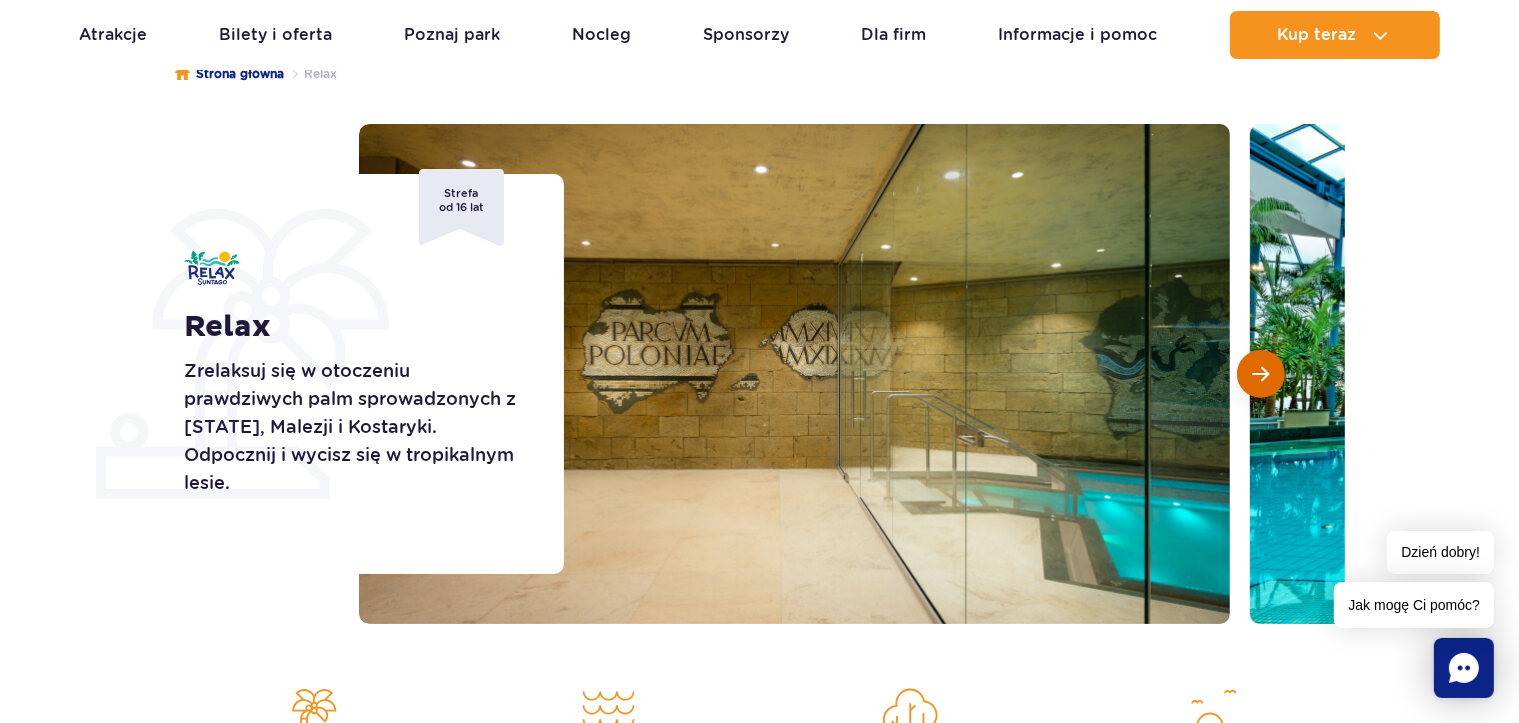 click at bounding box center (1261, 374) 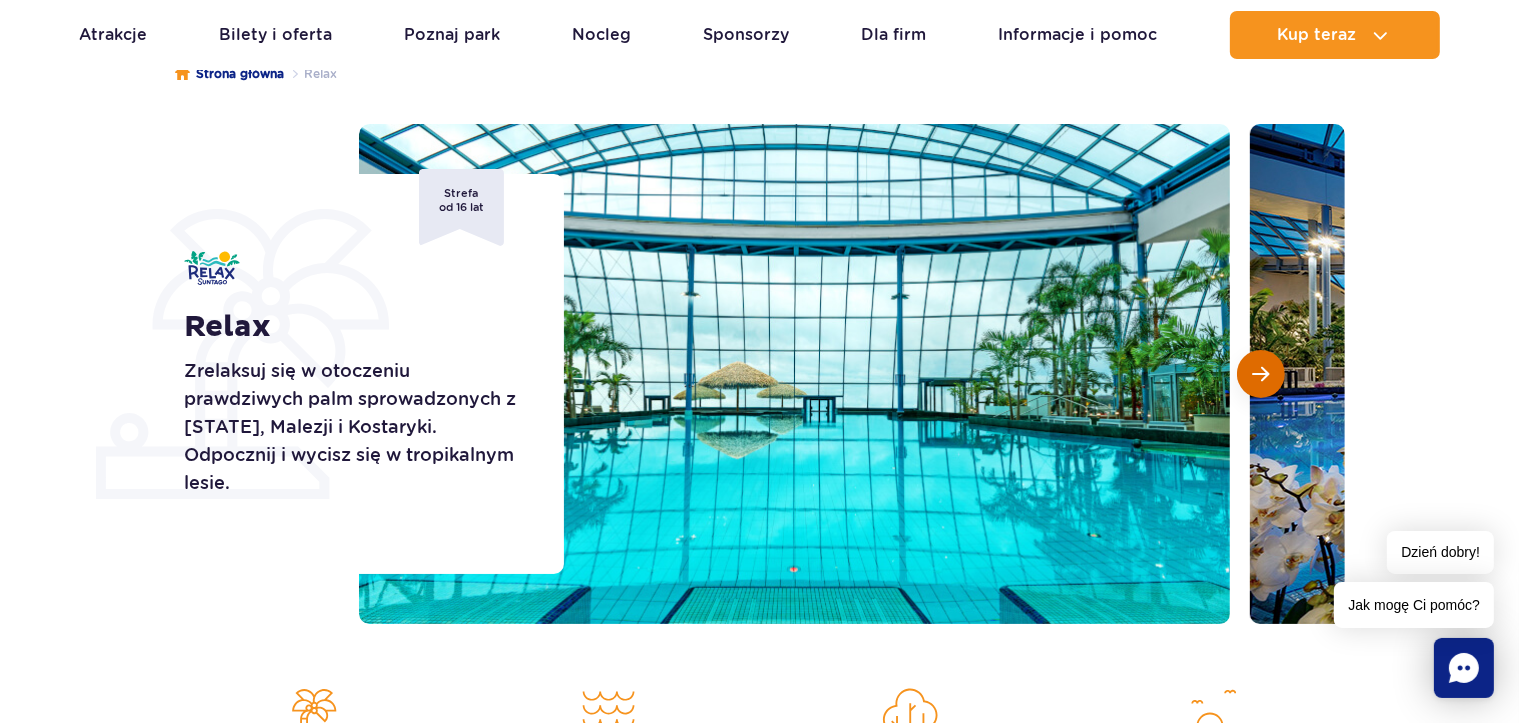 click at bounding box center (1261, 374) 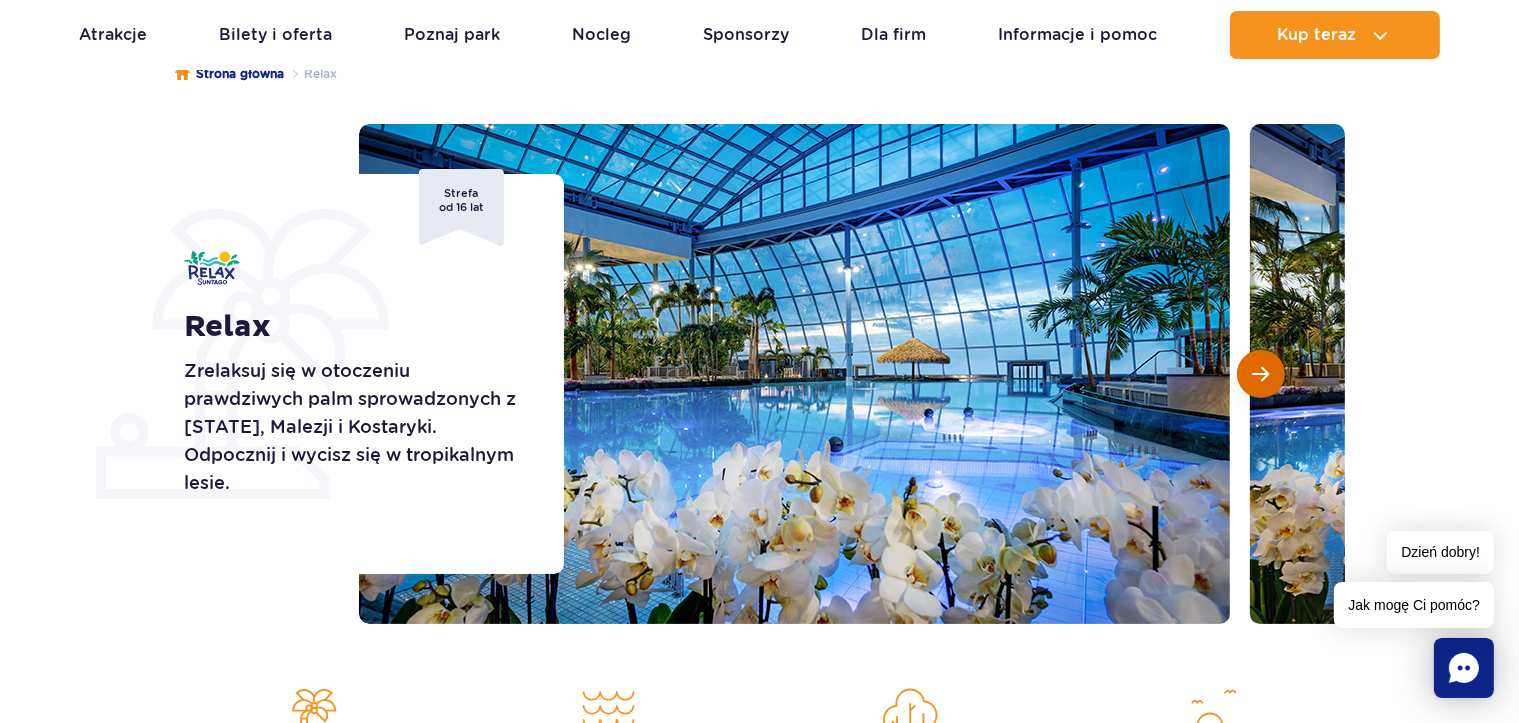 click at bounding box center [1261, 374] 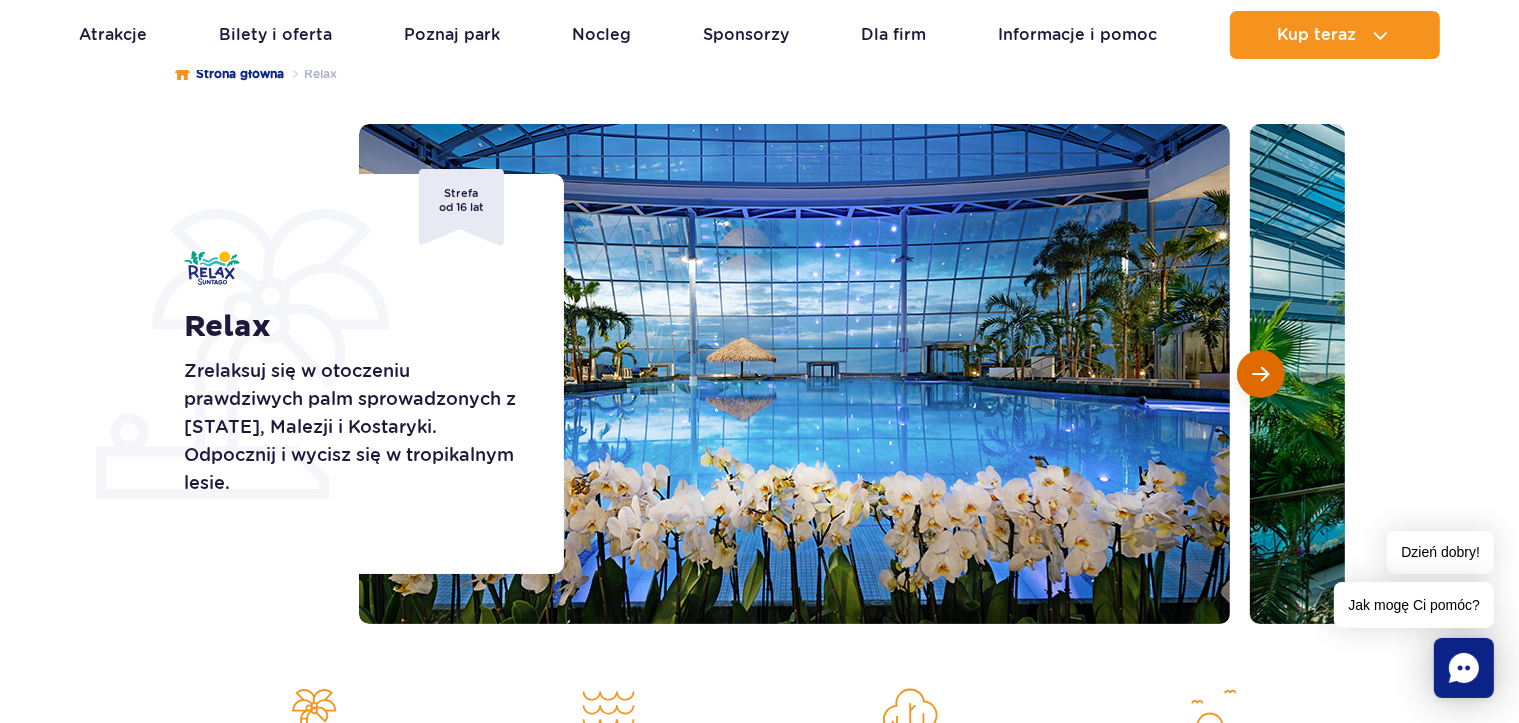 click at bounding box center (1261, 374) 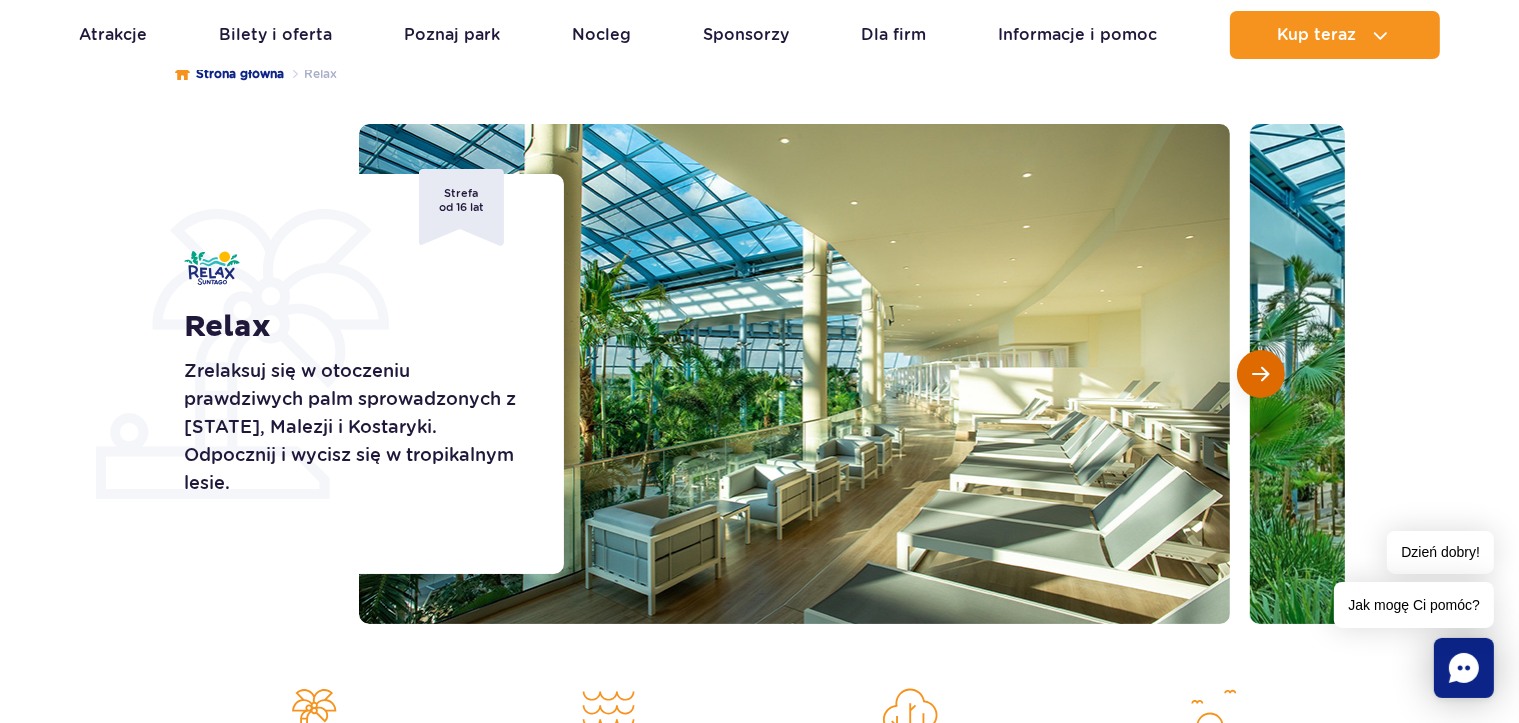 click at bounding box center (1261, 374) 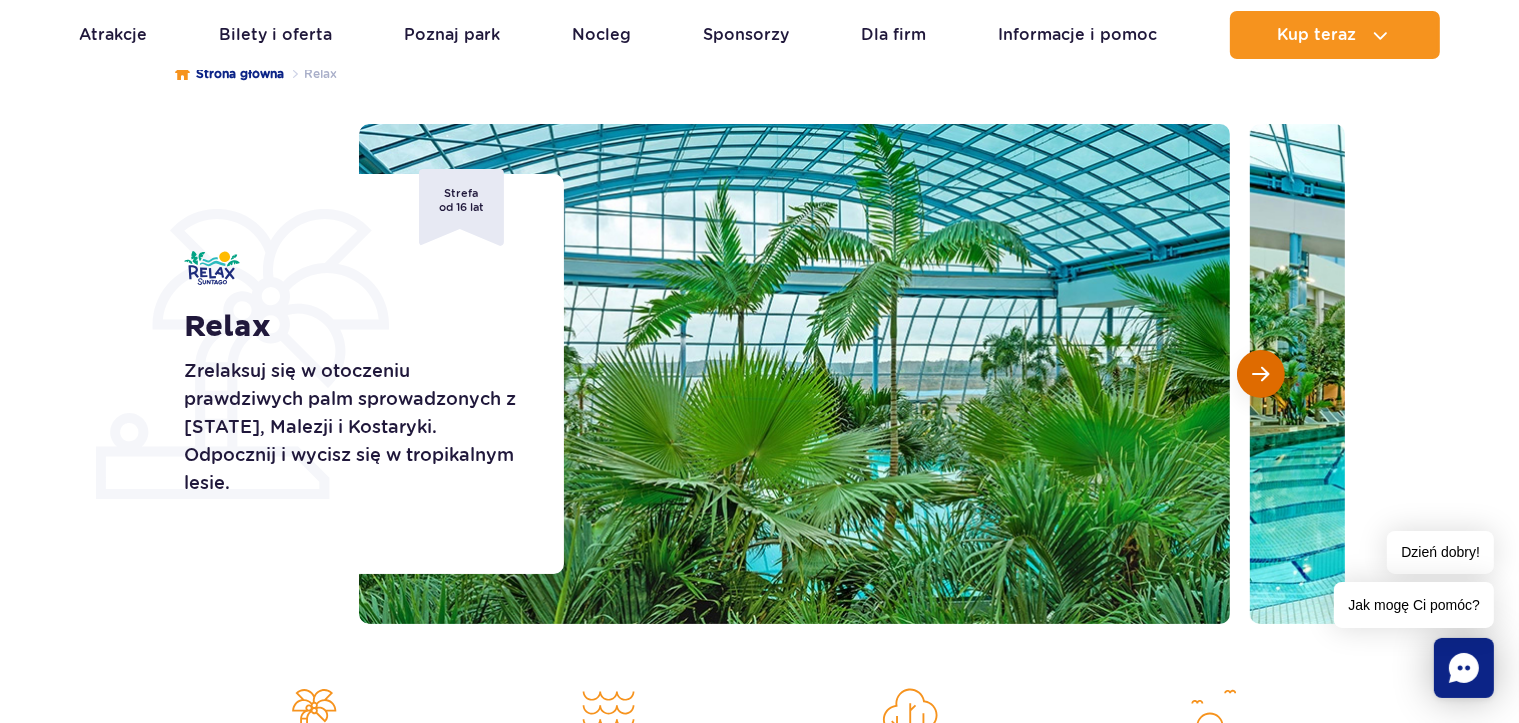 click at bounding box center [1261, 374] 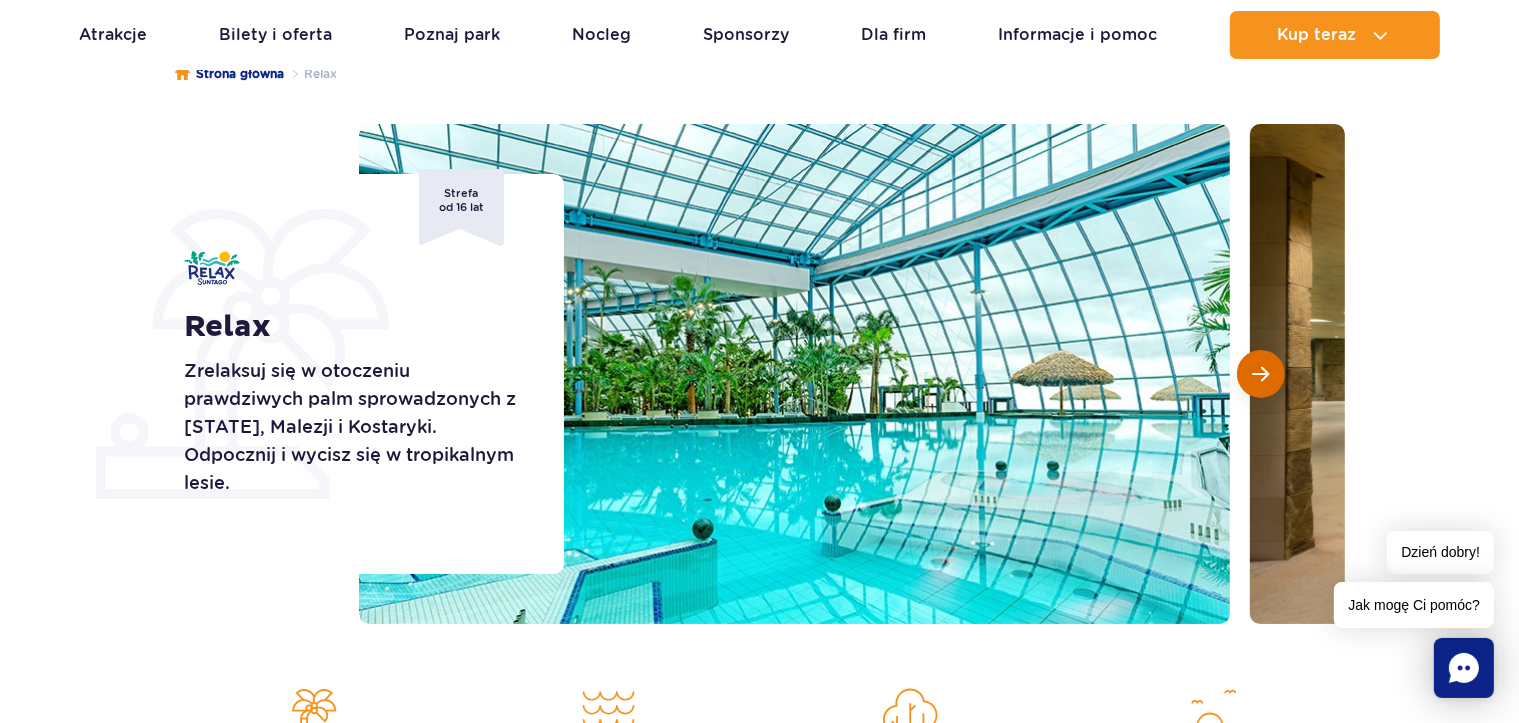 click at bounding box center [1261, 374] 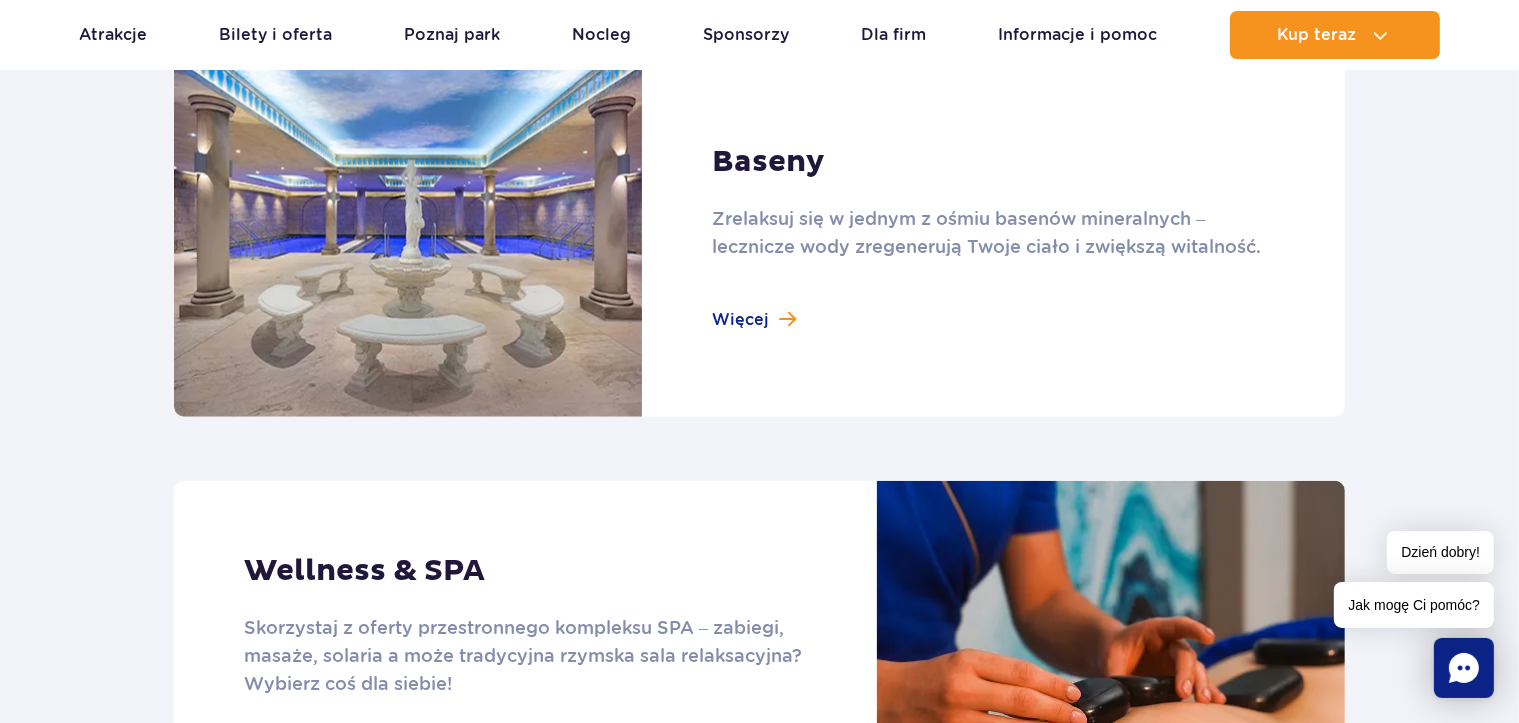 scroll, scrollTop: 1600, scrollLeft: 0, axis: vertical 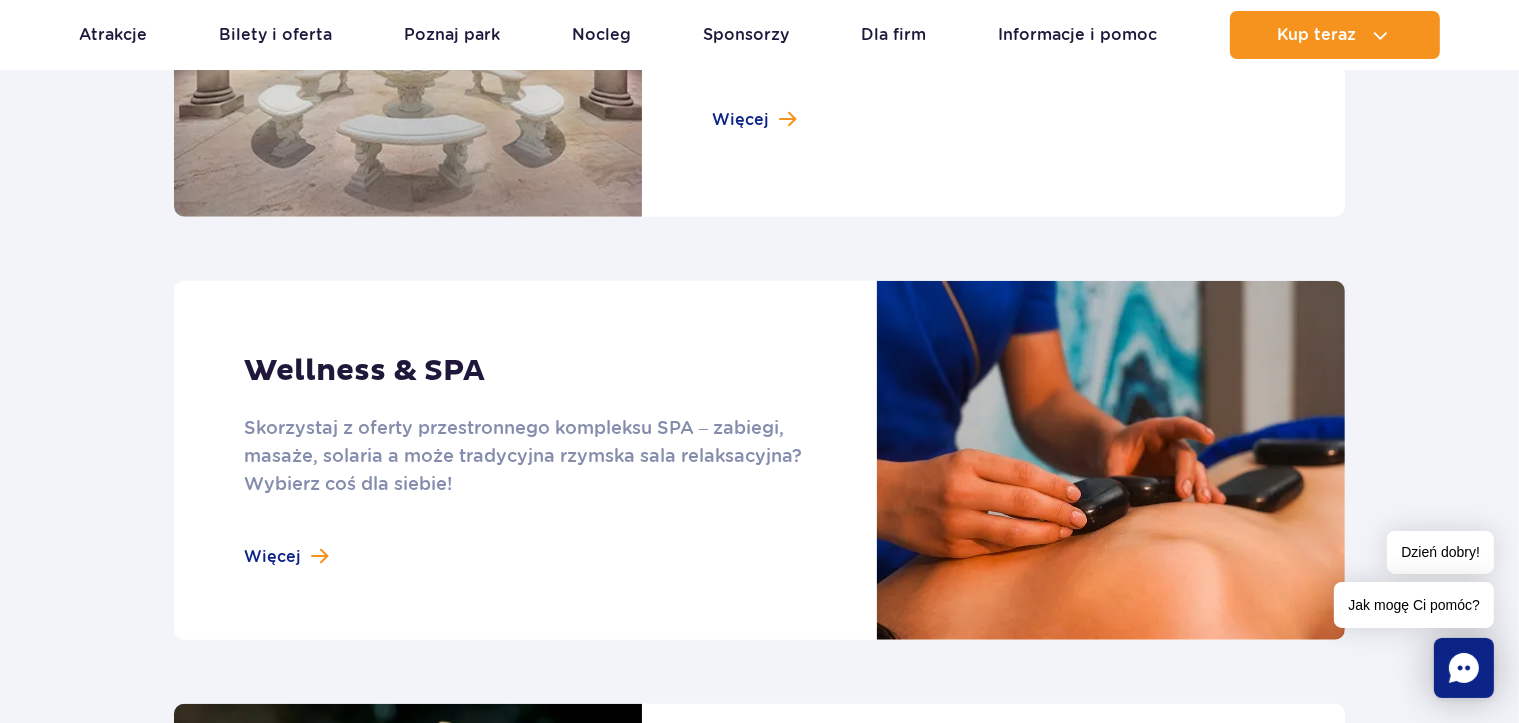 click at bounding box center (759, 460) 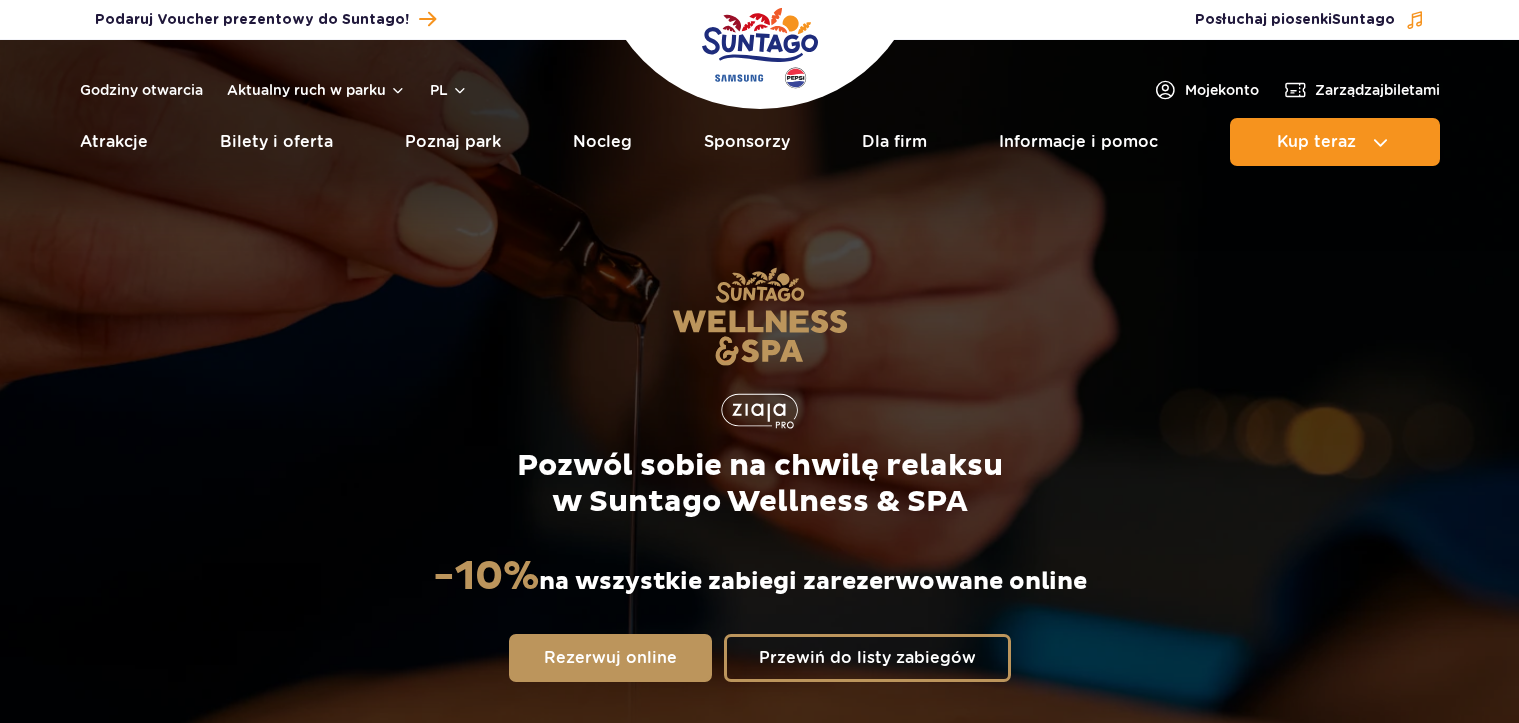 scroll, scrollTop: 0, scrollLeft: 0, axis: both 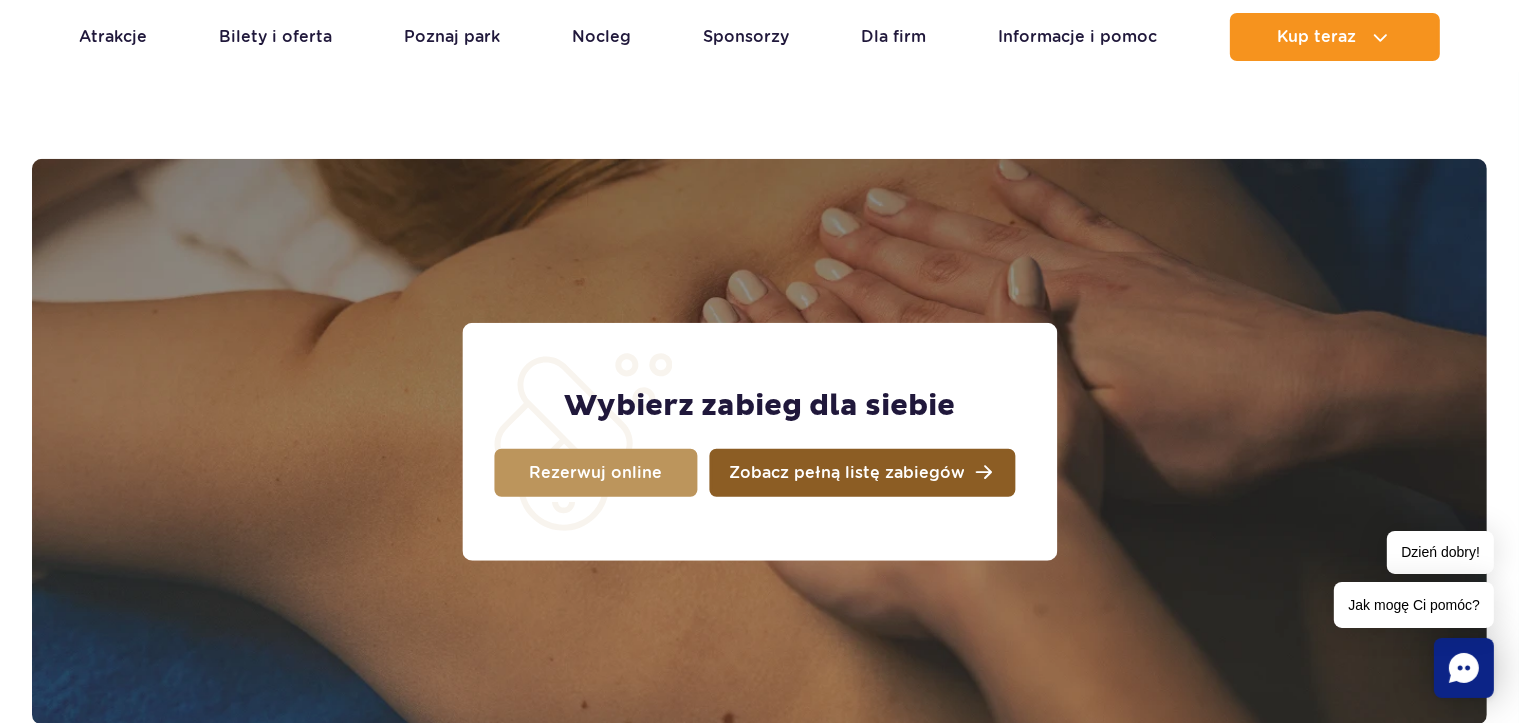 click on "Zobacz pełną listę zabiegów" at bounding box center [862, 473] 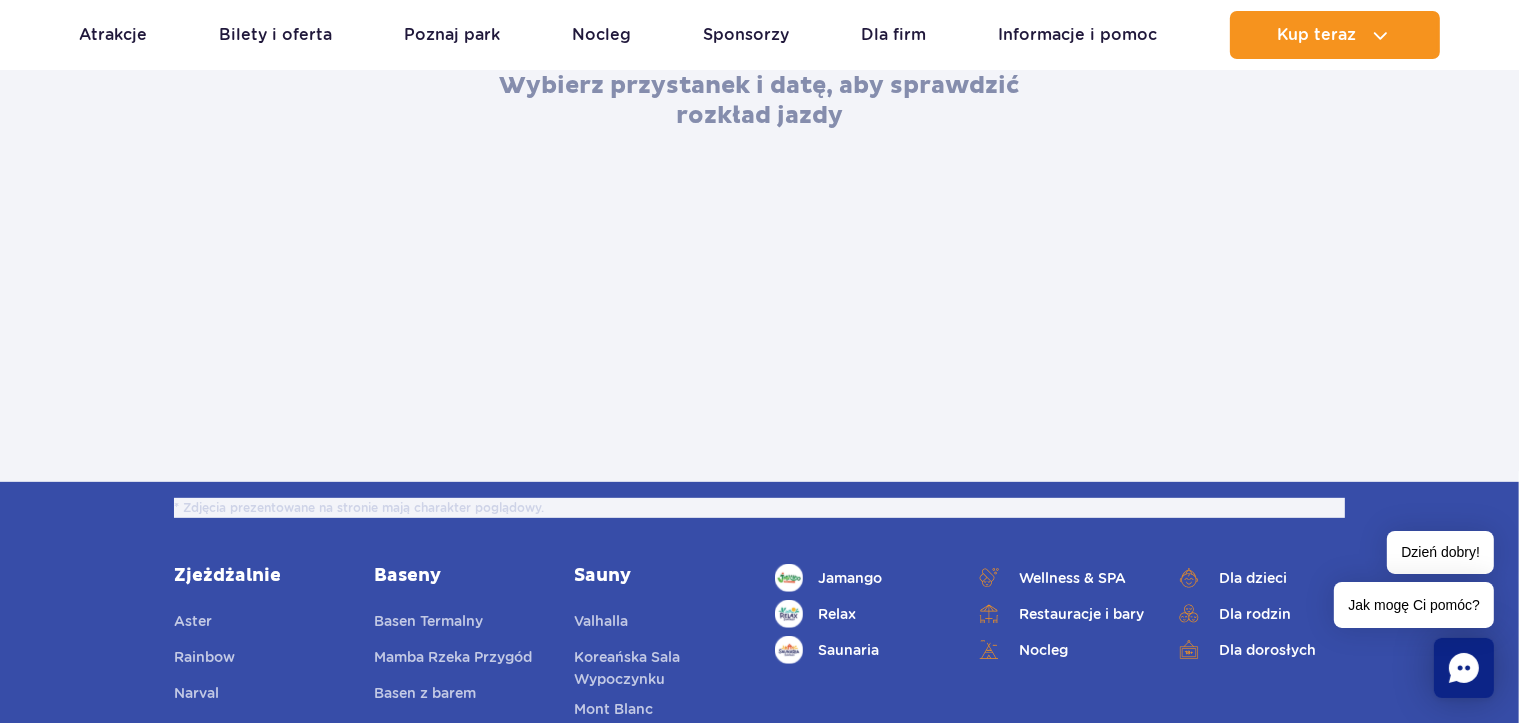 scroll, scrollTop: 800, scrollLeft: 0, axis: vertical 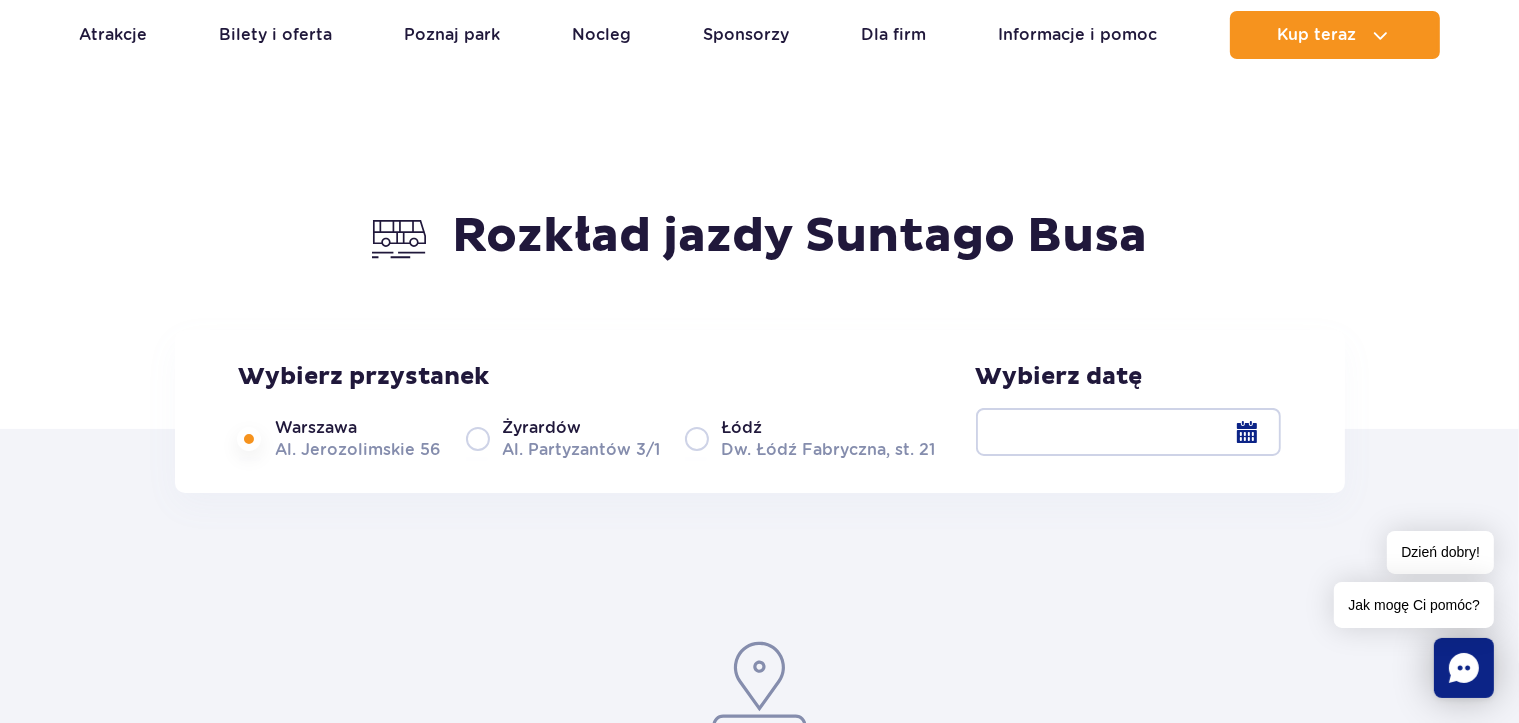 click at bounding box center [1128, 432] 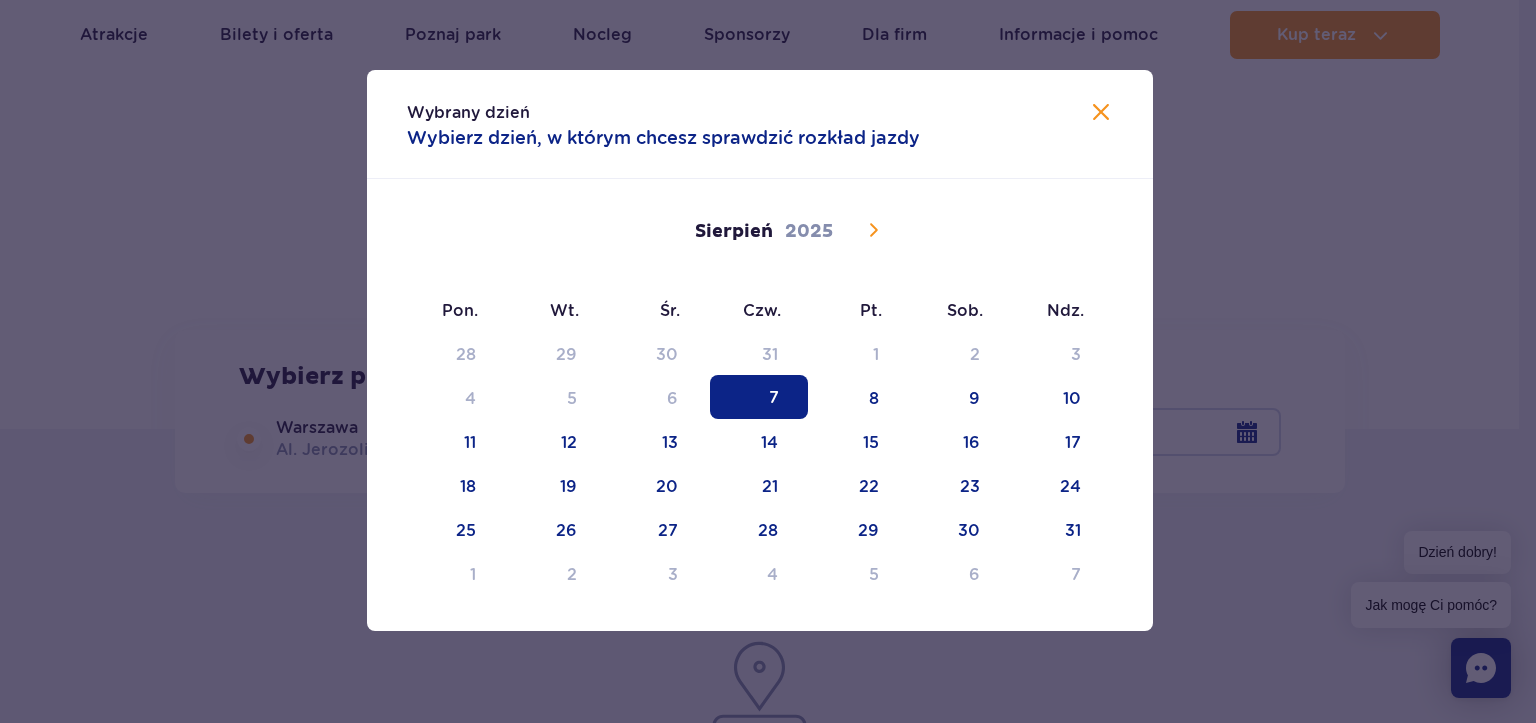 click 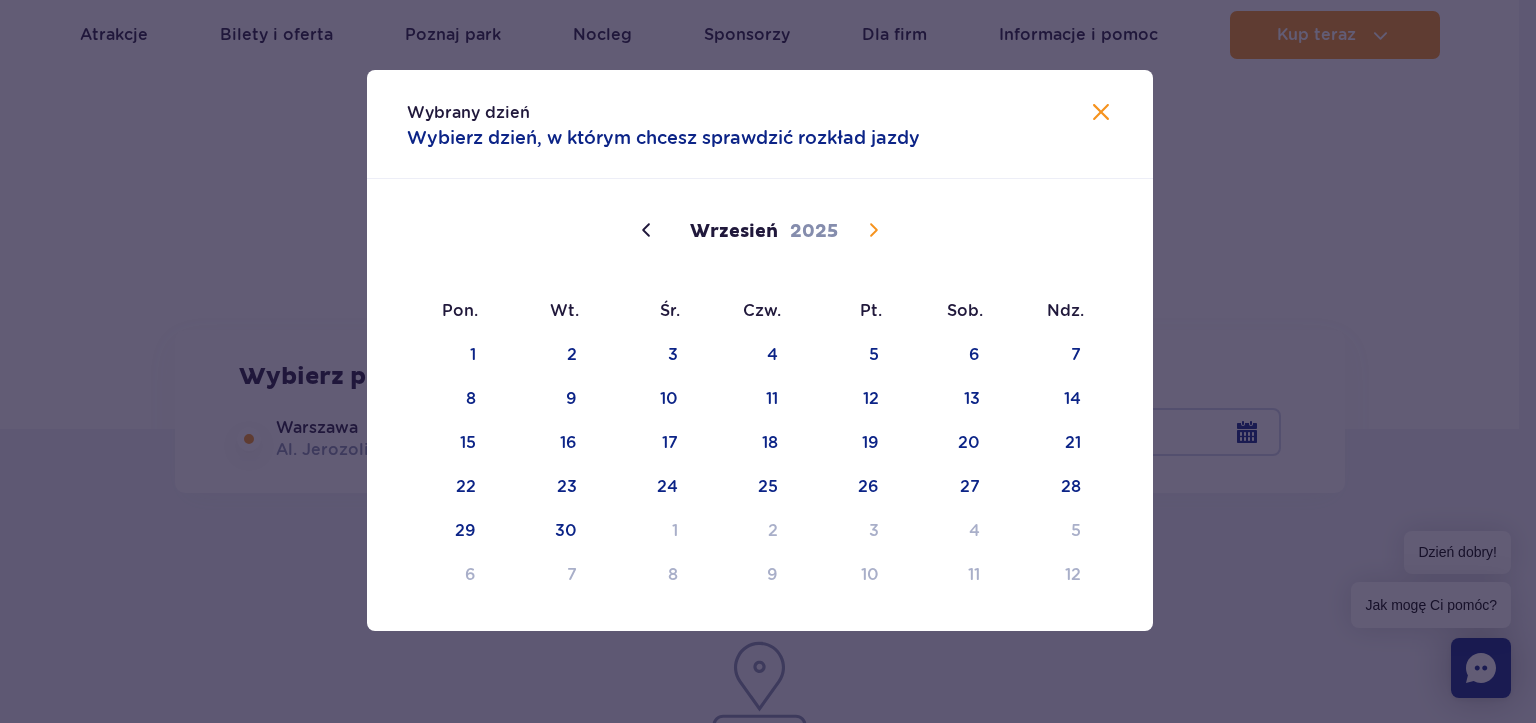click 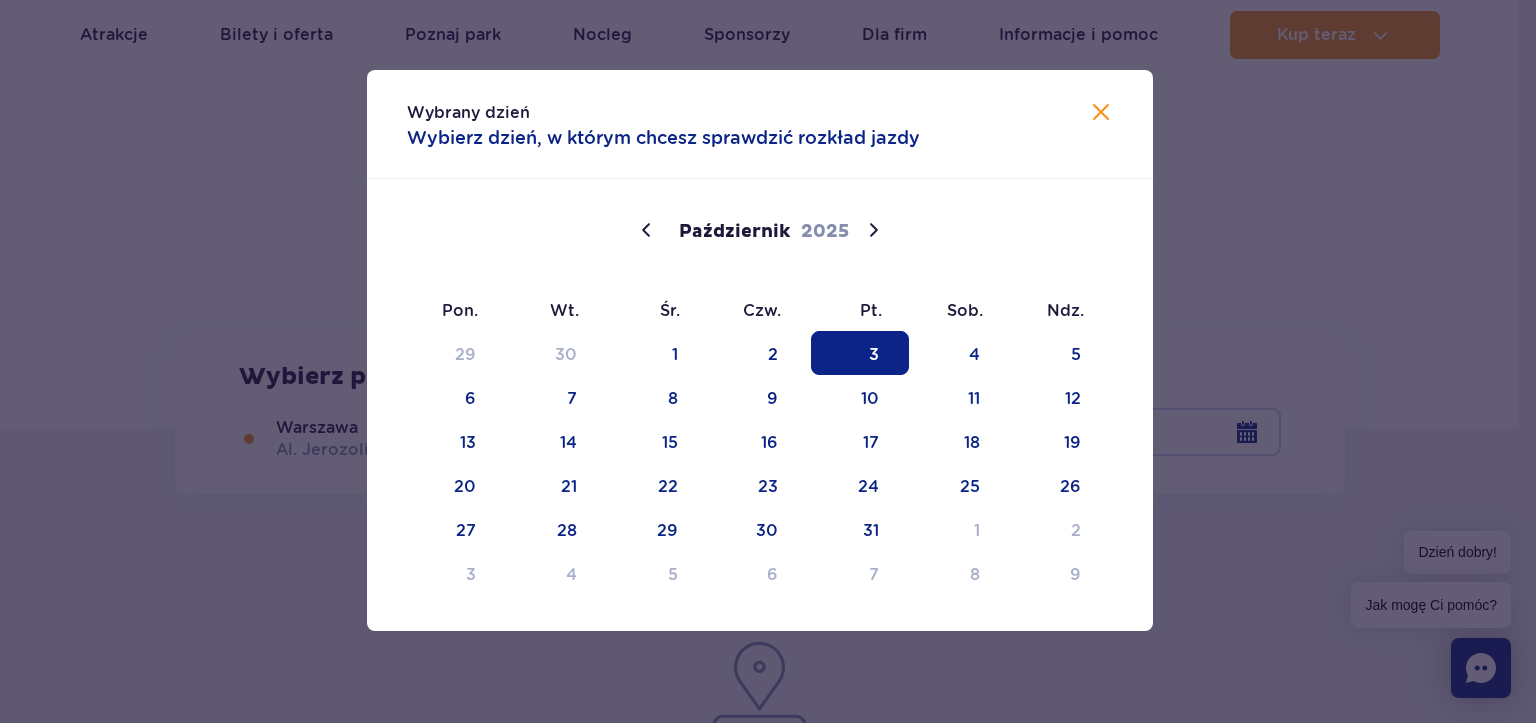 click on "3" at bounding box center (860, 353) 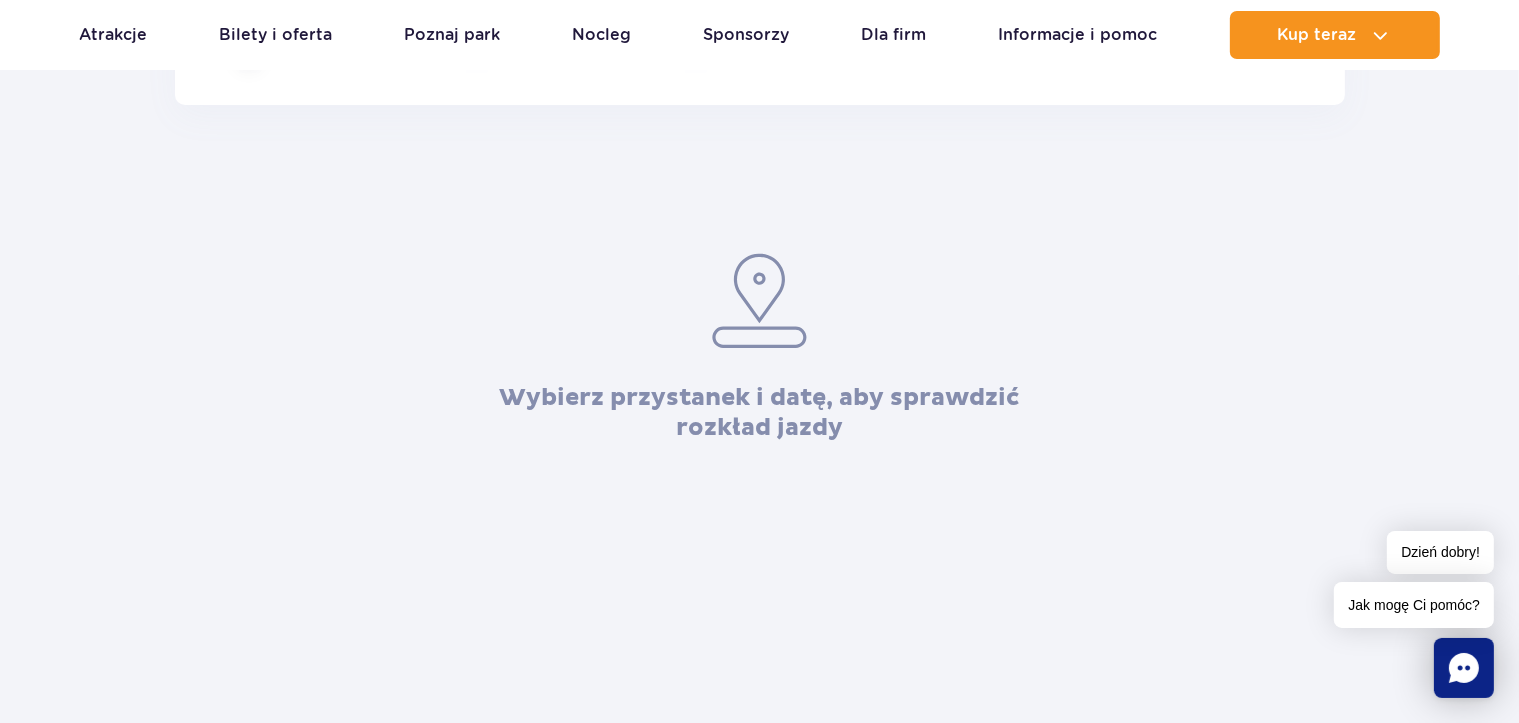 scroll, scrollTop: 300, scrollLeft: 0, axis: vertical 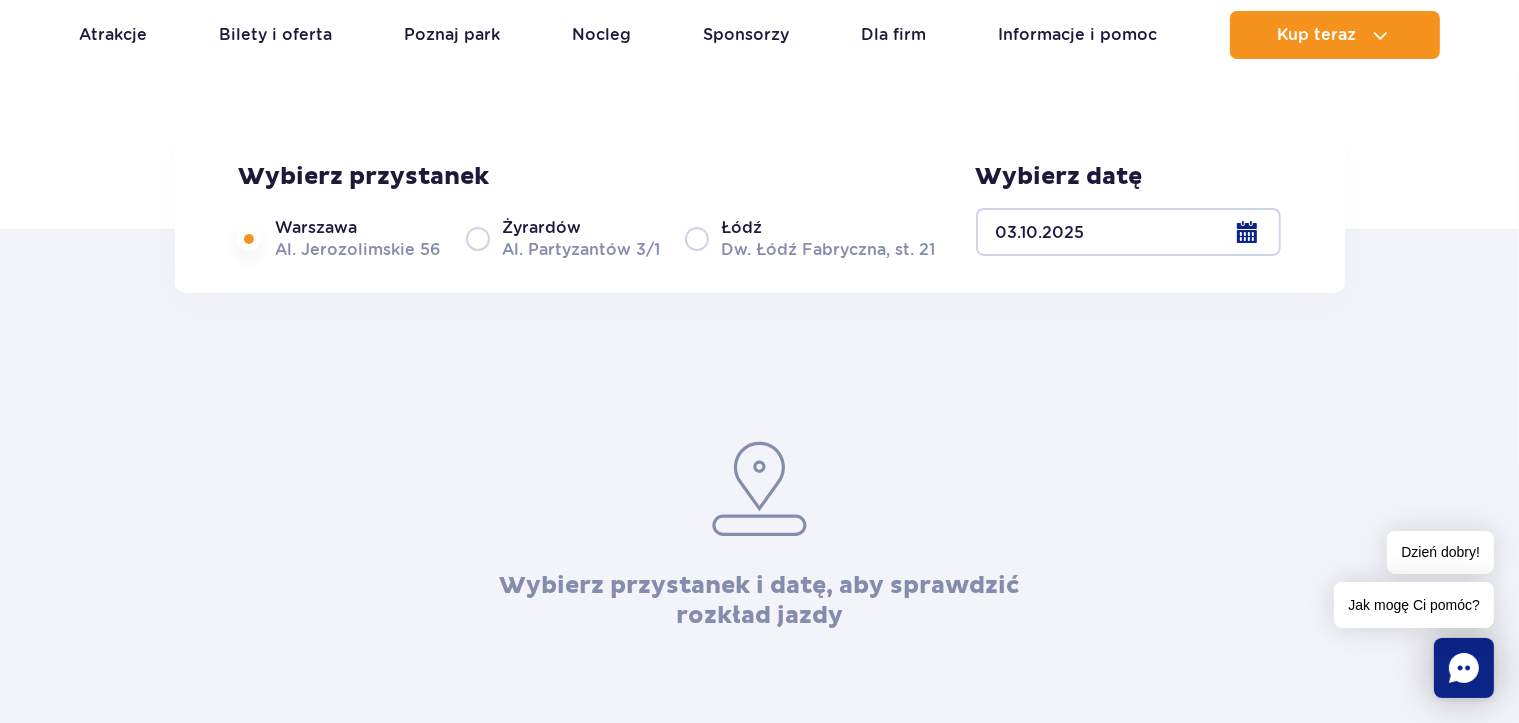 click on "Żyrardów Al. Partyzantów 3/1" at bounding box center (563, 238) 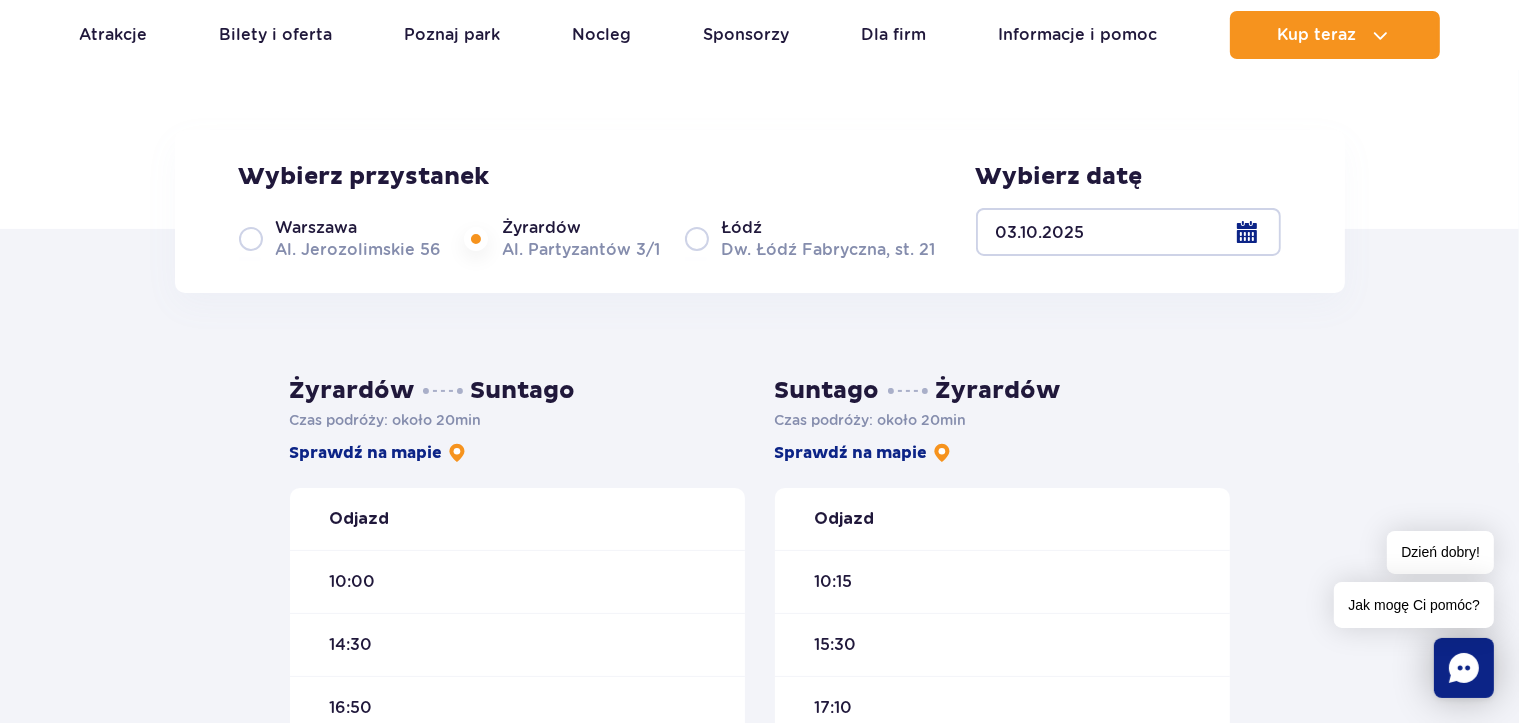 click on "Warszawa Al. Jerozolimskie 56" at bounding box center (340, 238) 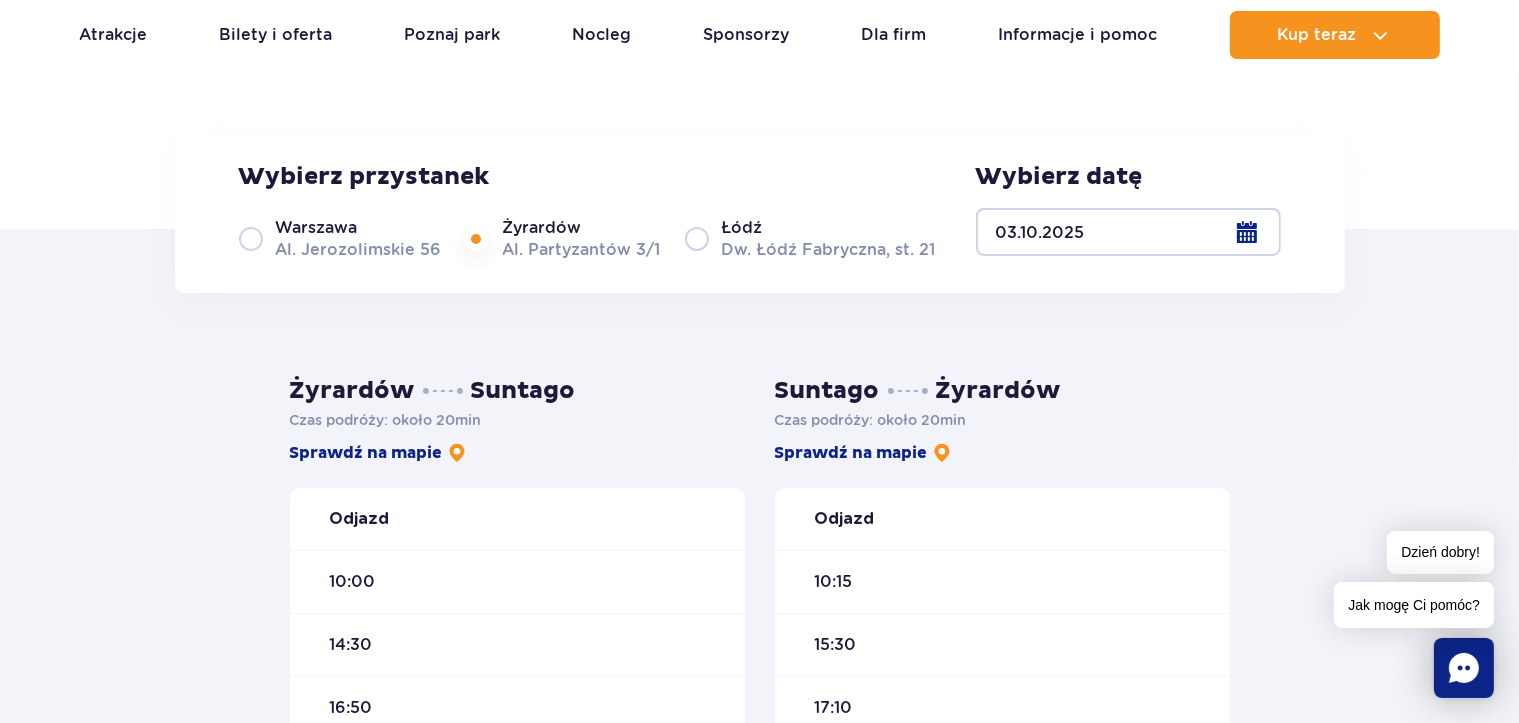 click on "Warszawa Al. Jerozolimskie 56" at bounding box center (250, 259) 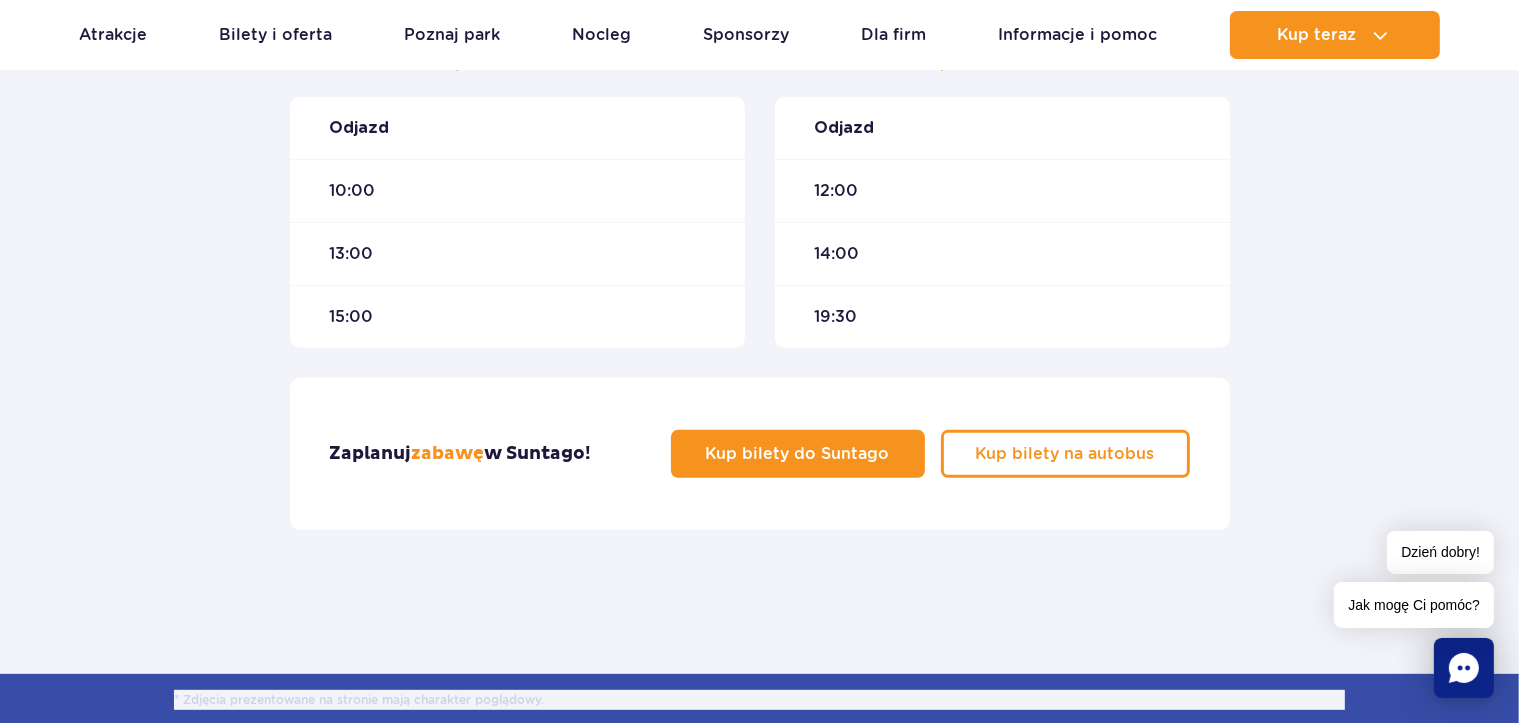 scroll, scrollTop: 700, scrollLeft: 0, axis: vertical 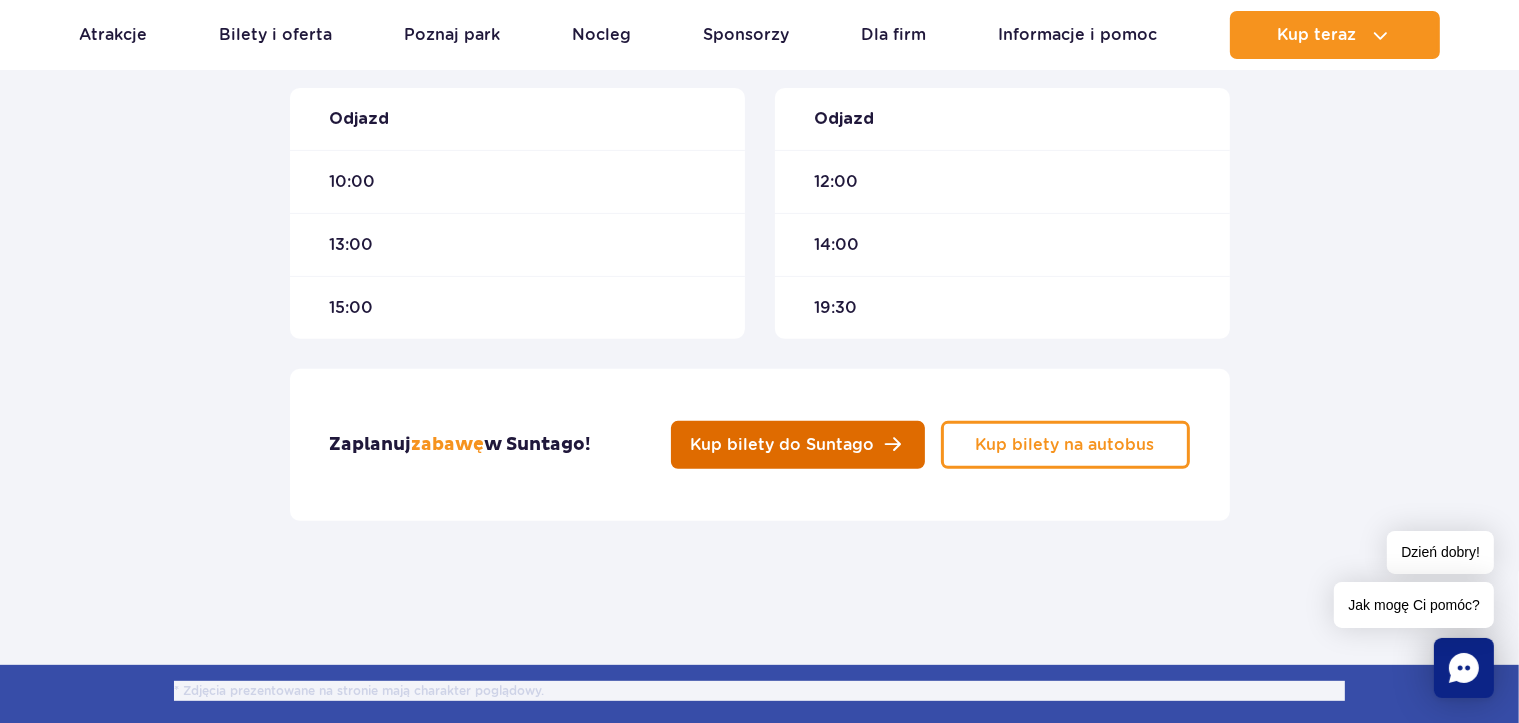 click on "Kup bilety do Suntago" at bounding box center [798, 445] 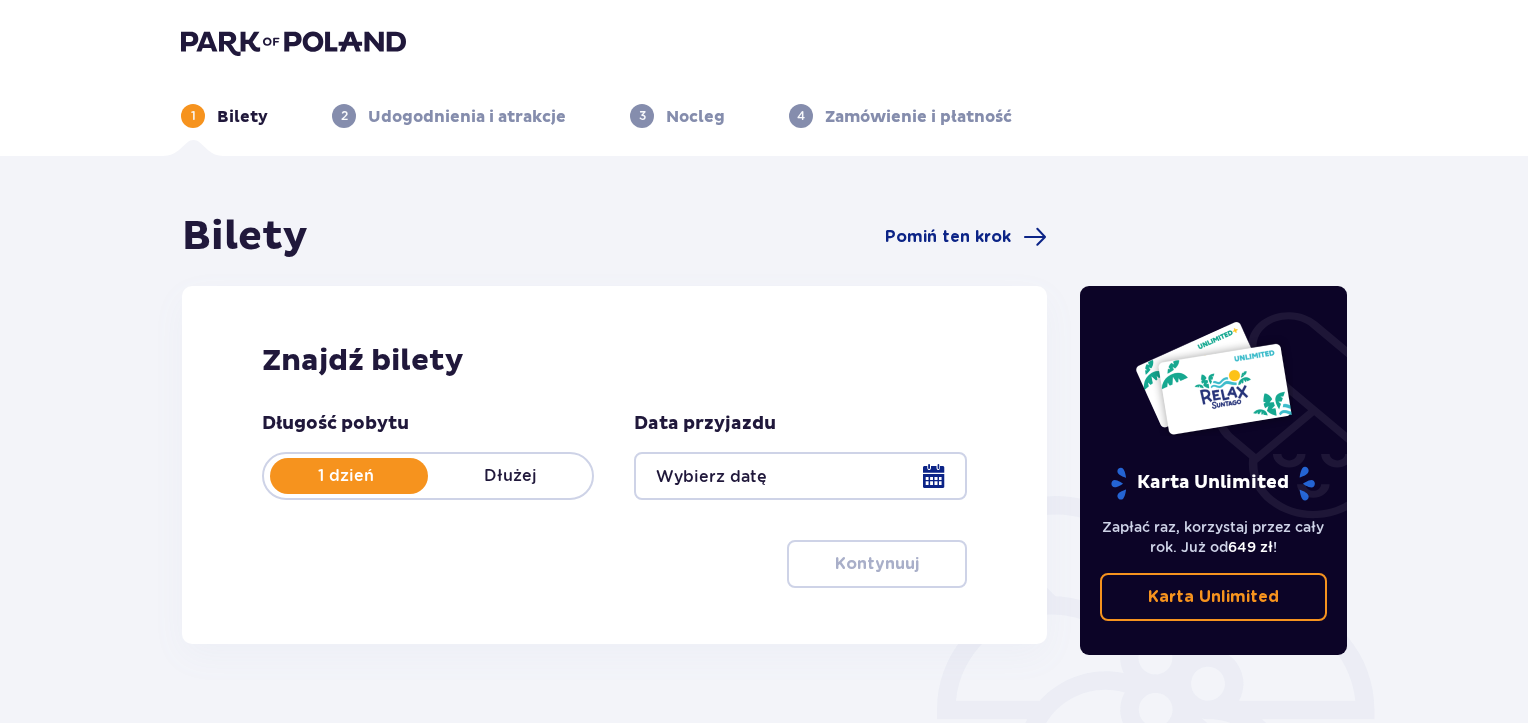 scroll, scrollTop: 0, scrollLeft: 0, axis: both 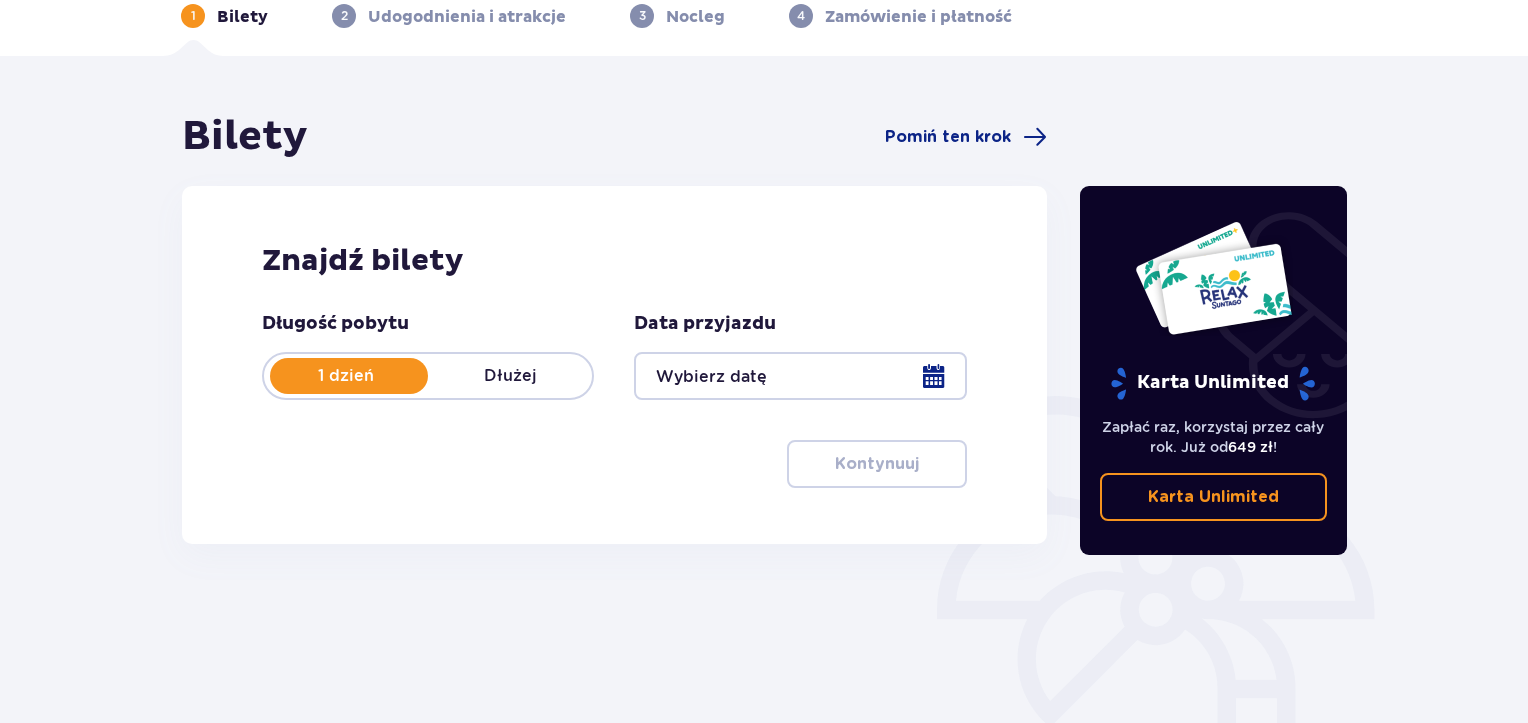 click at bounding box center (800, 376) 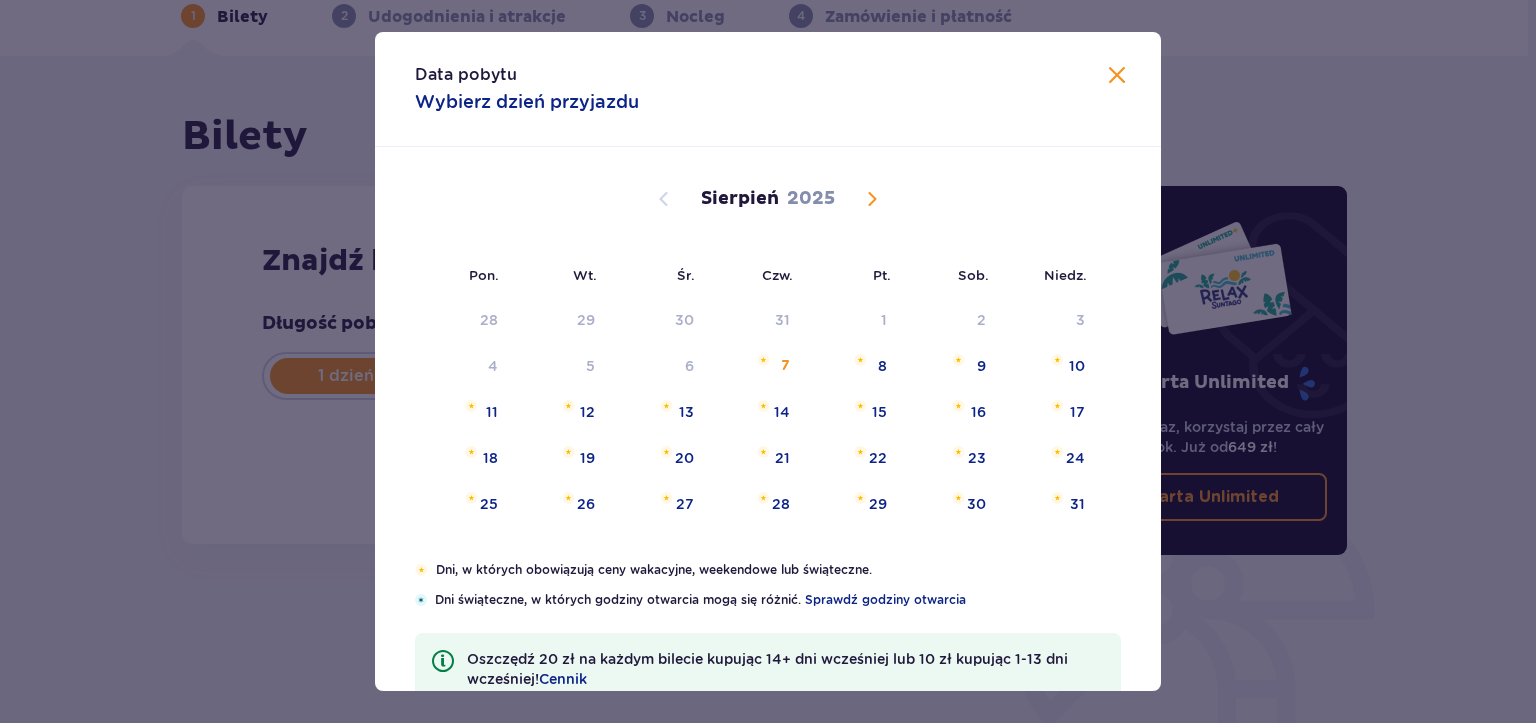 click at bounding box center [872, 199] 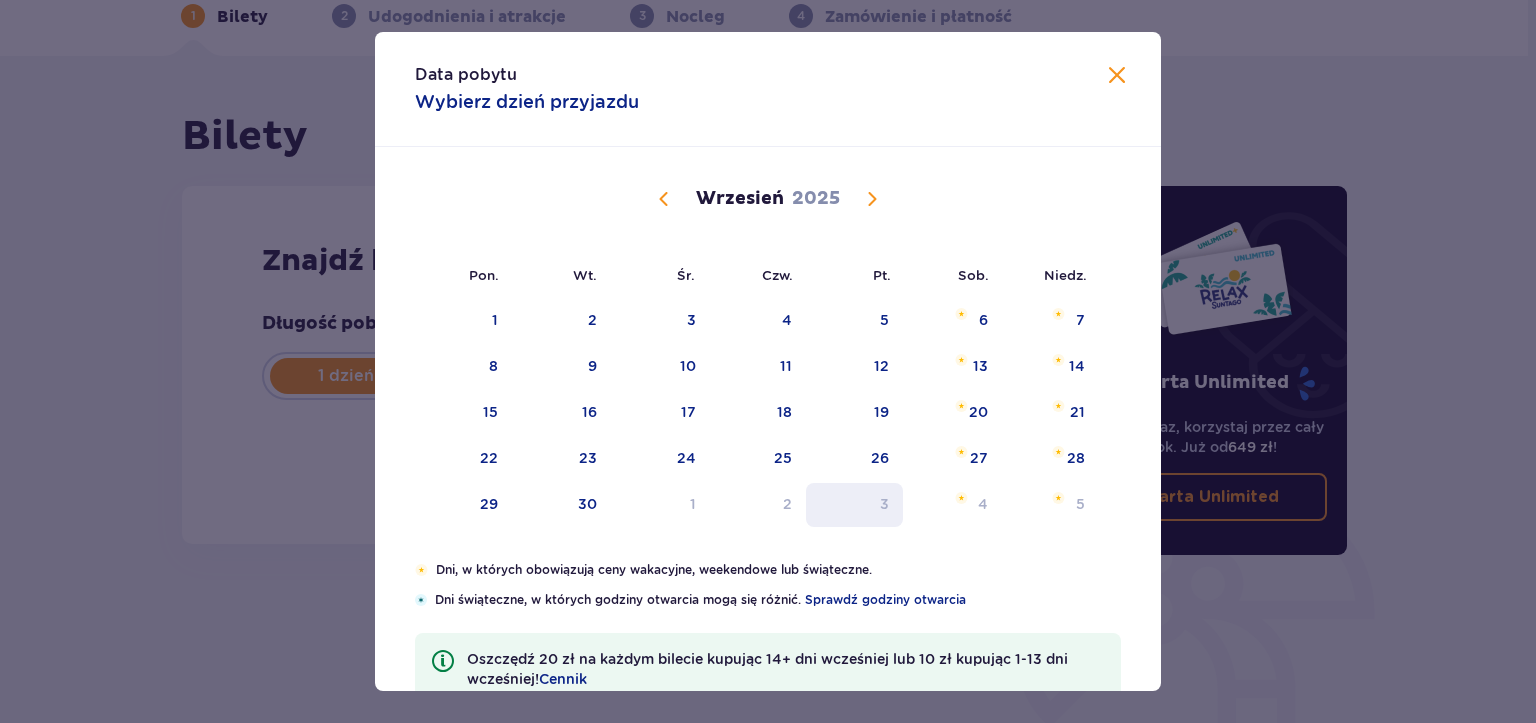 click on "3" at bounding box center [854, 505] 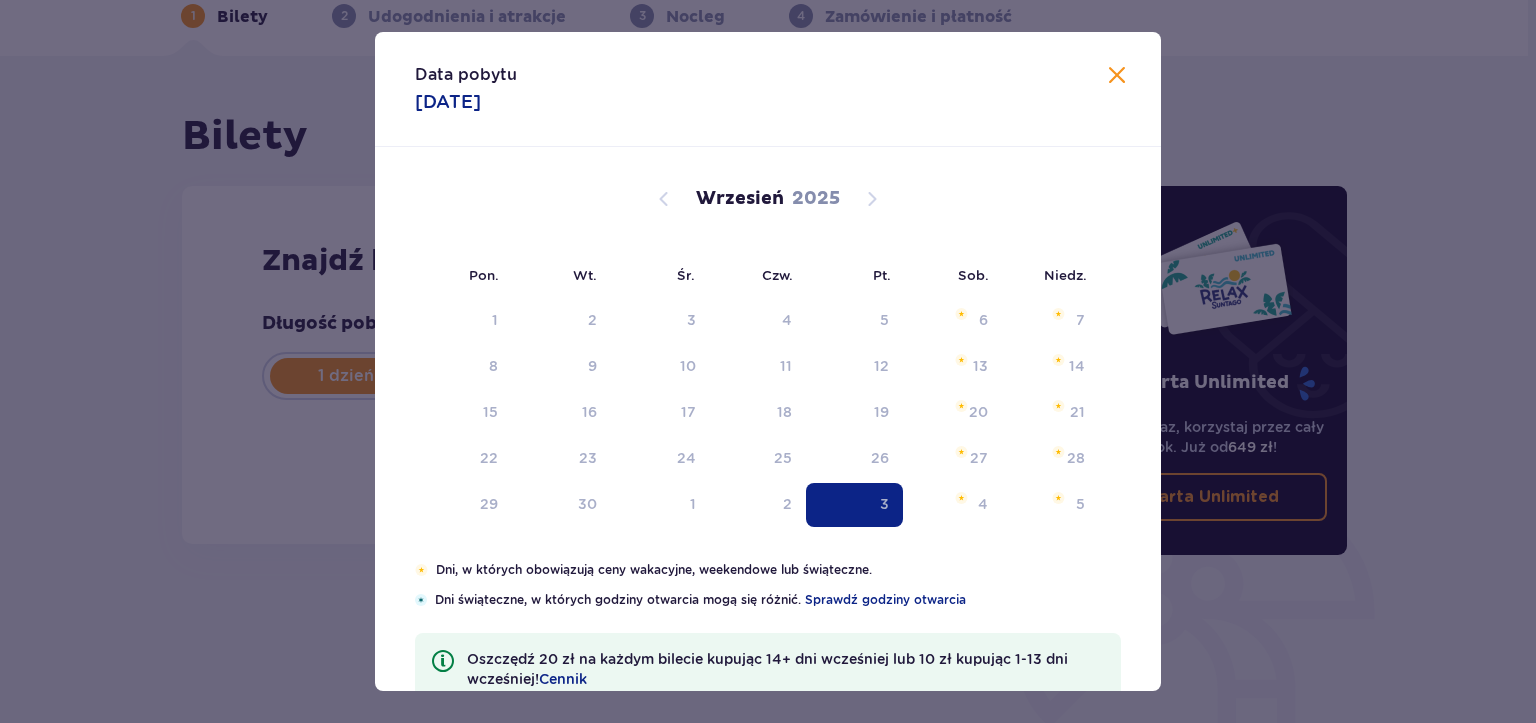 type on "03.10.25" 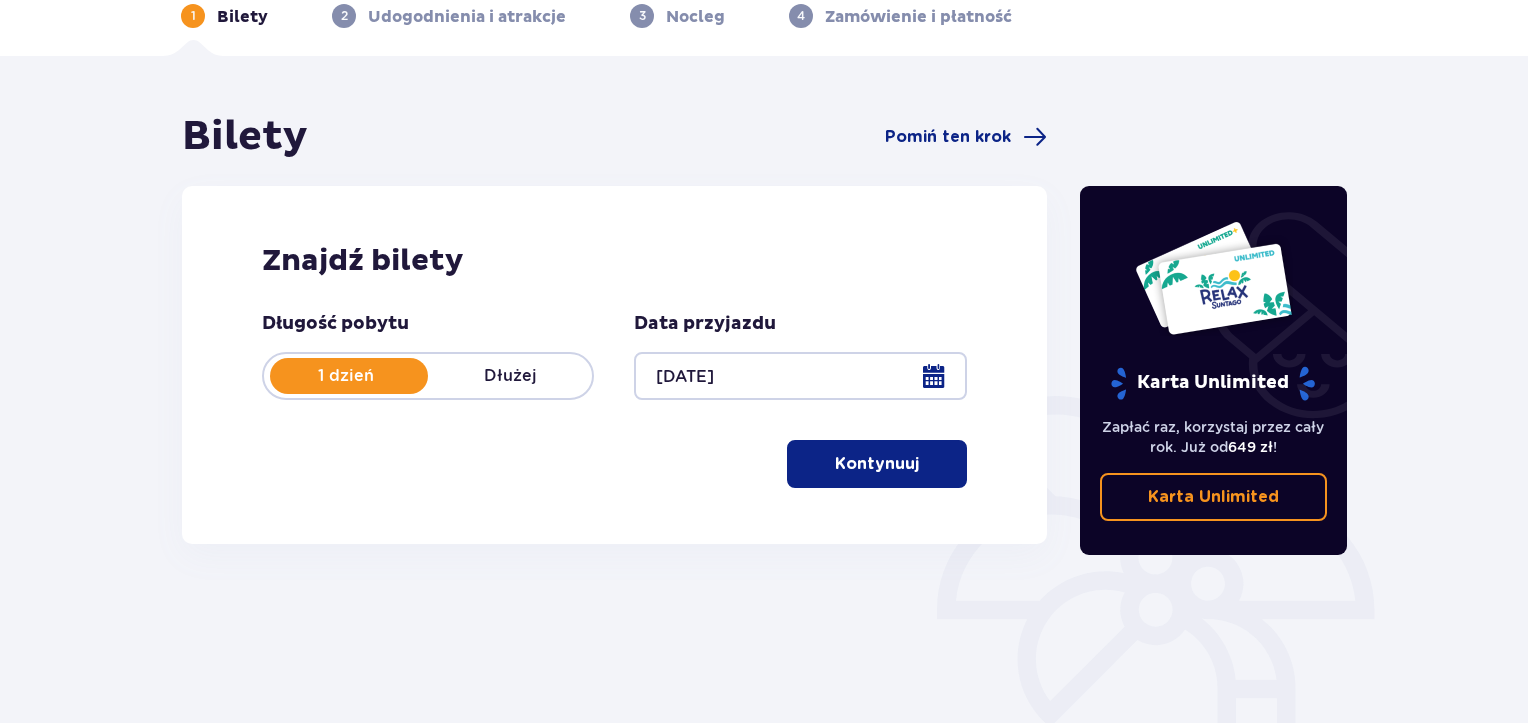 click on "Kontynuuj" at bounding box center (877, 464) 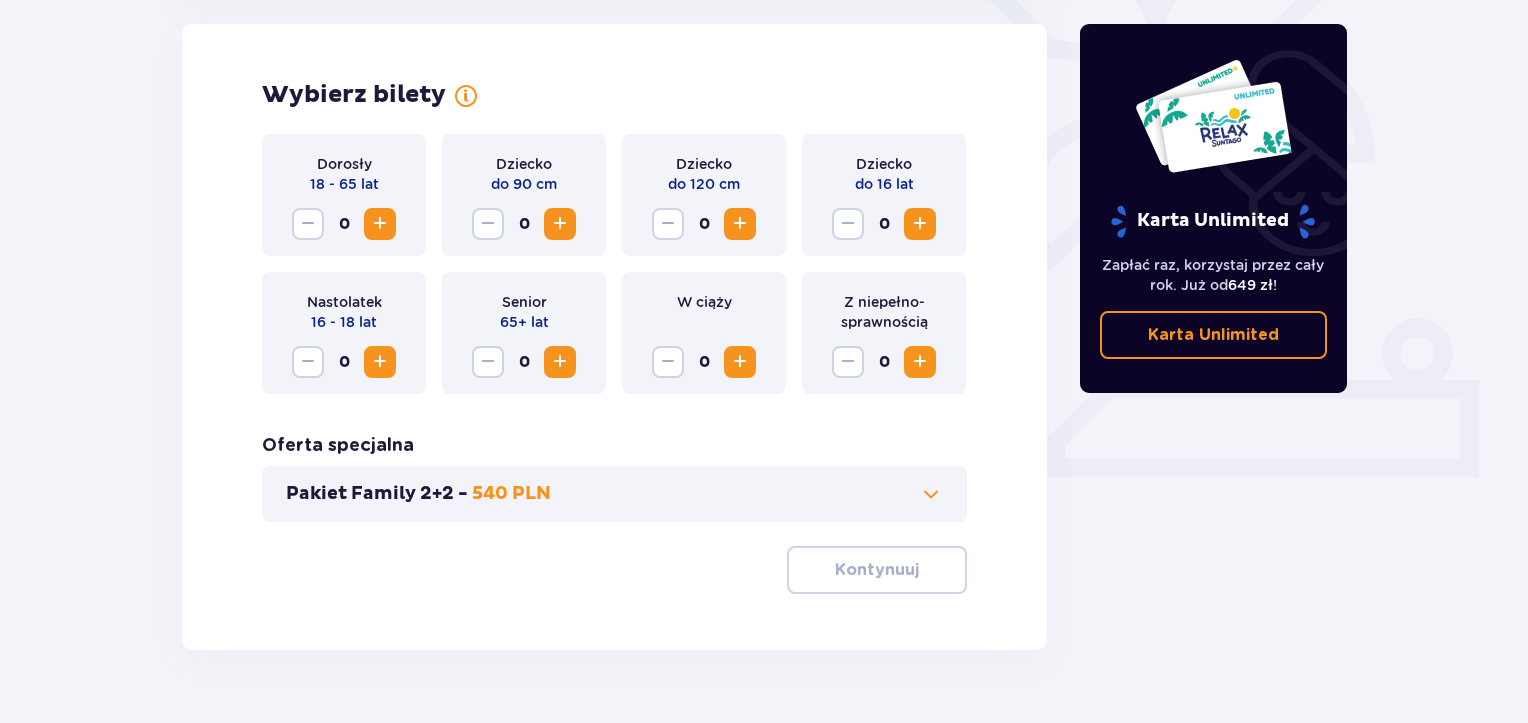 scroll, scrollTop: 603, scrollLeft: 0, axis: vertical 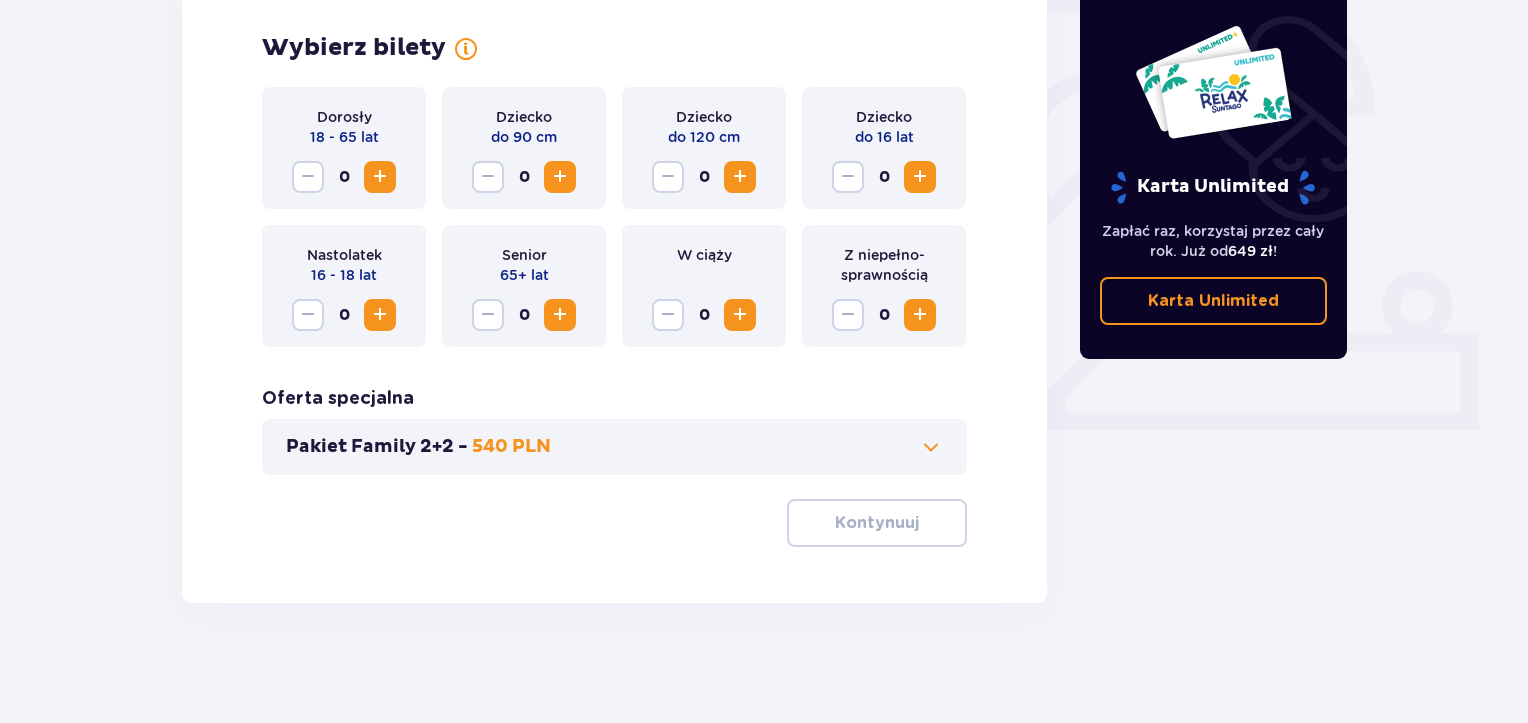 click at bounding box center [380, 177] 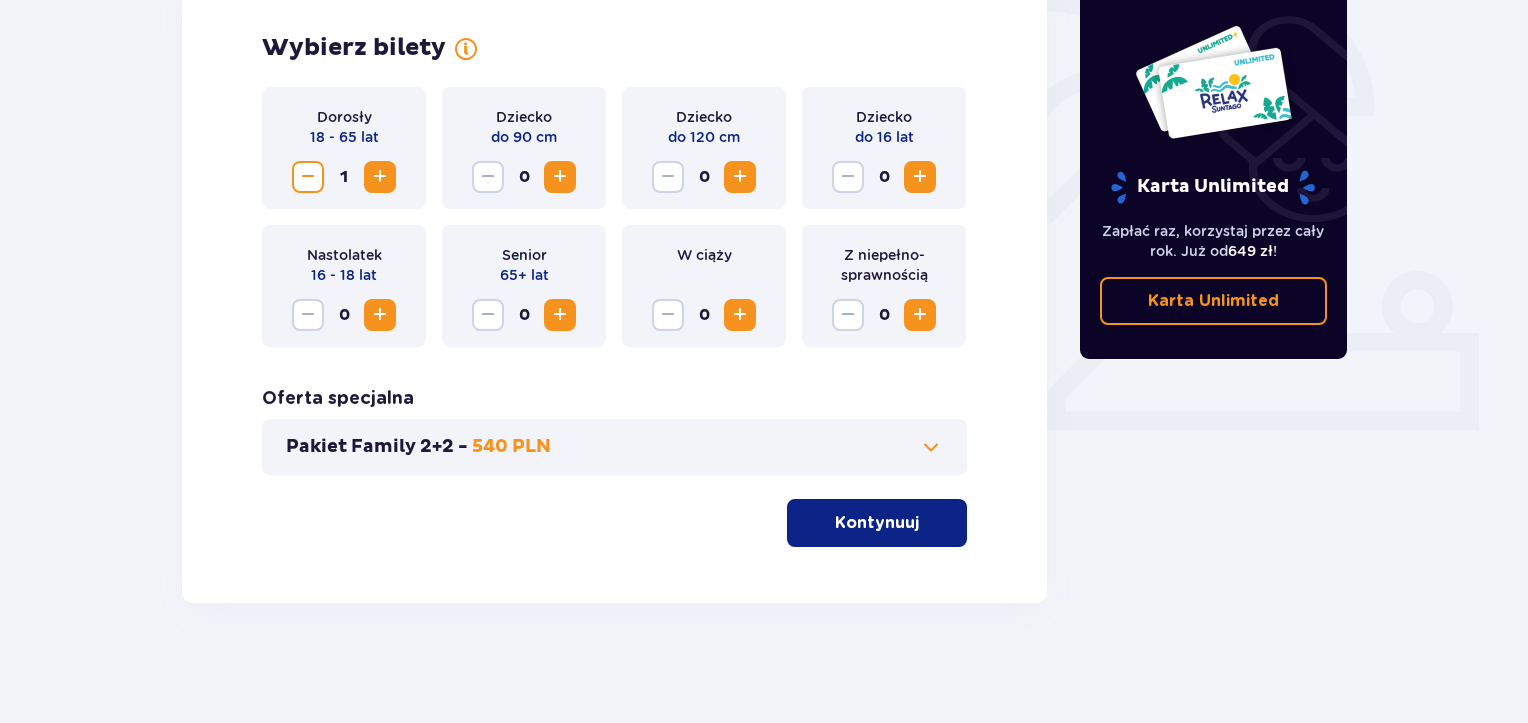 click at bounding box center (920, 177) 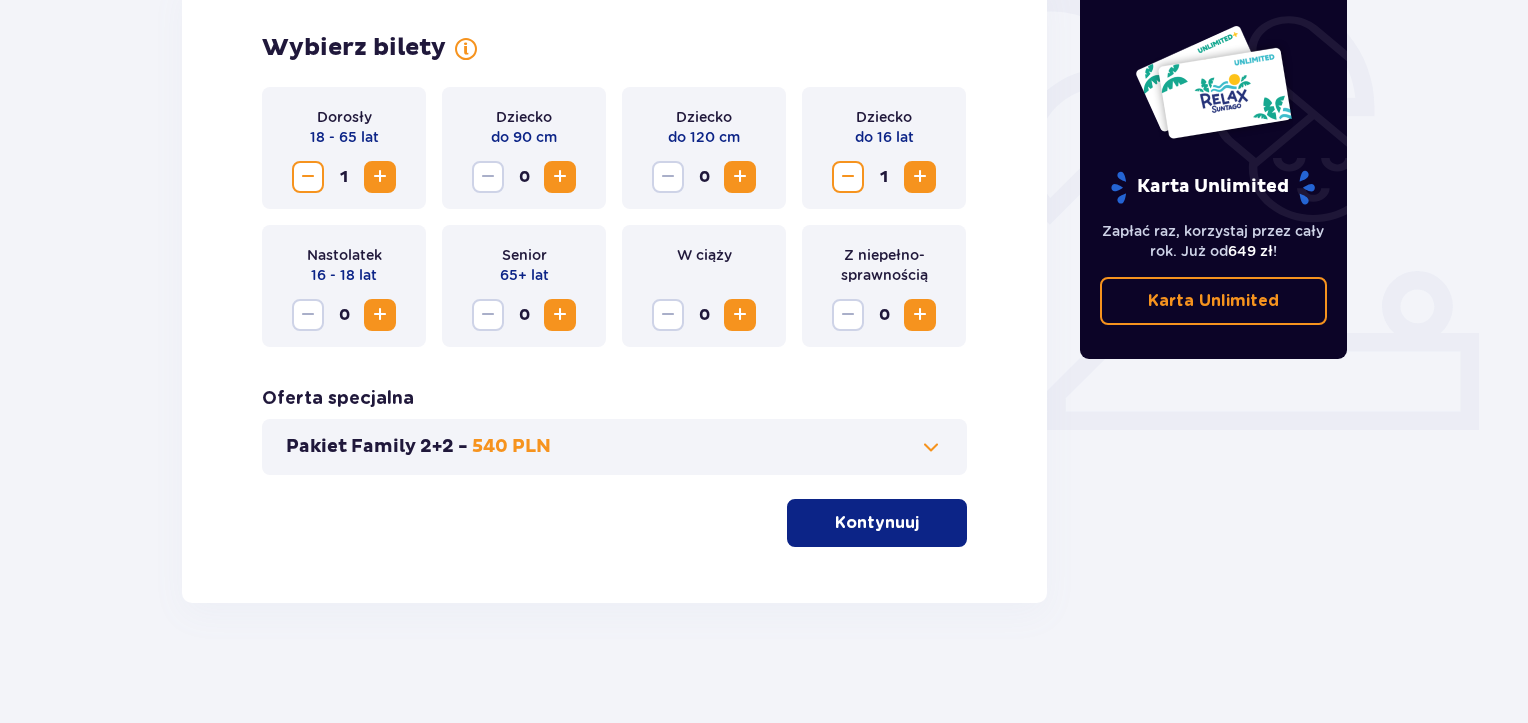 click at bounding box center [560, 315] 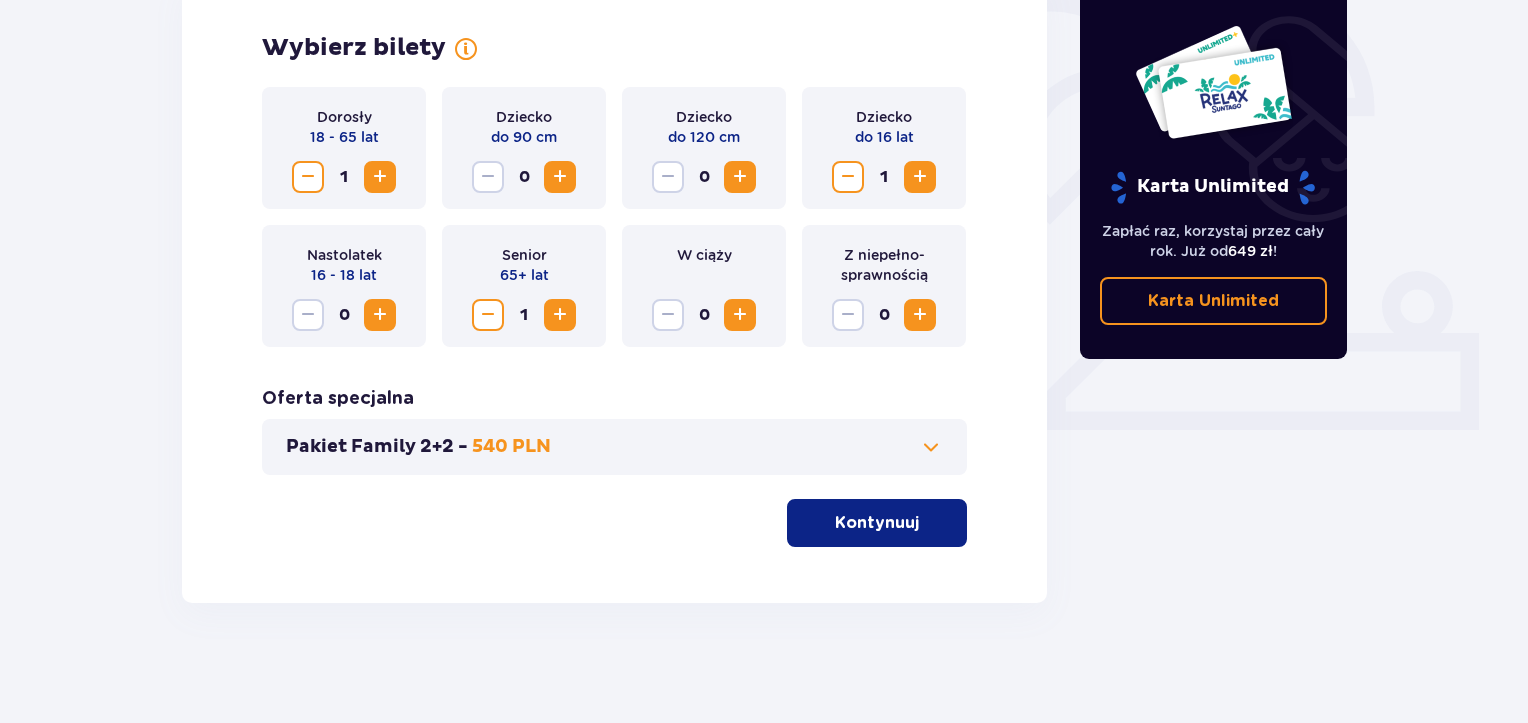 click on "Kontynuuj" at bounding box center (877, 523) 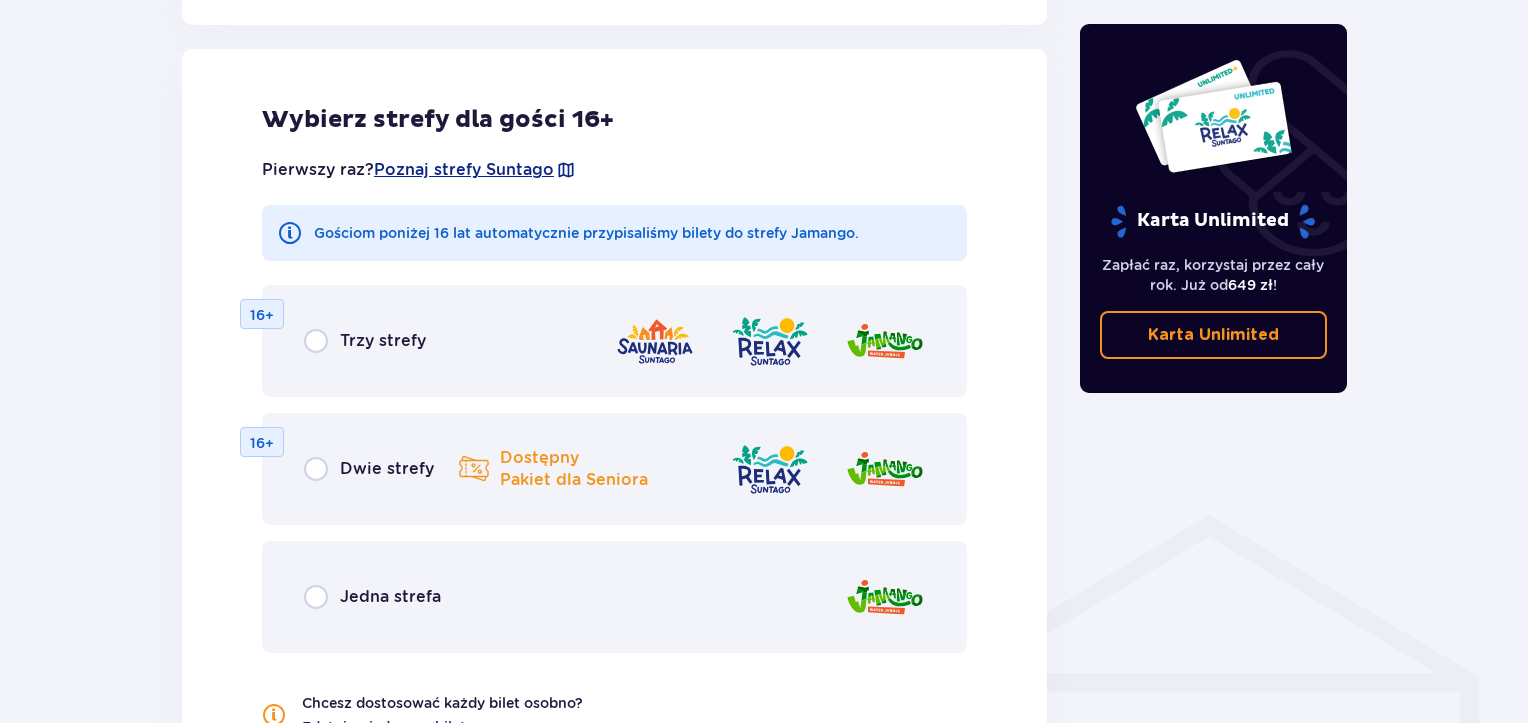 scroll, scrollTop: 1209, scrollLeft: 0, axis: vertical 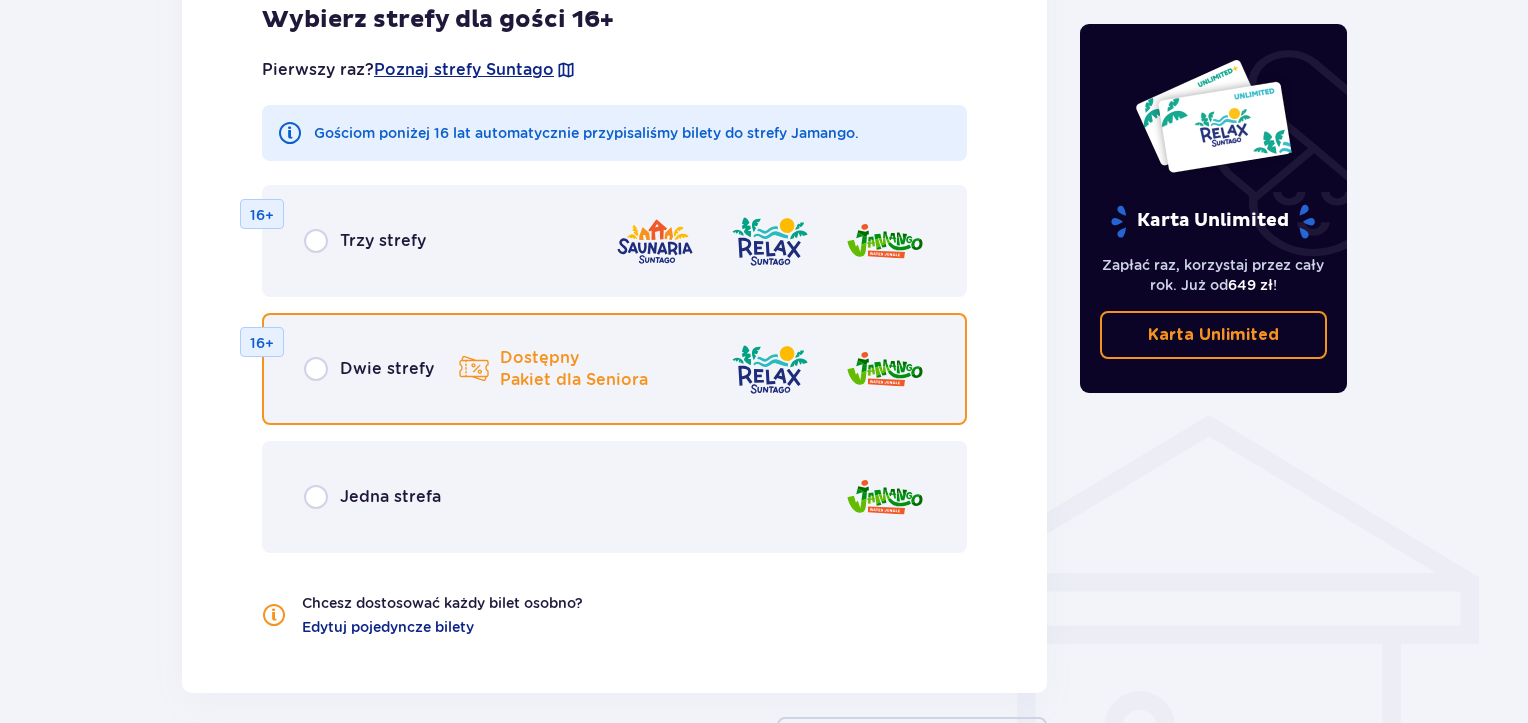 click at bounding box center (316, 369) 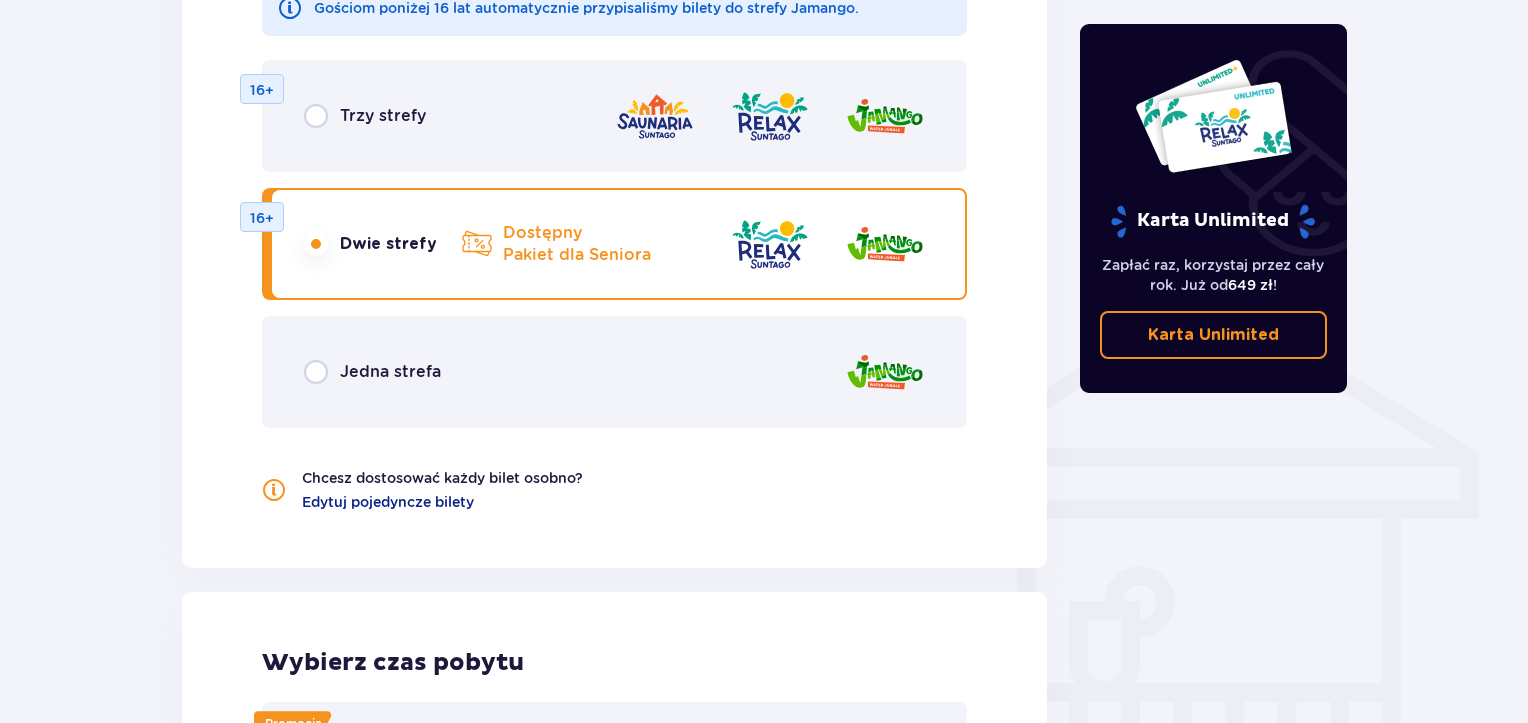scroll, scrollTop: 1877, scrollLeft: 0, axis: vertical 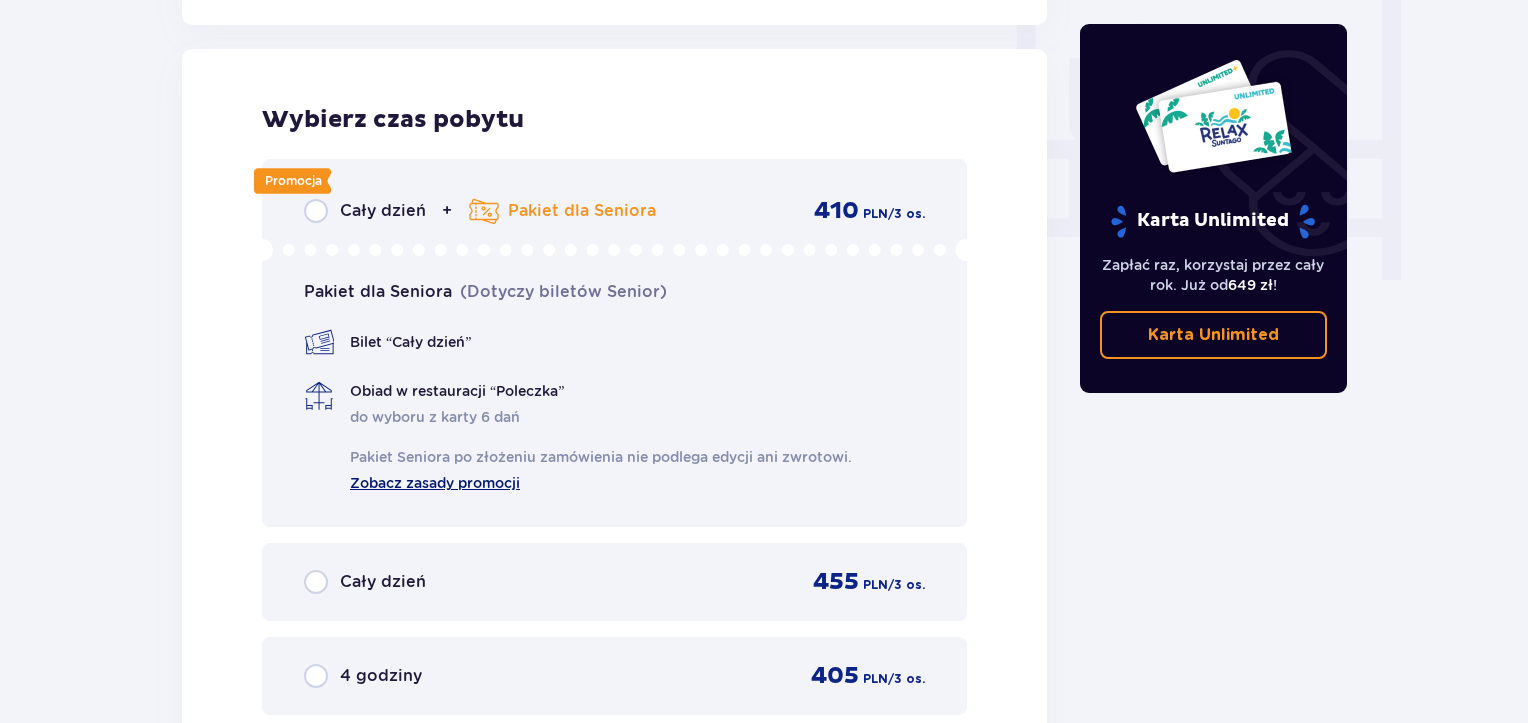 click on "Zobacz zasady promocji" at bounding box center [435, 481] 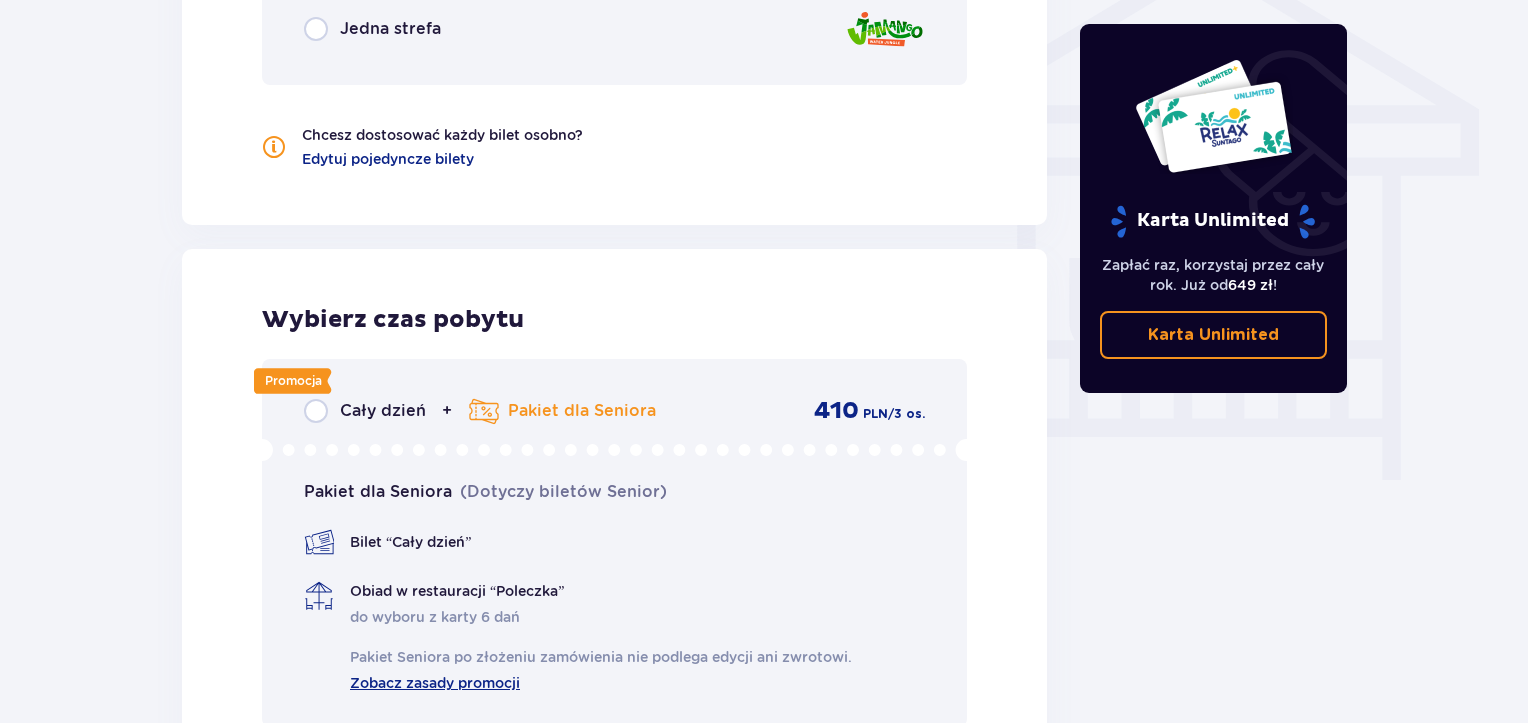 scroll, scrollTop: 1377, scrollLeft: 0, axis: vertical 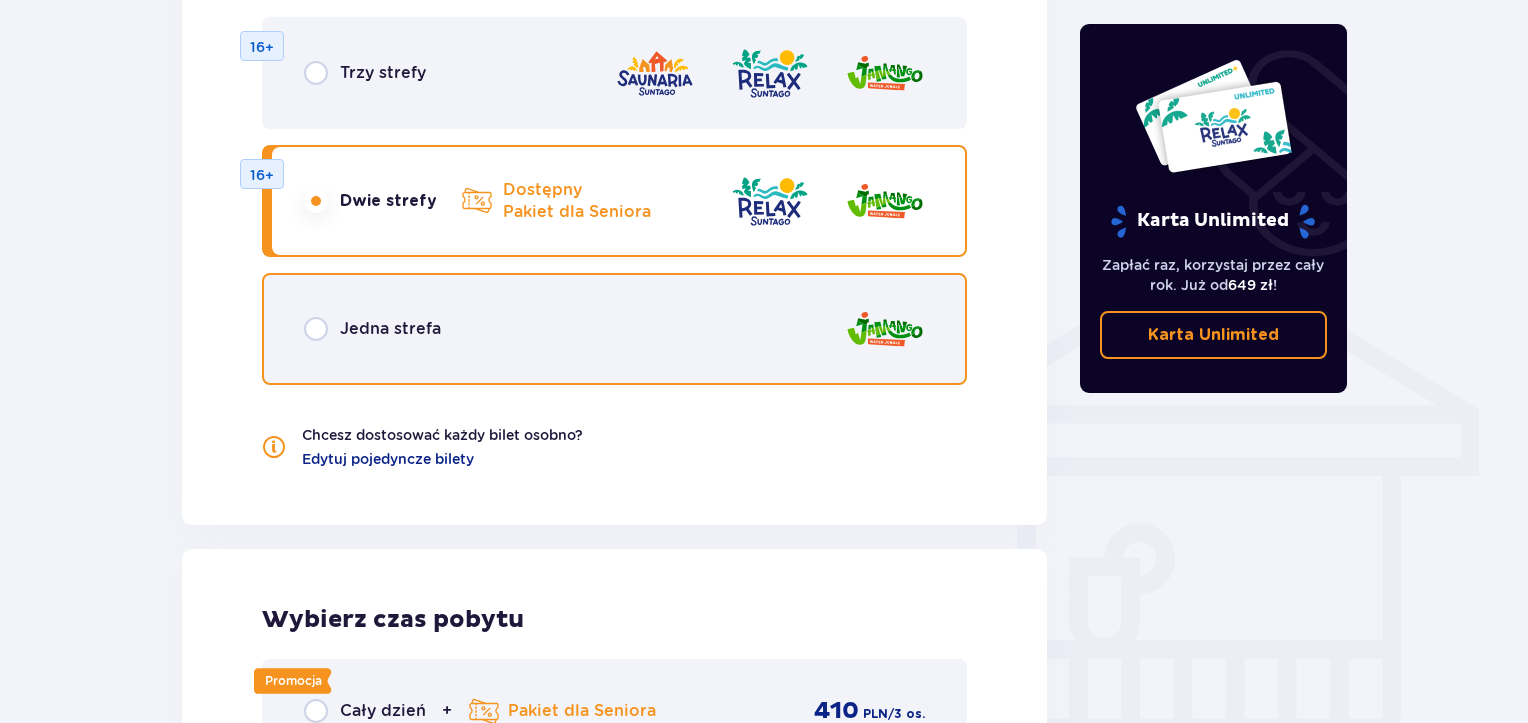 click at bounding box center [316, 329] 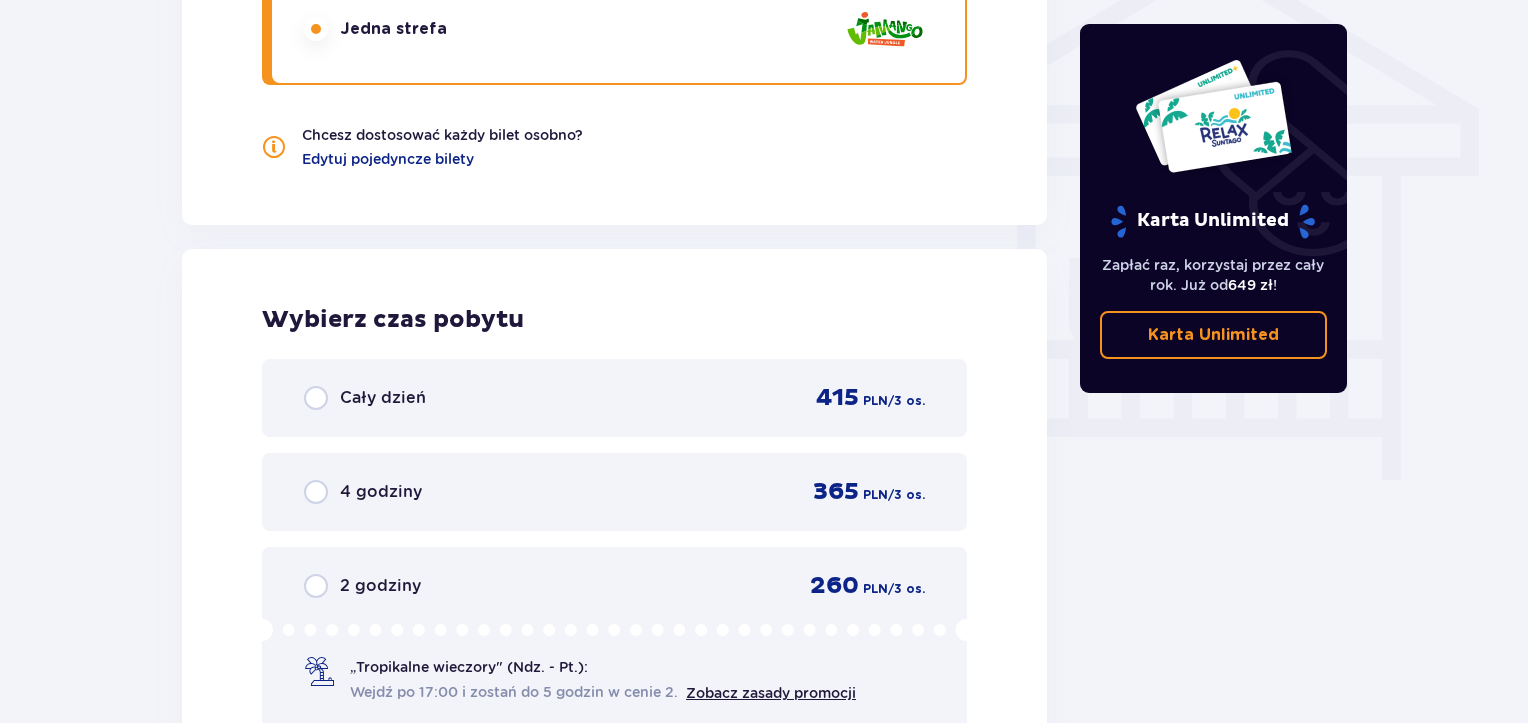 scroll, scrollTop: 1377, scrollLeft: 0, axis: vertical 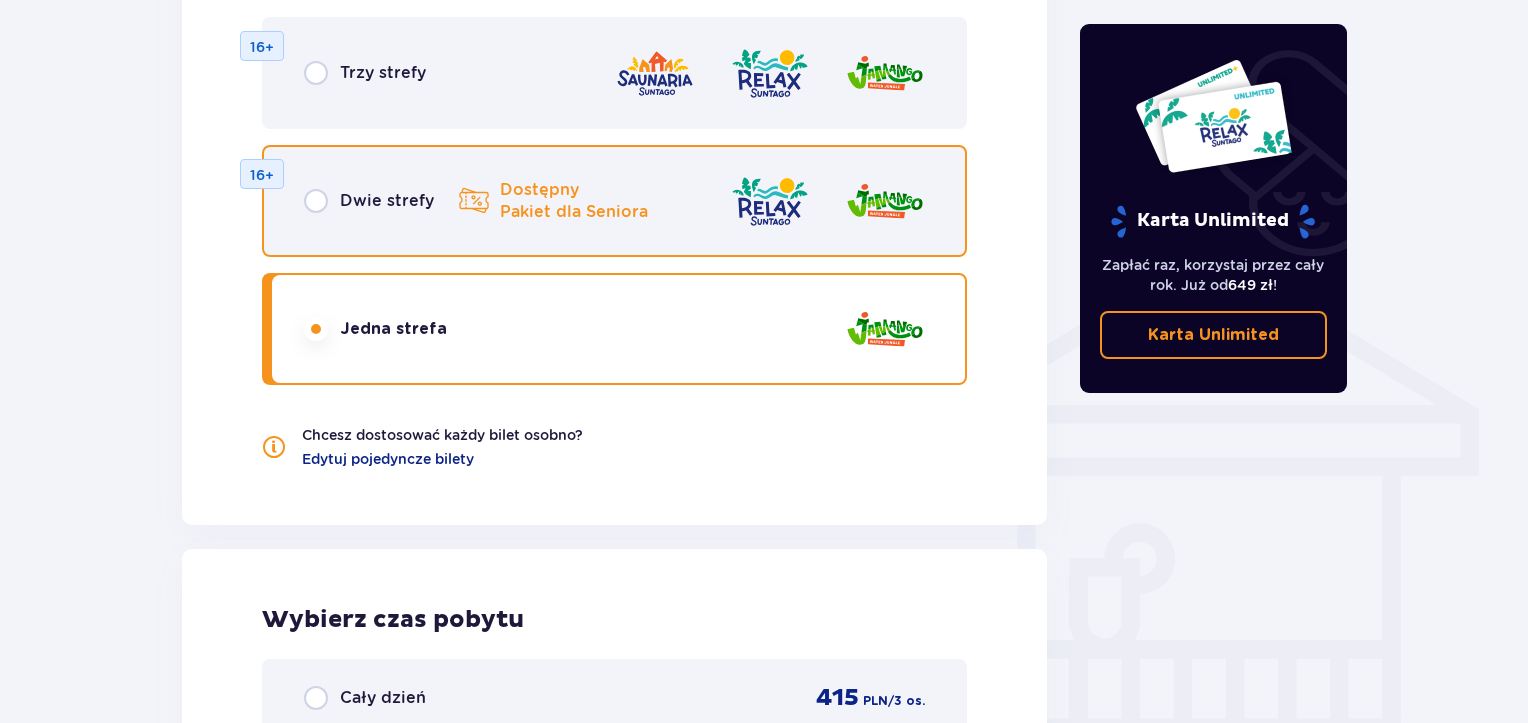 click at bounding box center (316, 201) 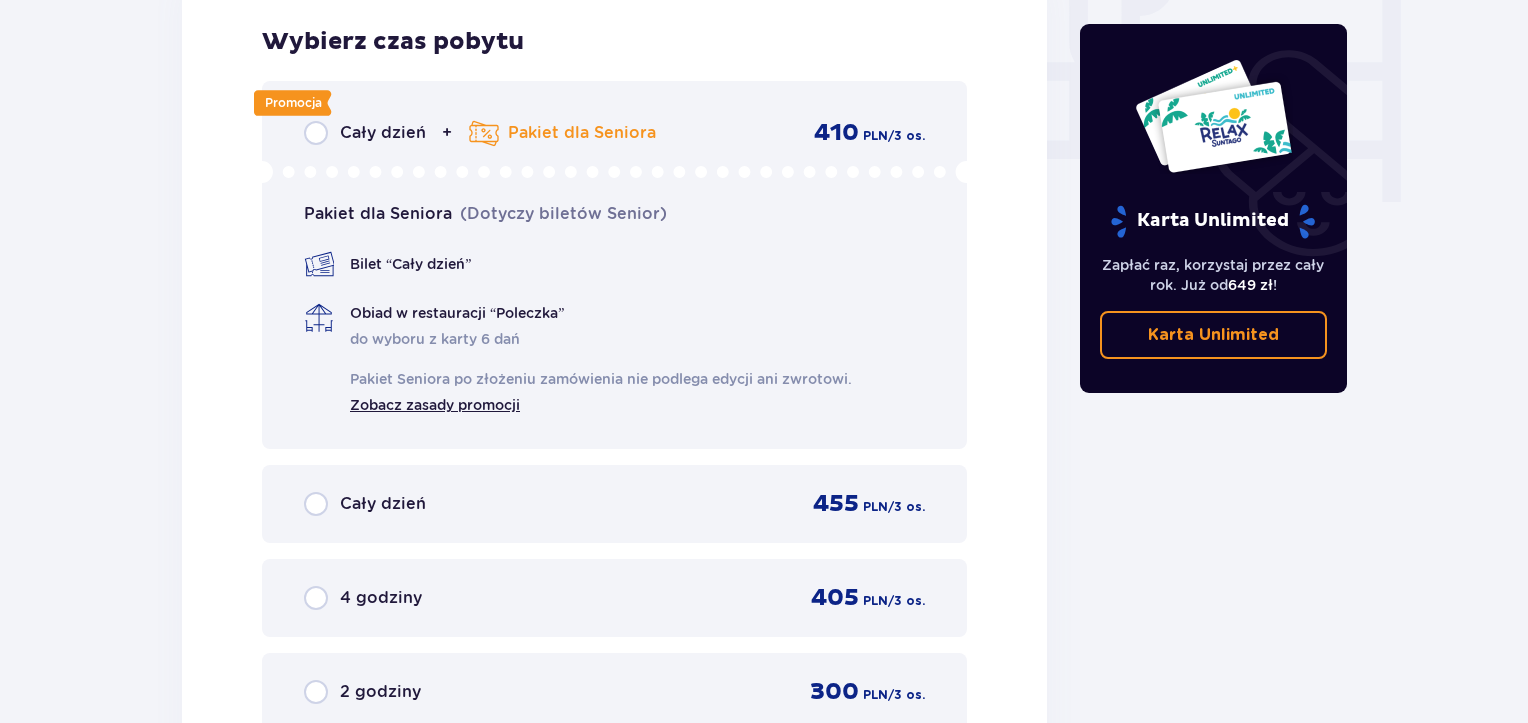 scroll, scrollTop: 1977, scrollLeft: 0, axis: vertical 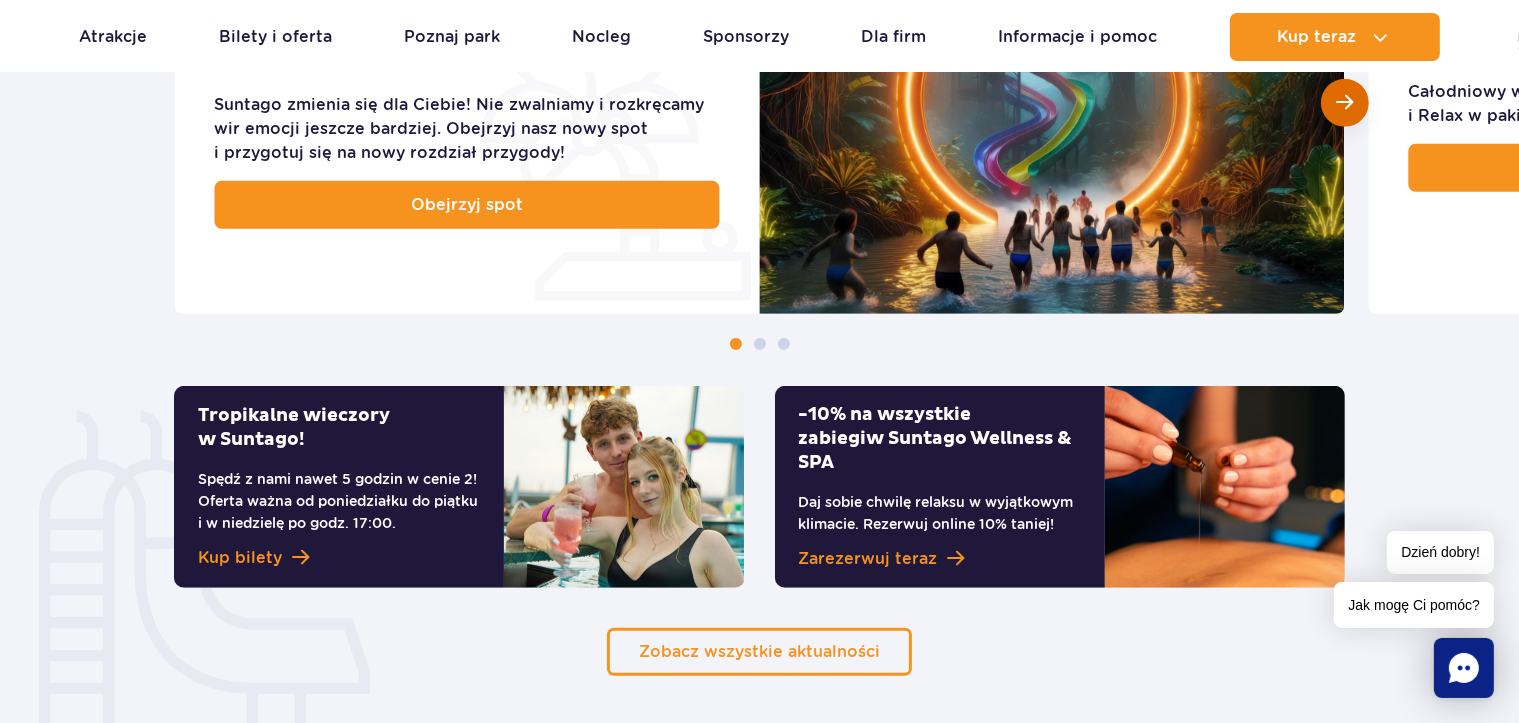 click at bounding box center (1344, 102) 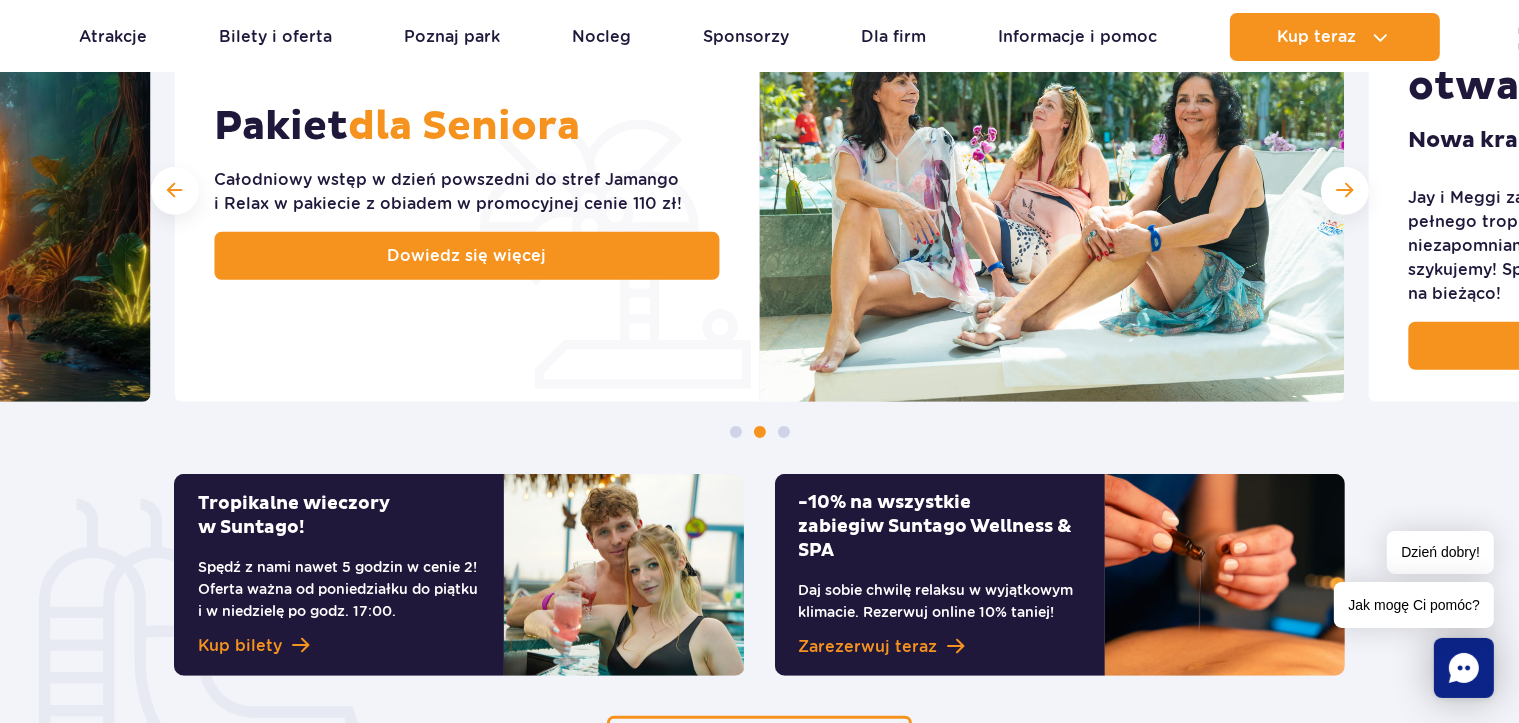 scroll, scrollTop: 900, scrollLeft: 0, axis: vertical 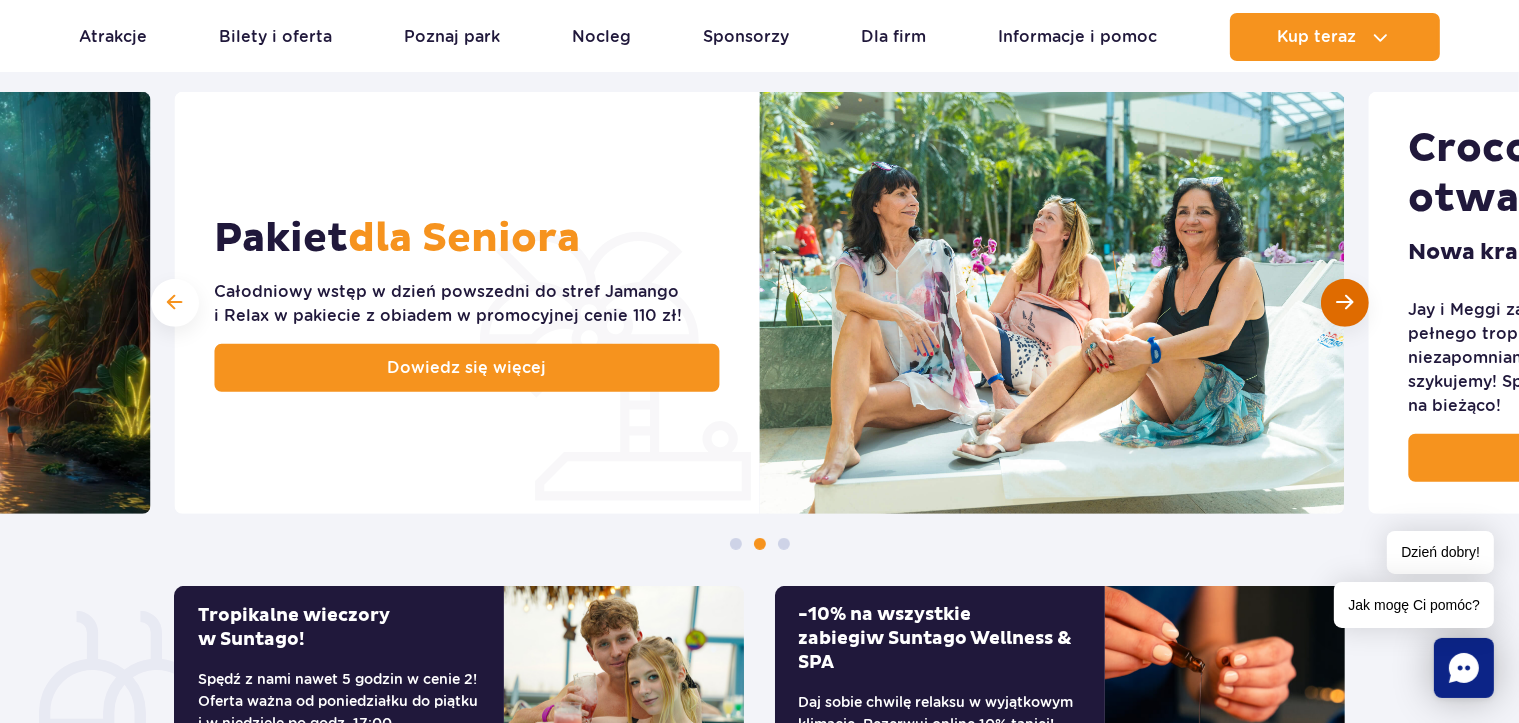 click at bounding box center (1345, 303) 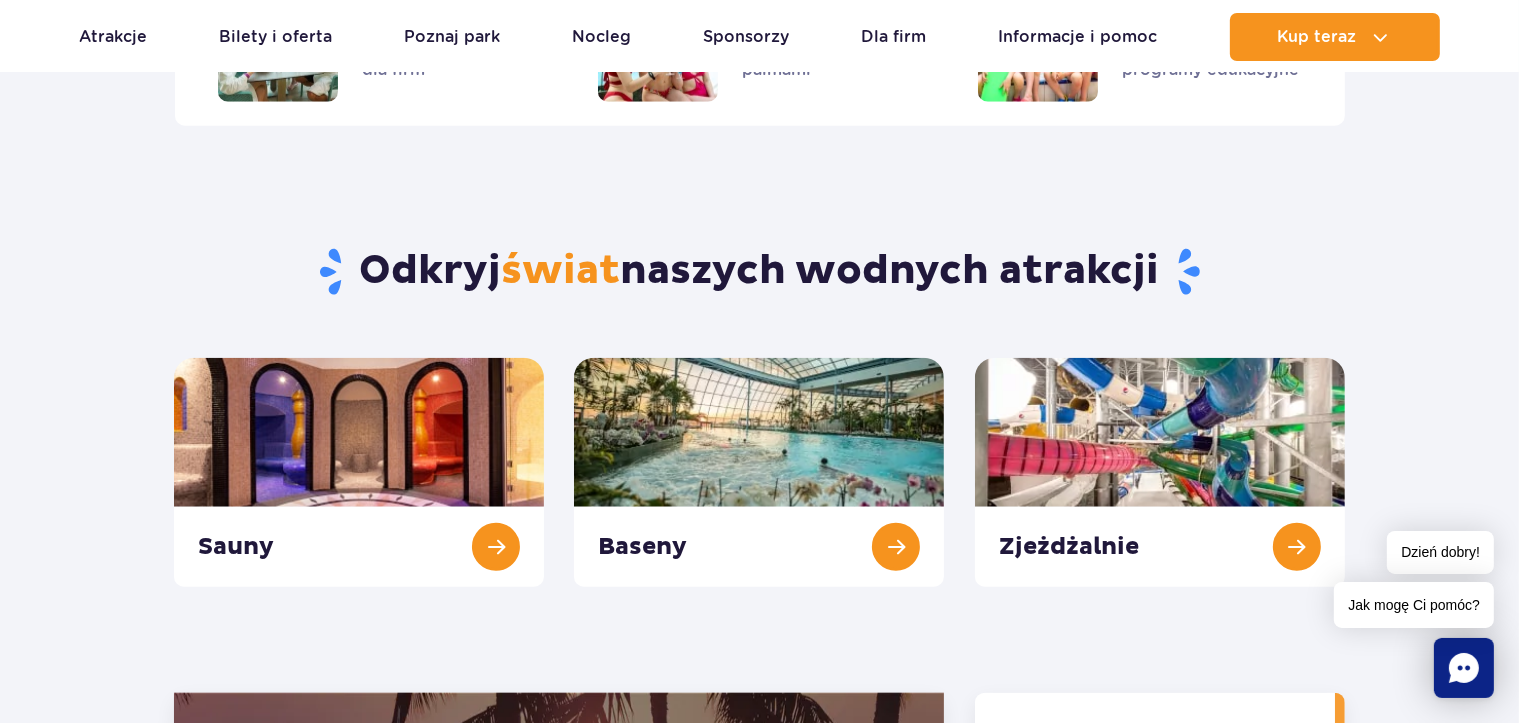 scroll, scrollTop: 2100, scrollLeft: 0, axis: vertical 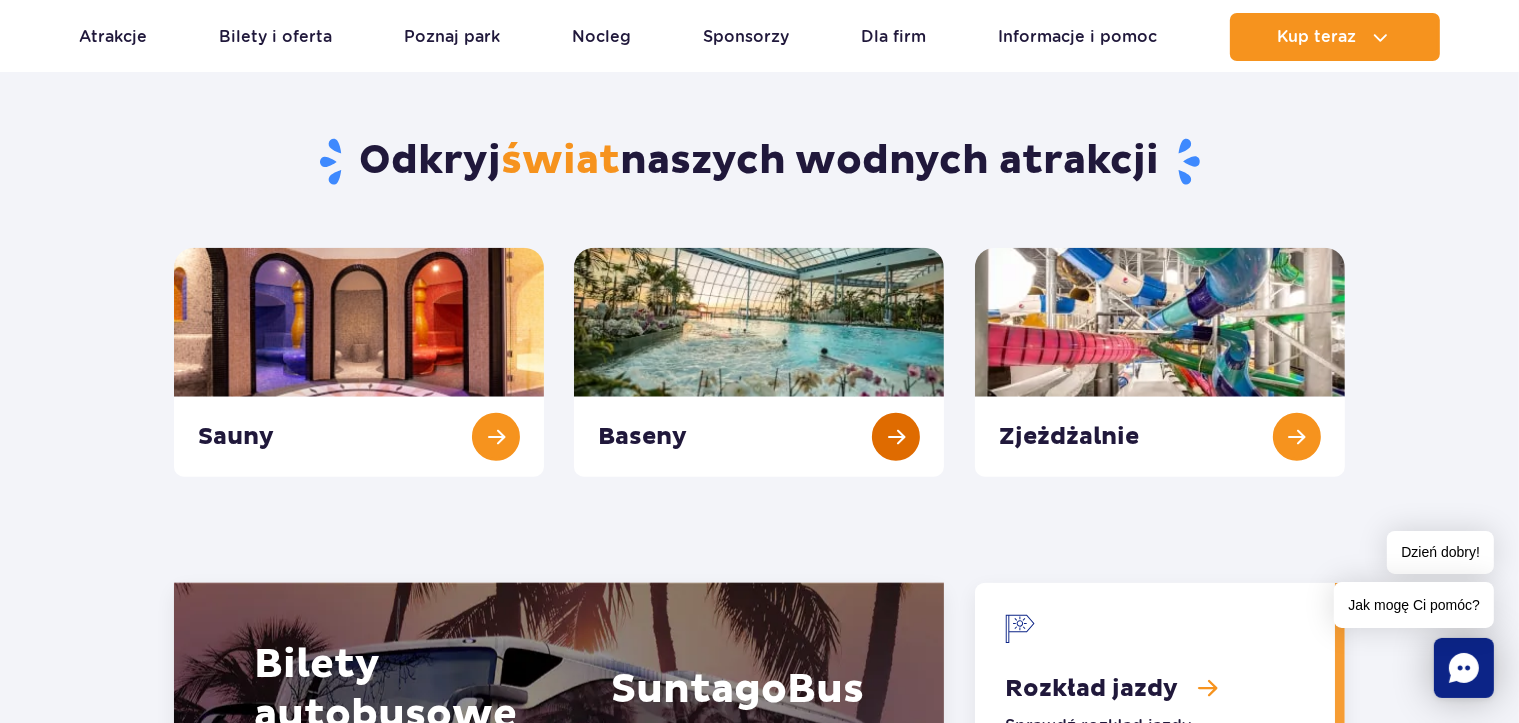 click at bounding box center (759, 362) 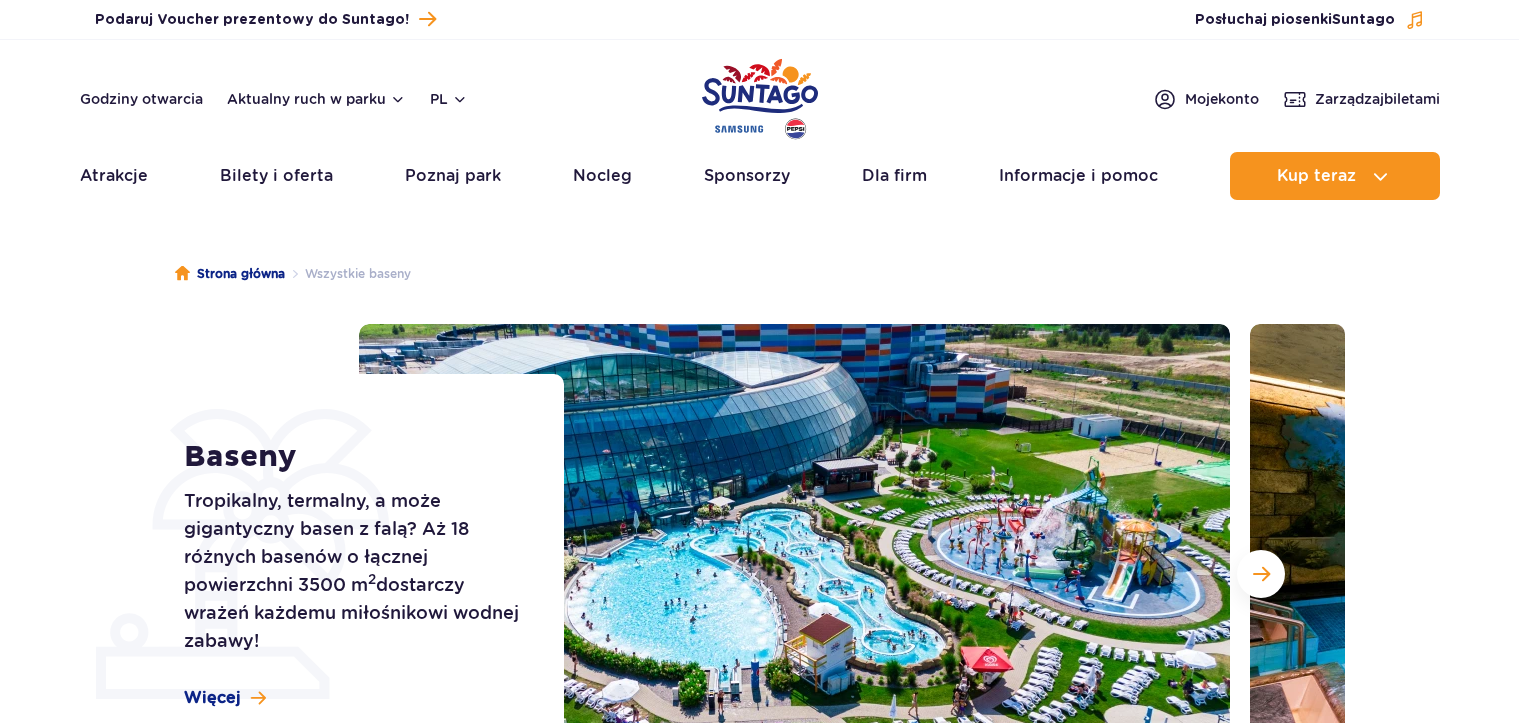 scroll, scrollTop: 0, scrollLeft: 0, axis: both 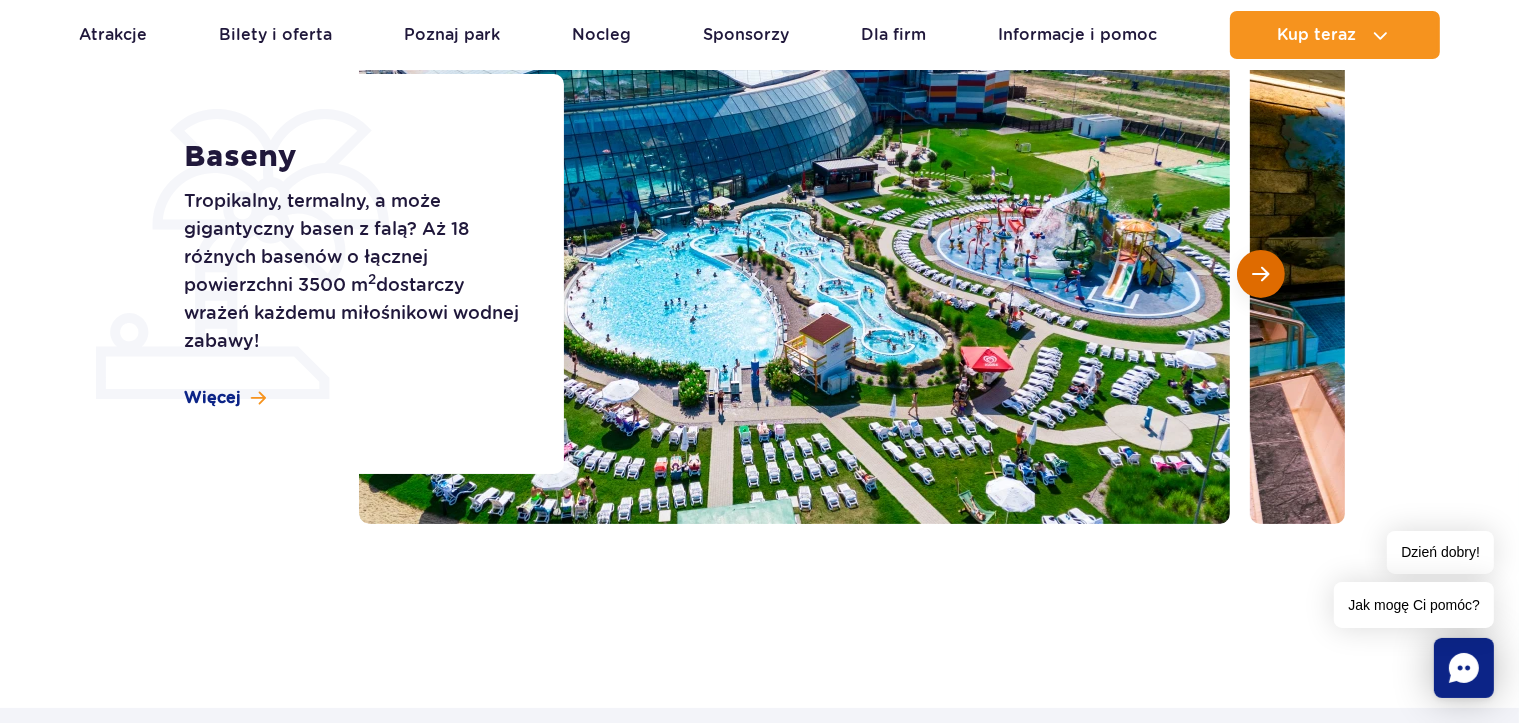click at bounding box center [1261, 274] 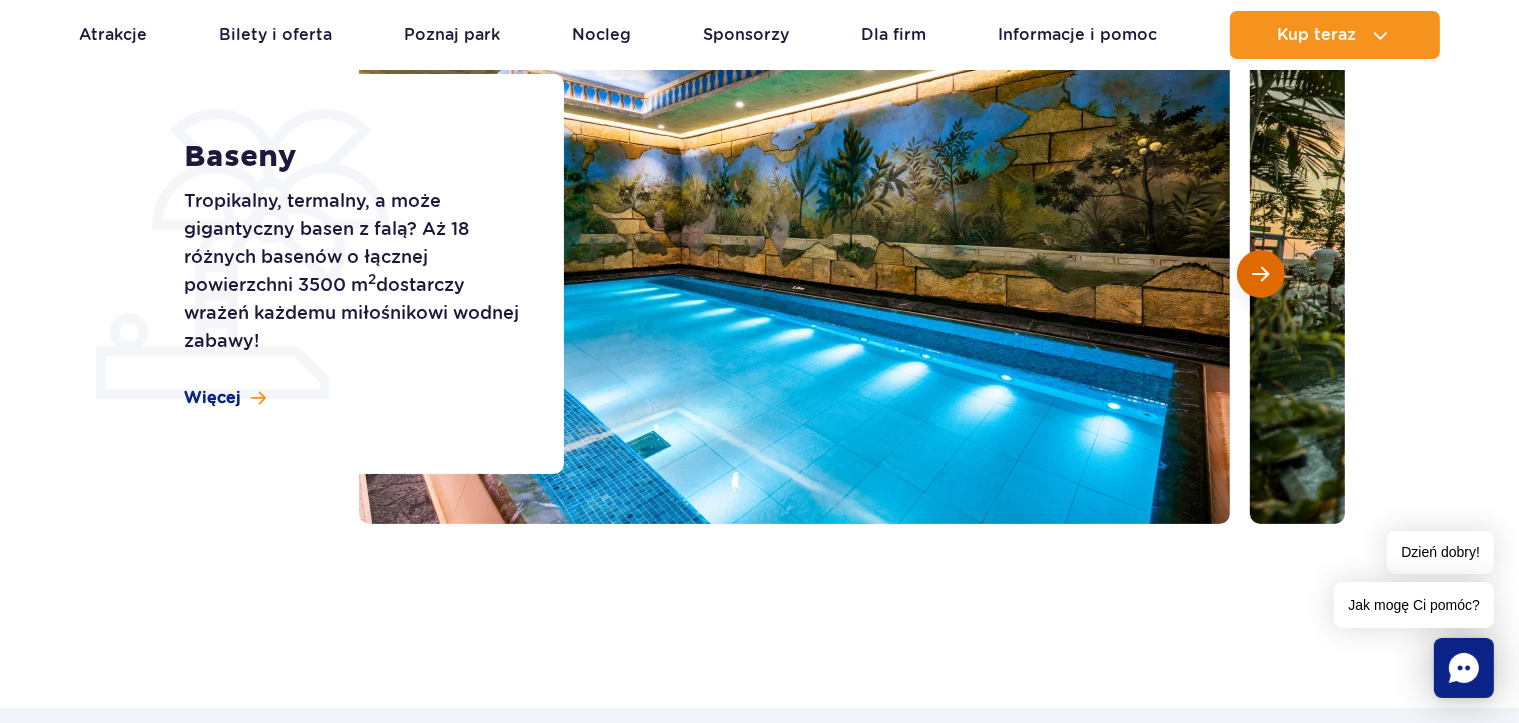 click at bounding box center (1261, 274) 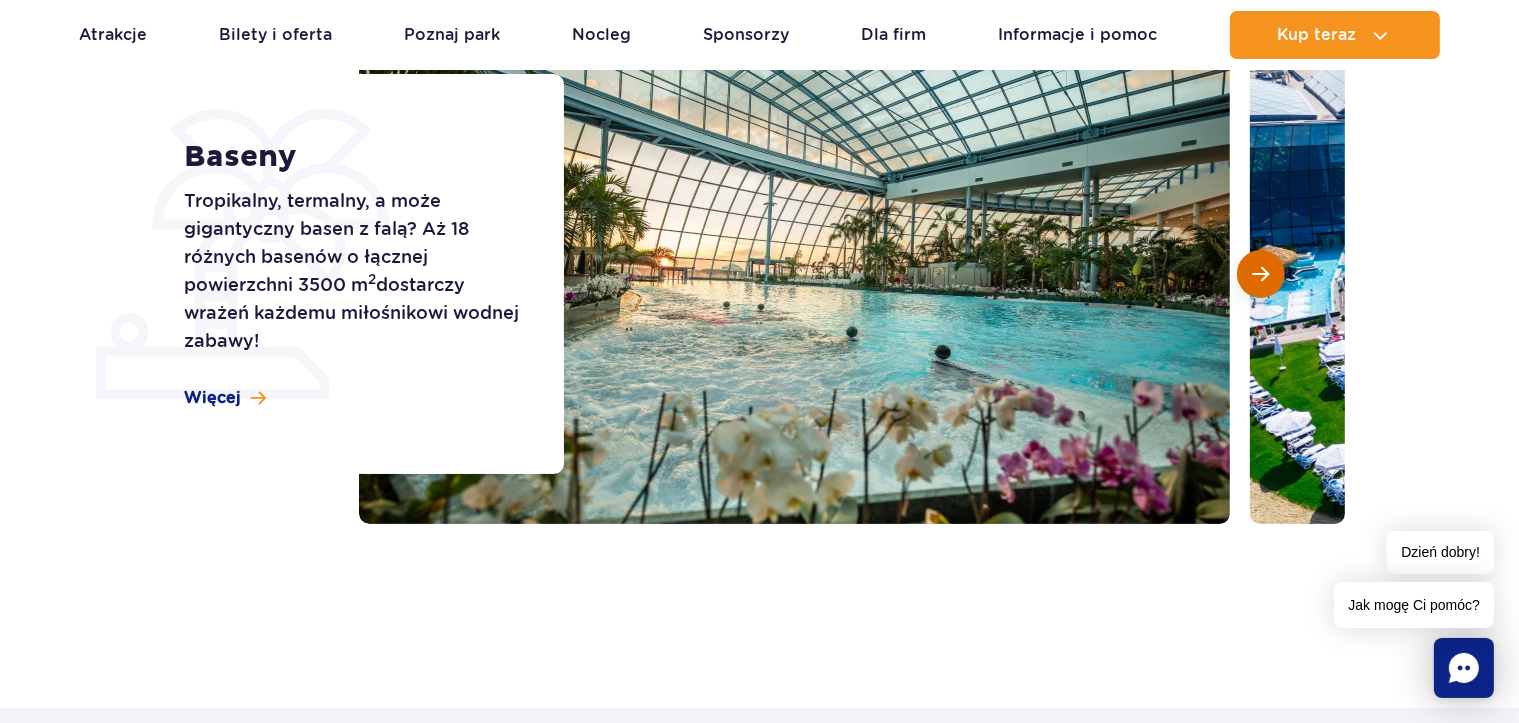 click at bounding box center [1261, 274] 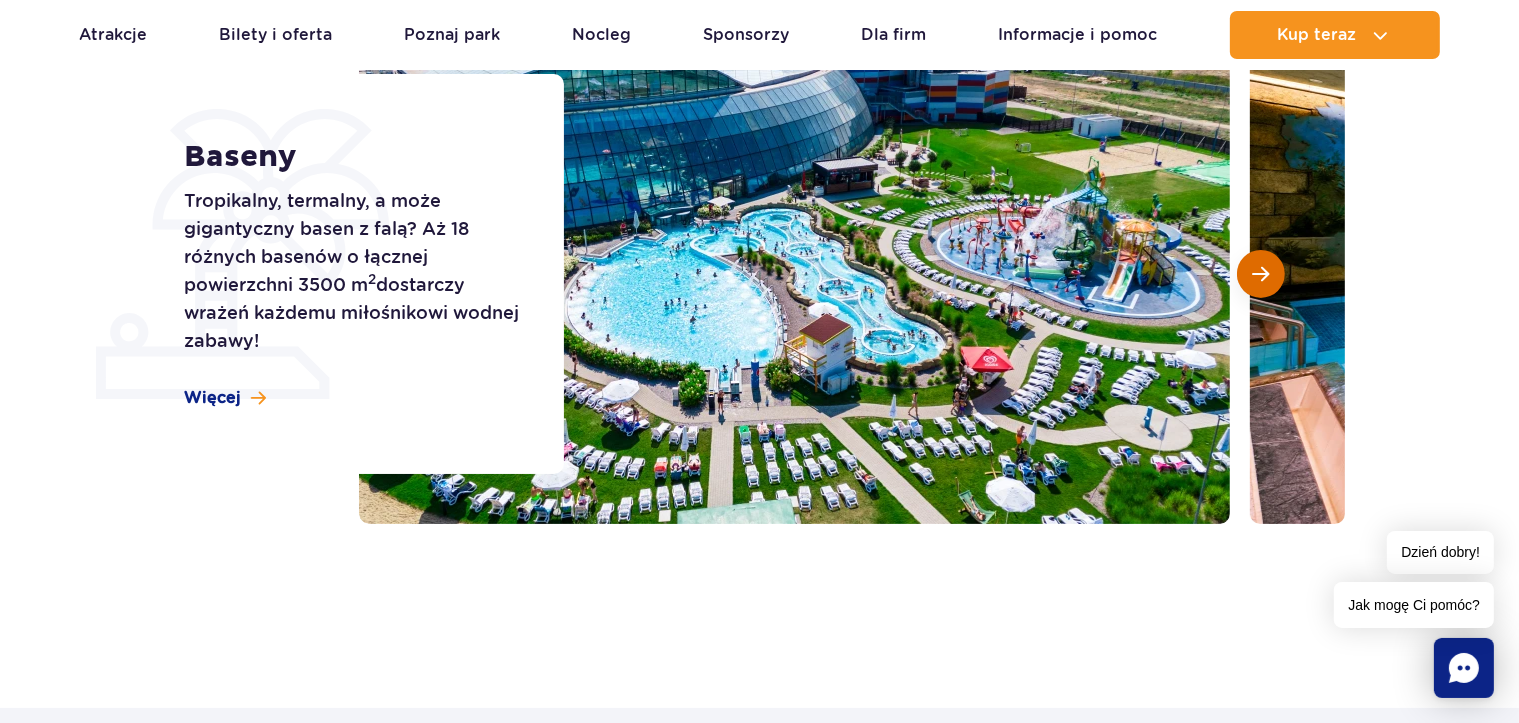 click at bounding box center (1261, 274) 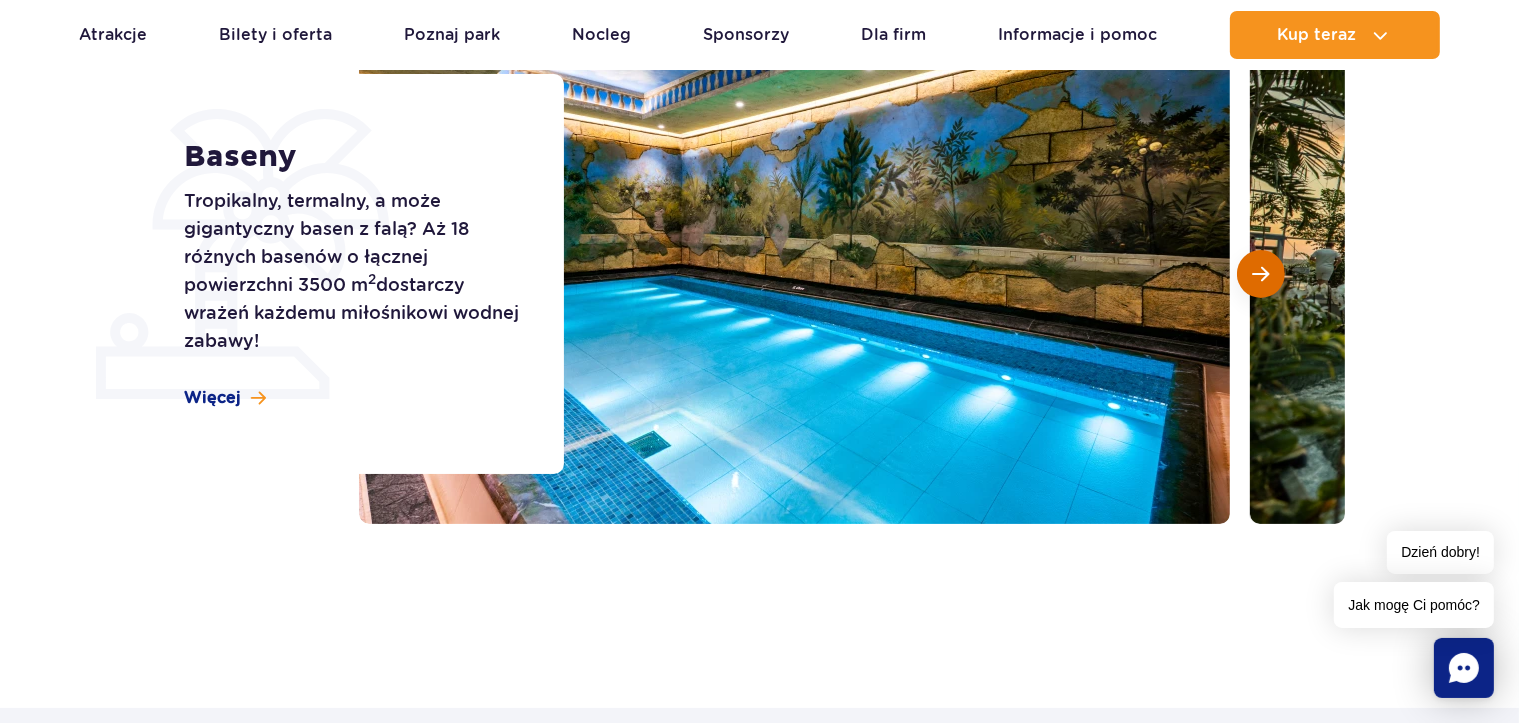 click at bounding box center [1261, 274] 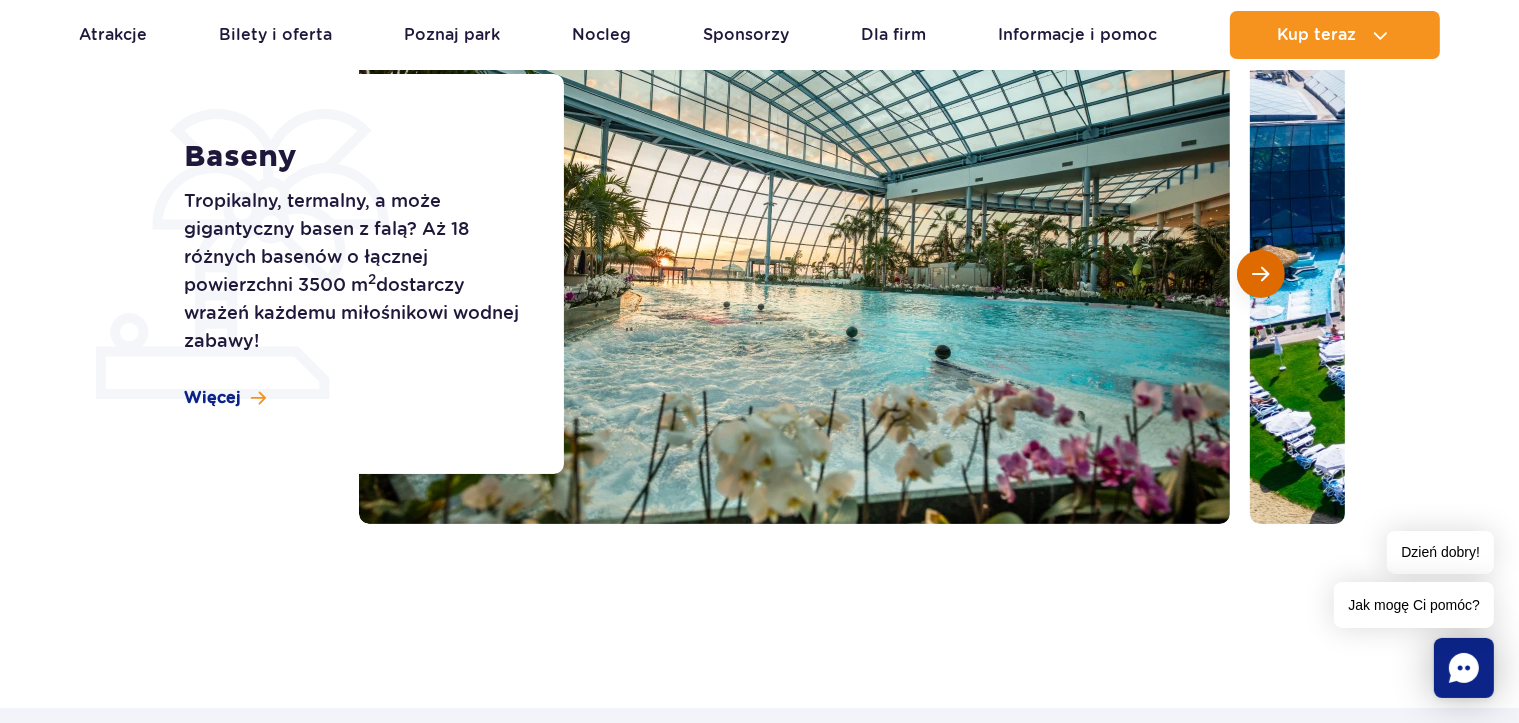 click at bounding box center [1261, 274] 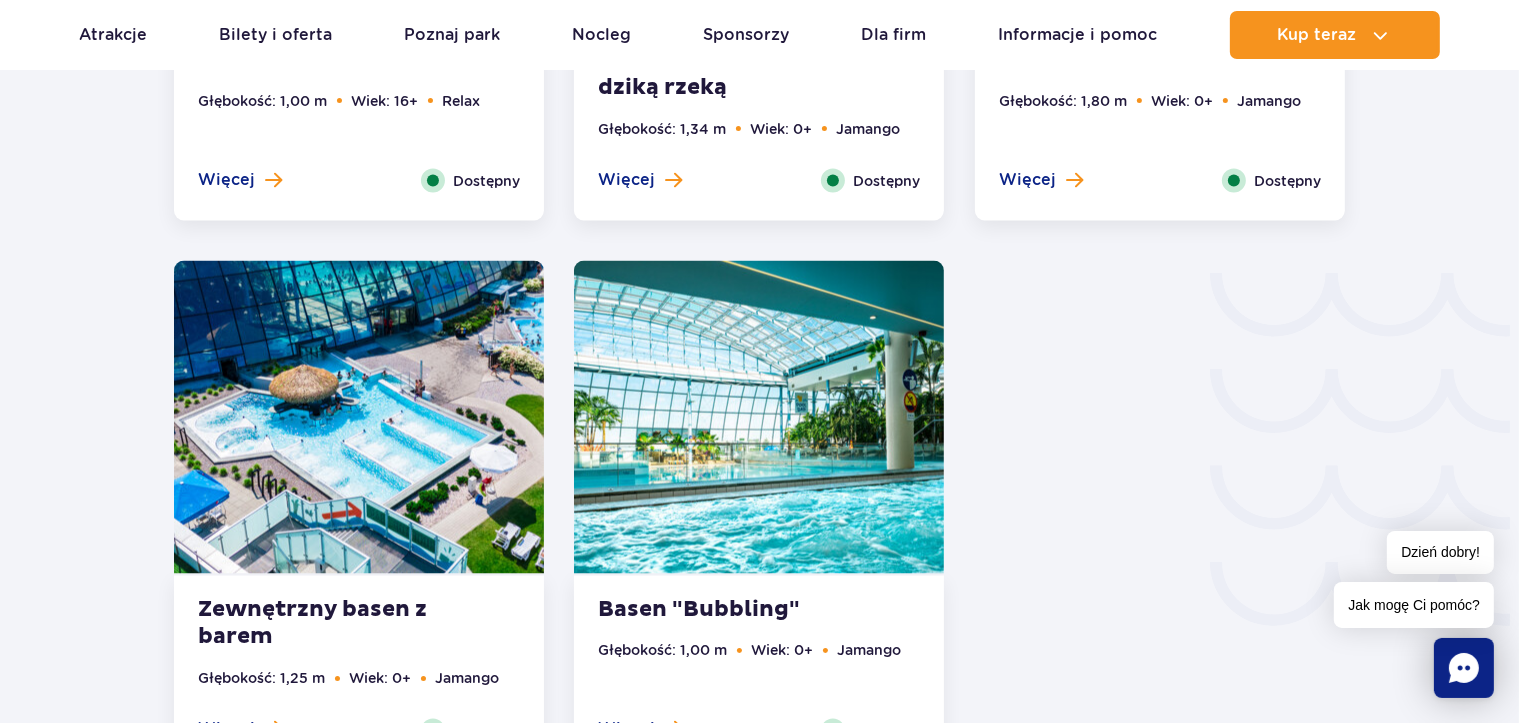 scroll, scrollTop: 3200, scrollLeft: 0, axis: vertical 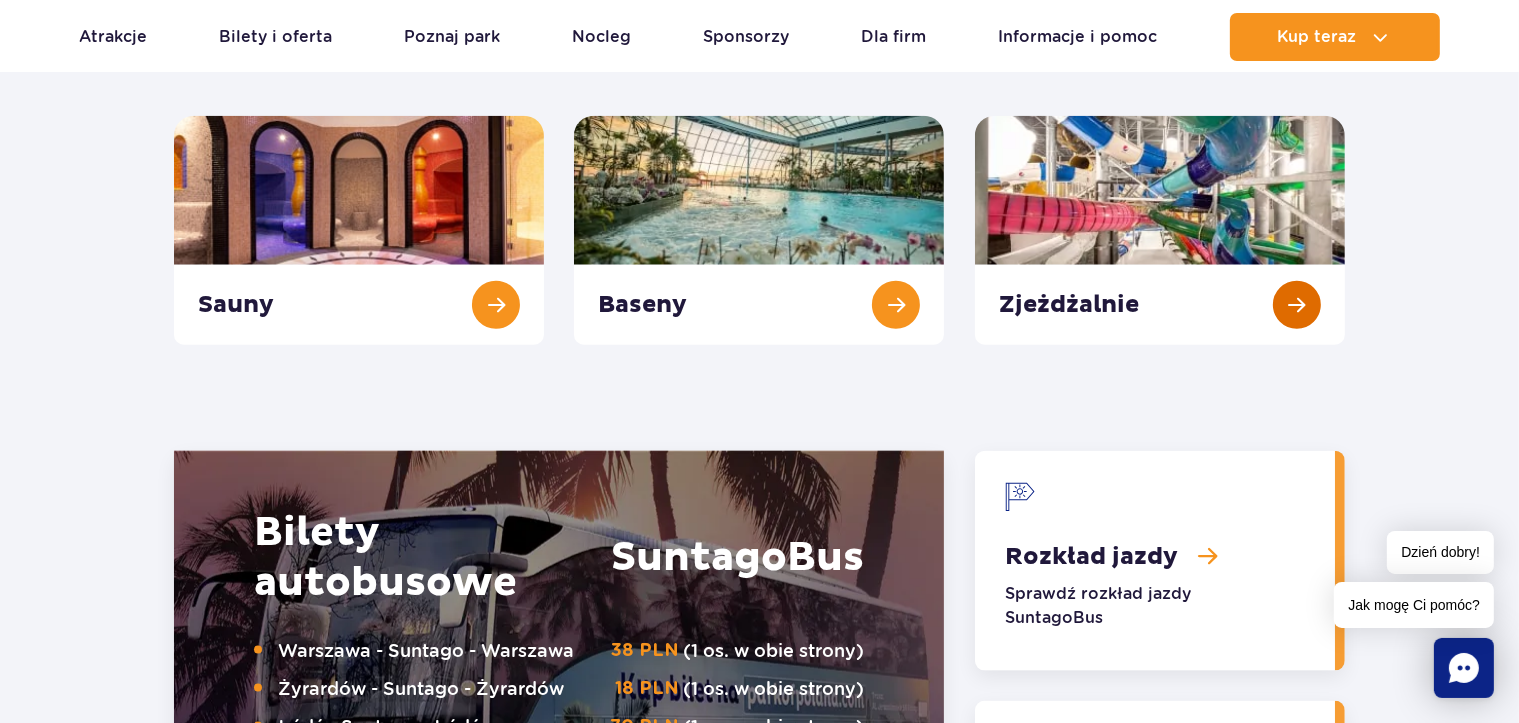 click at bounding box center [1160, 230] 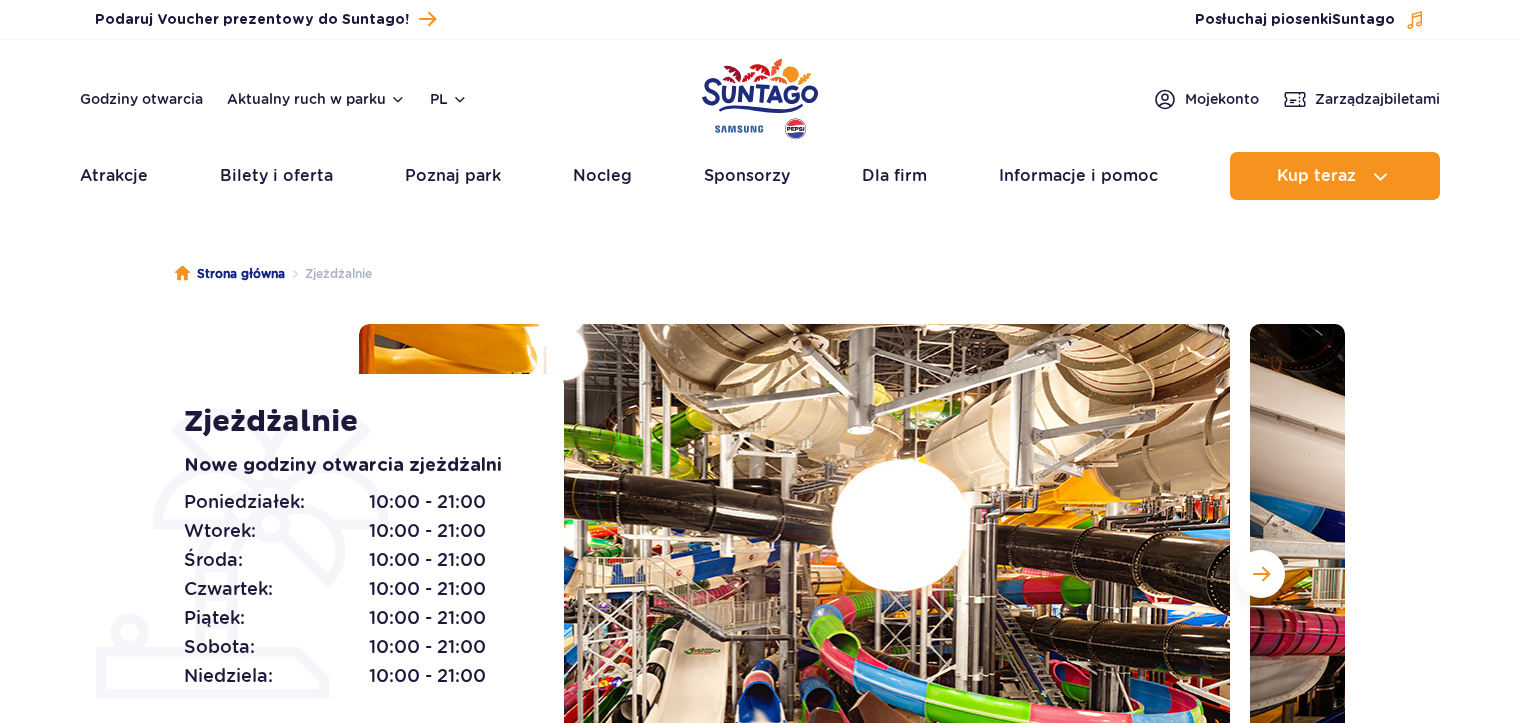 scroll, scrollTop: 0, scrollLeft: 0, axis: both 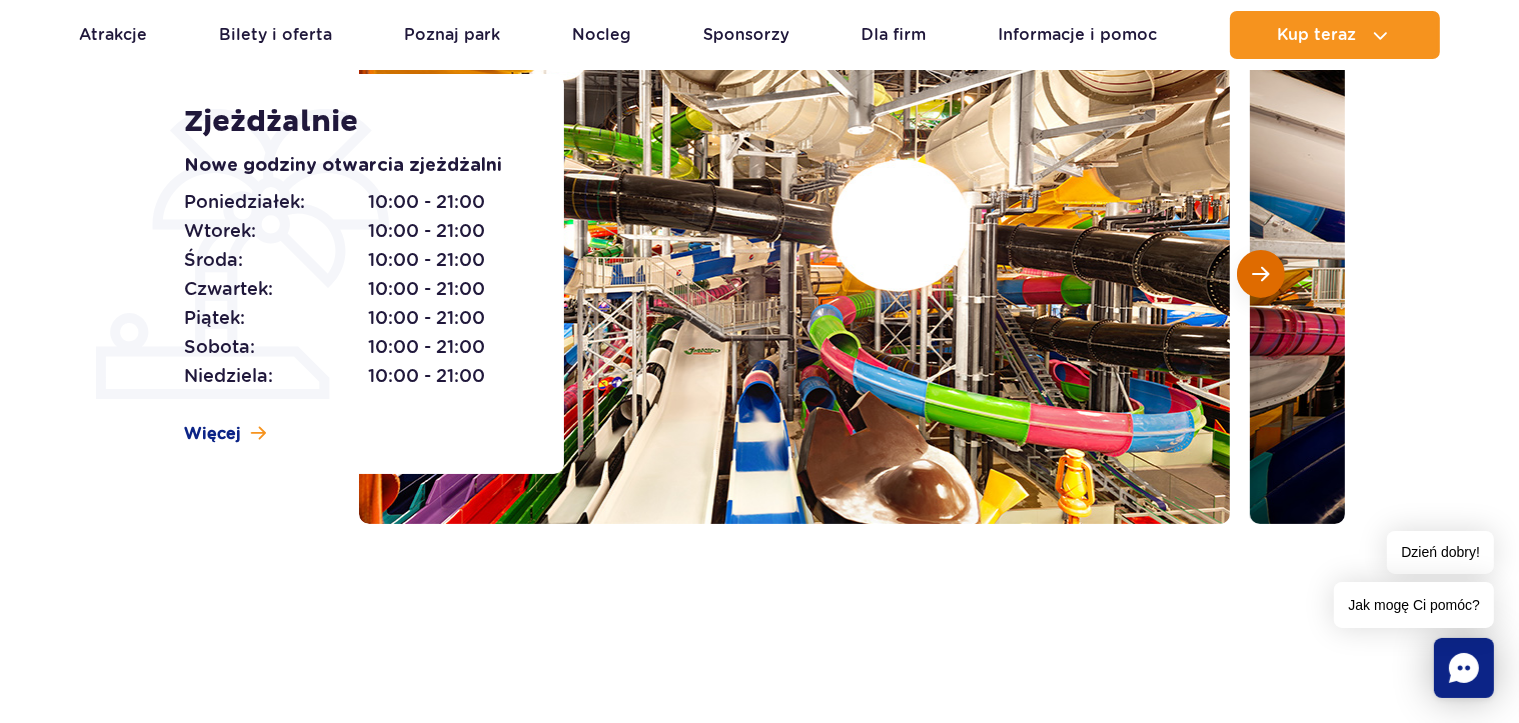click at bounding box center [1261, 274] 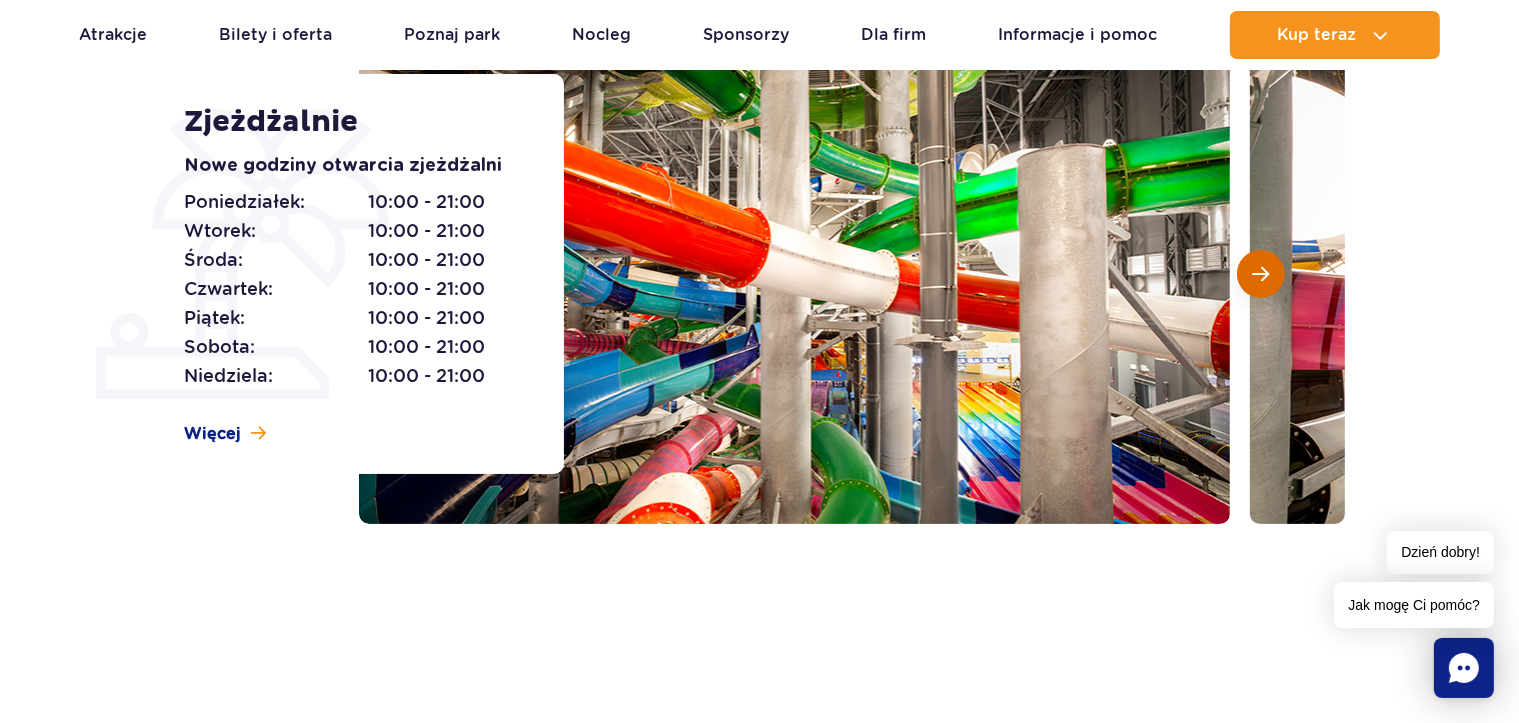 click at bounding box center [1261, 274] 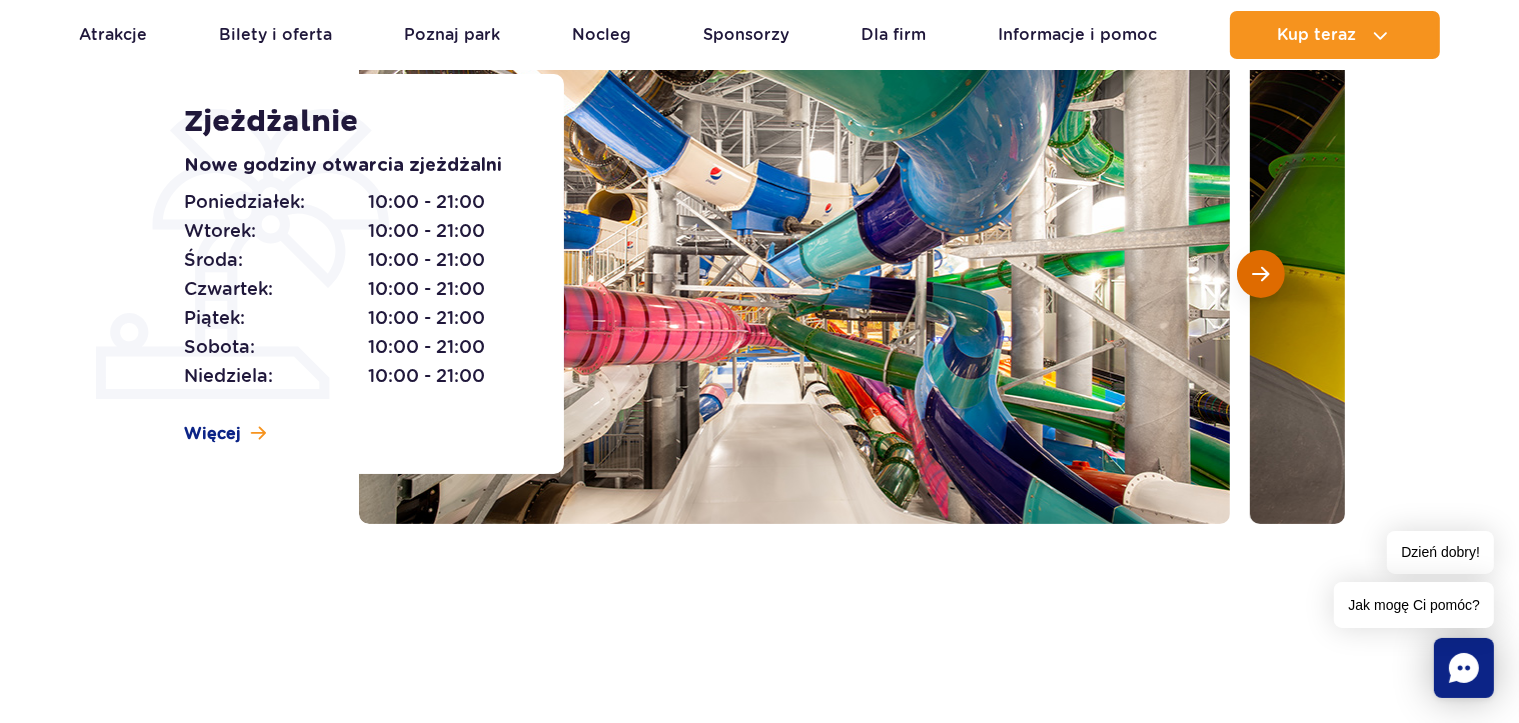 click at bounding box center [1261, 274] 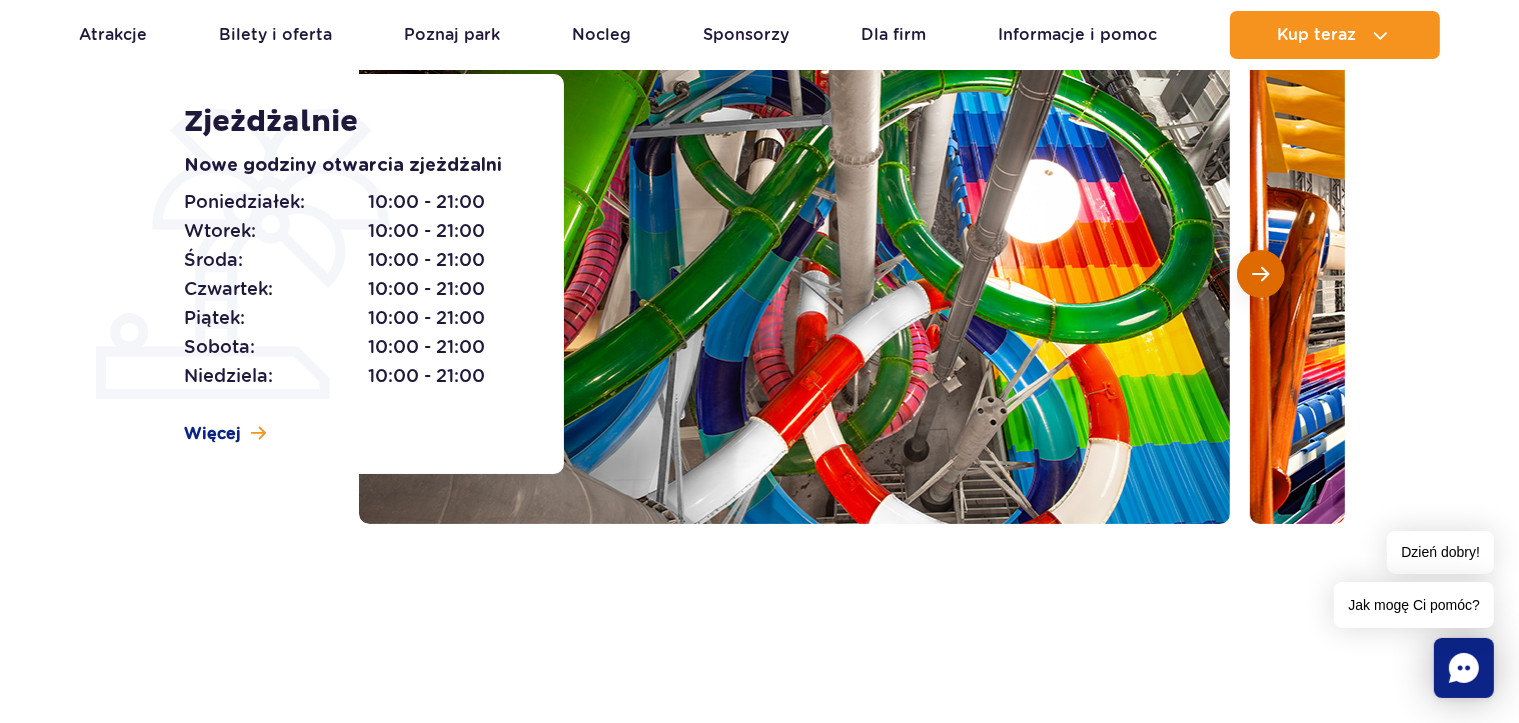 click at bounding box center [1261, 274] 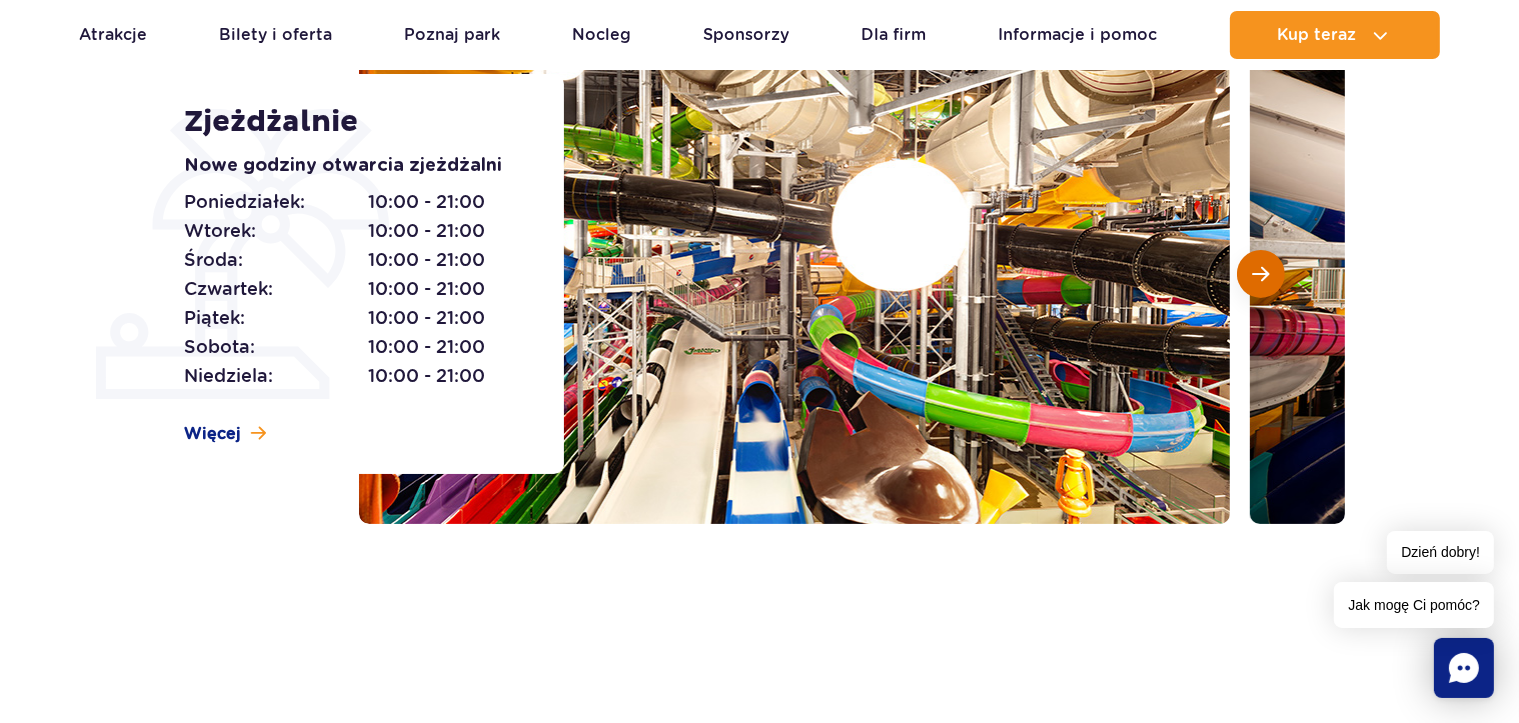 click at bounding box center (1261, 274) 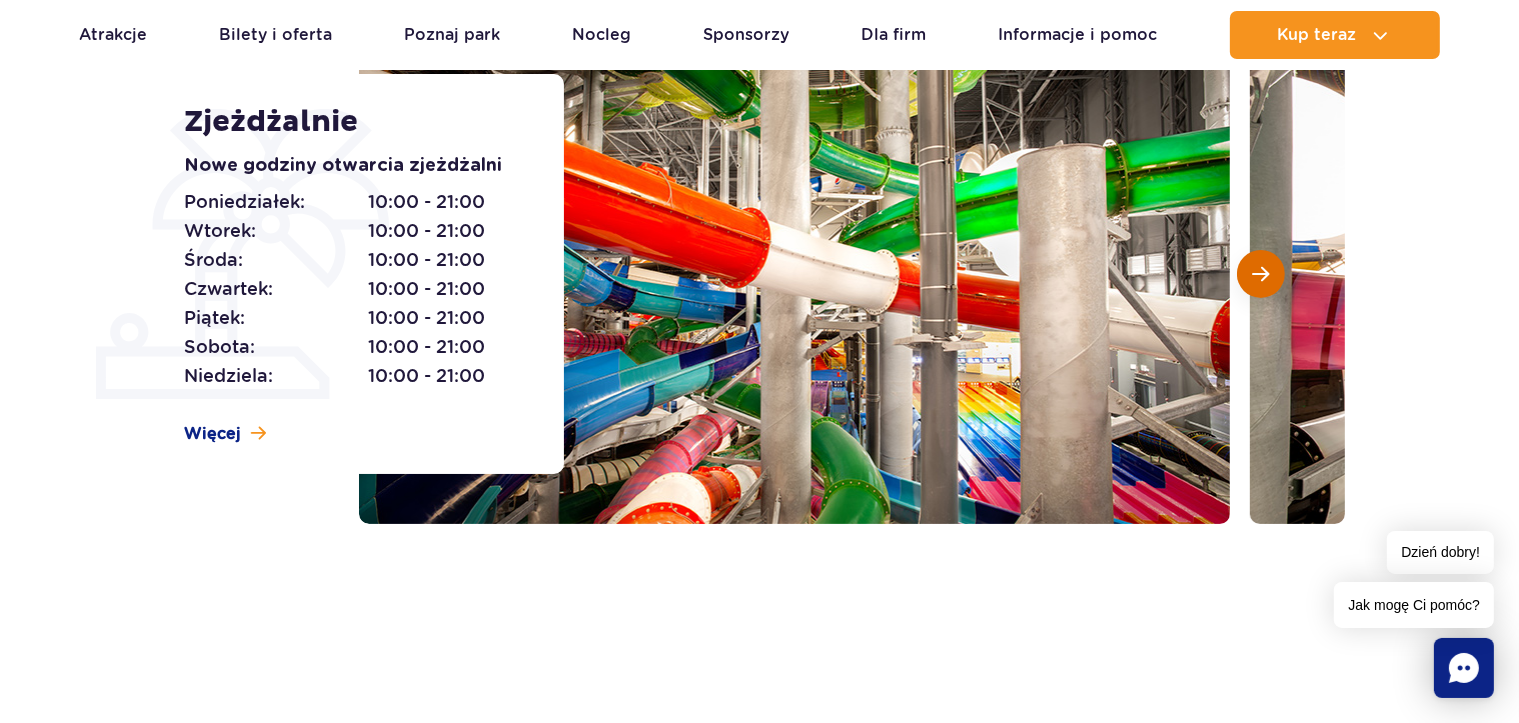 click at bounding box center (1261, 274) 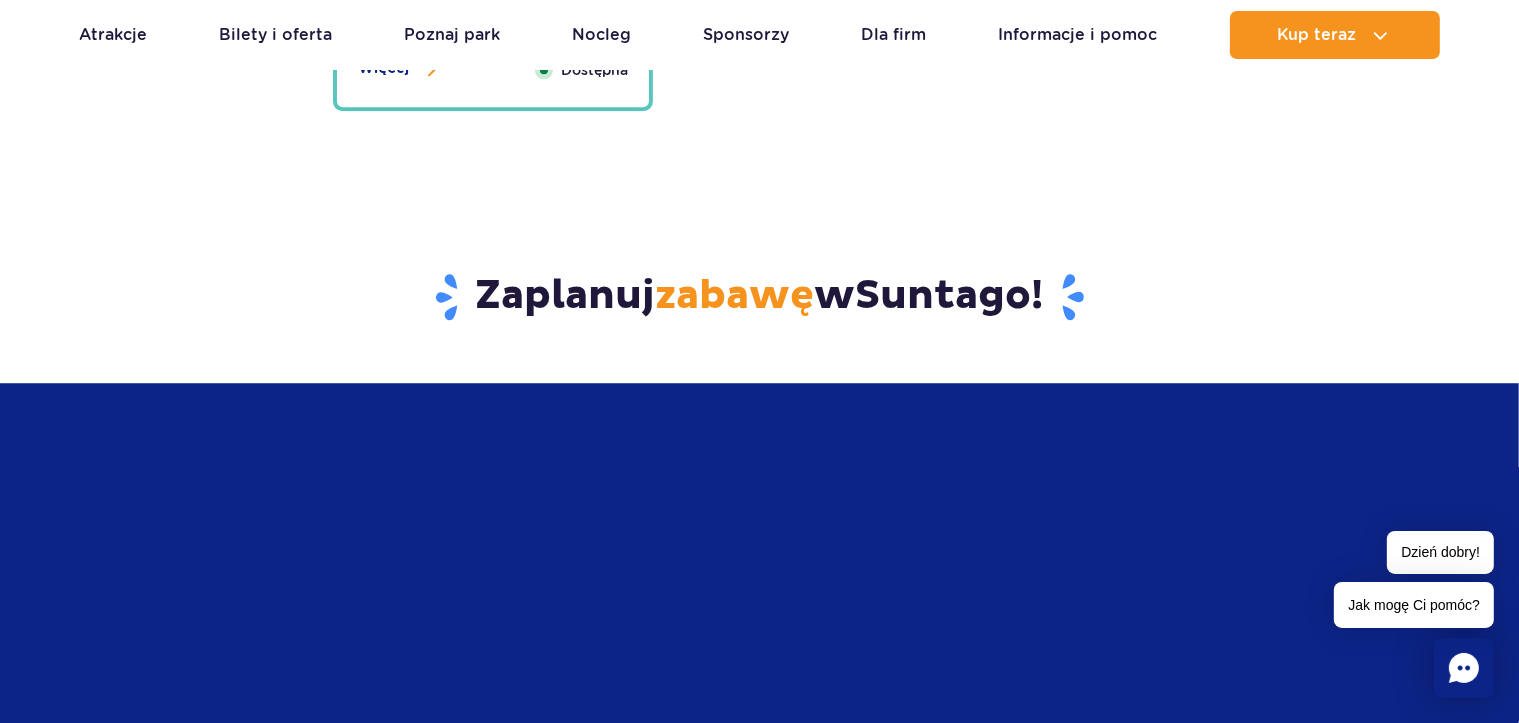 scroll, scrollTop: 5400, scrollLeft: 0, axis: vertical 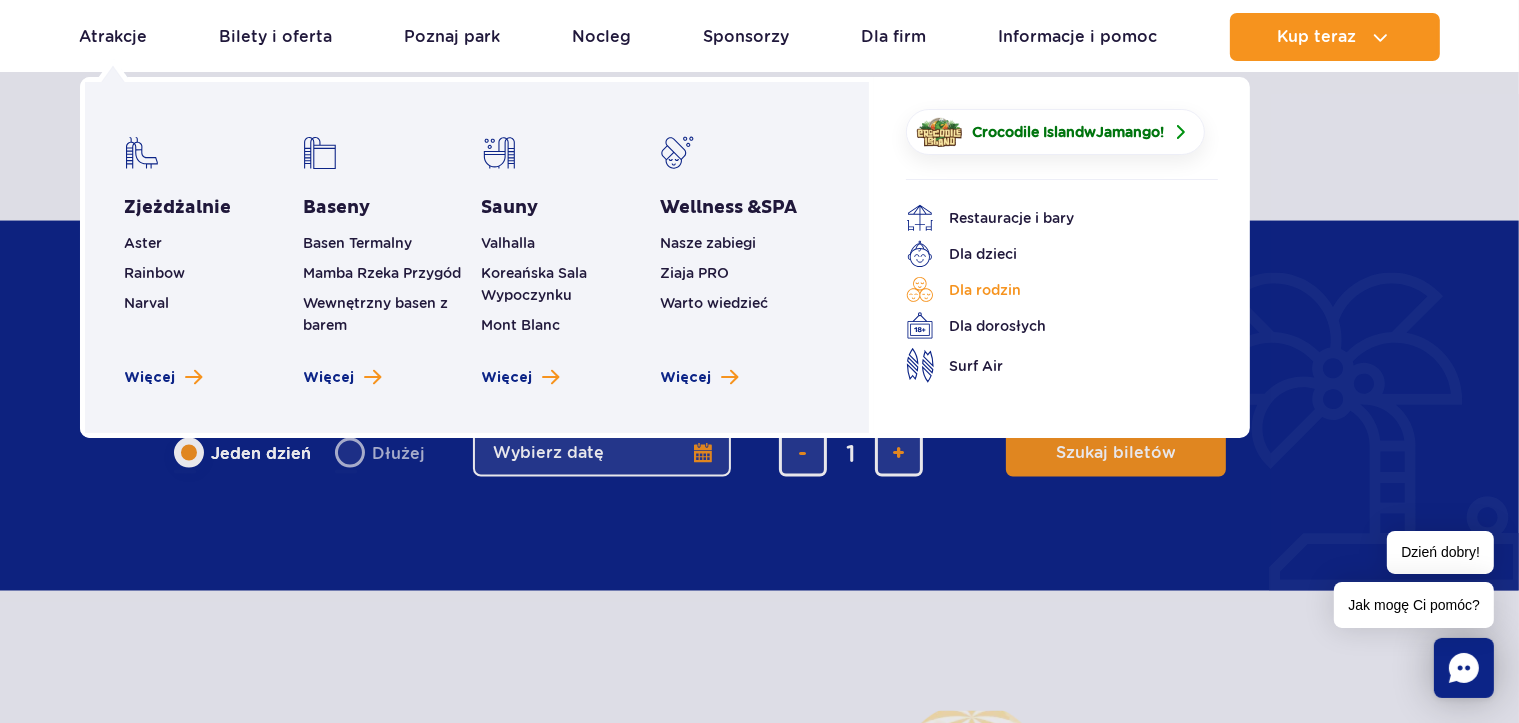 click on "Dla rodzin" at bounding box center [1047, 290] 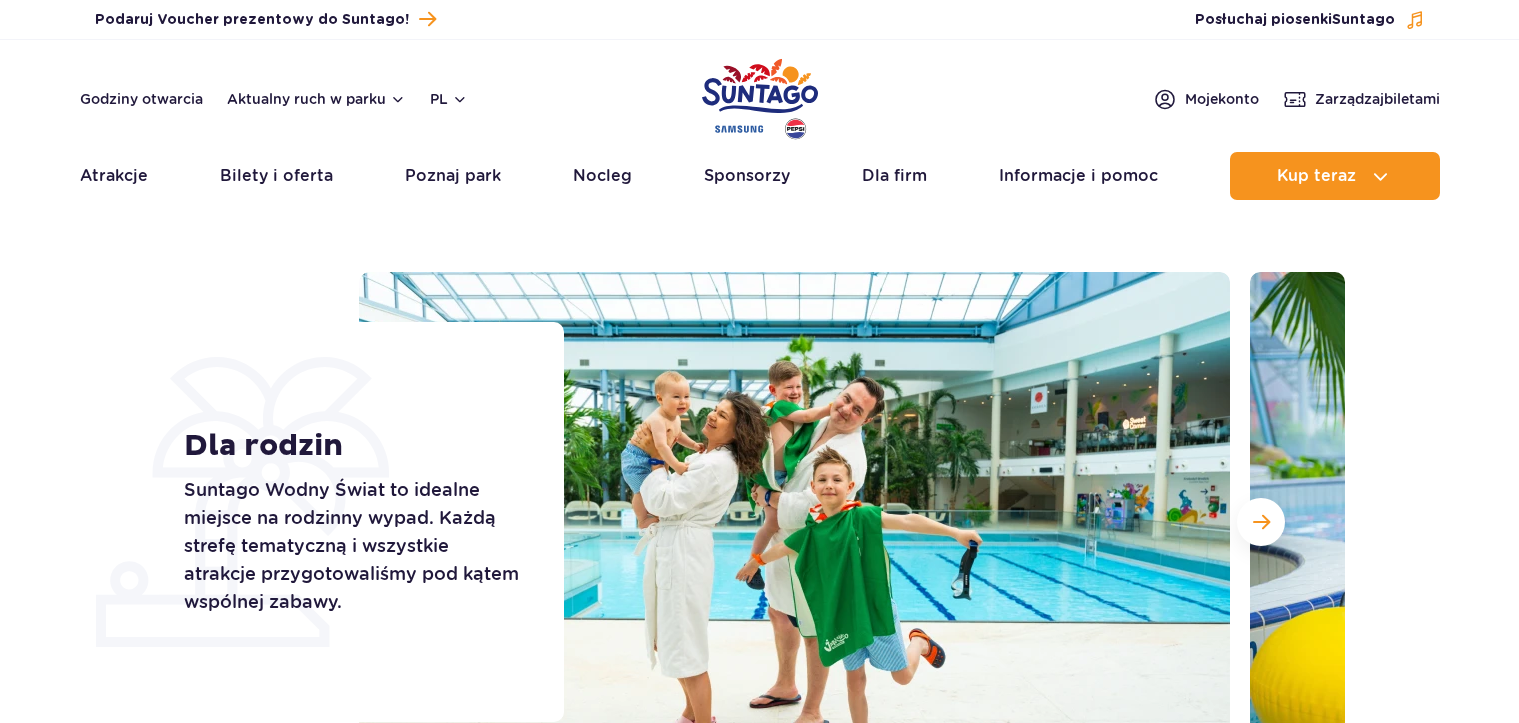 scroll, scrollTop: 0, scrollLeft: 0, axis: both 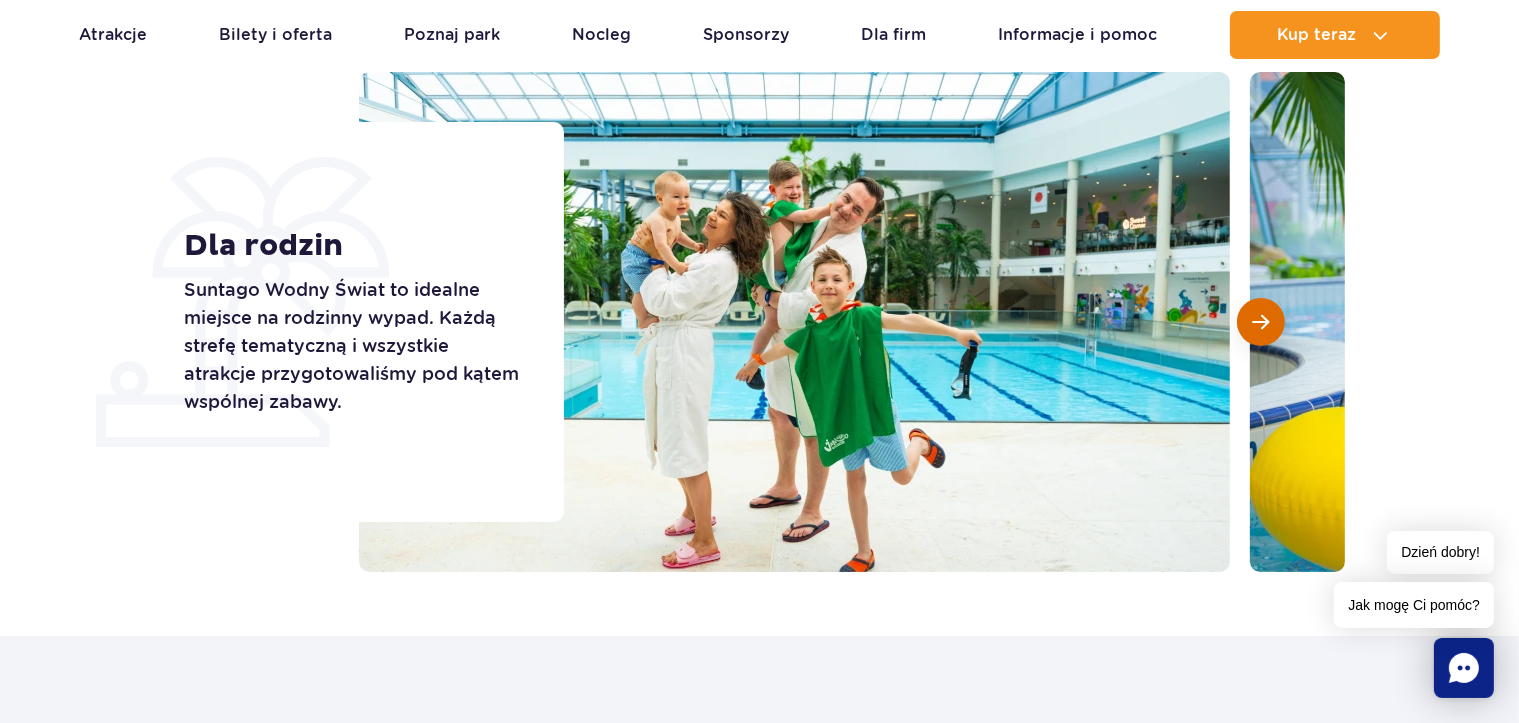click at bounding box center [1261, 322] 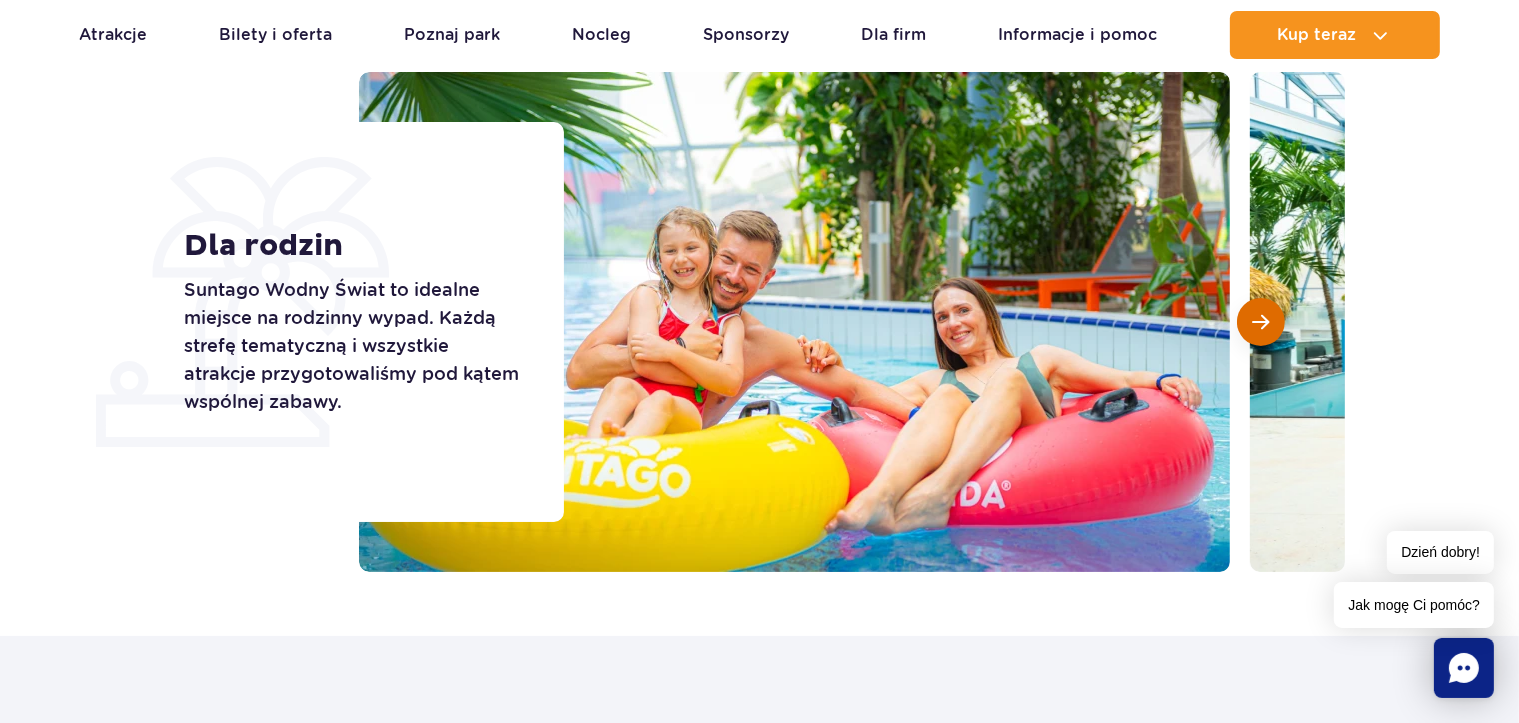 click at bounding box center [1261, 322] 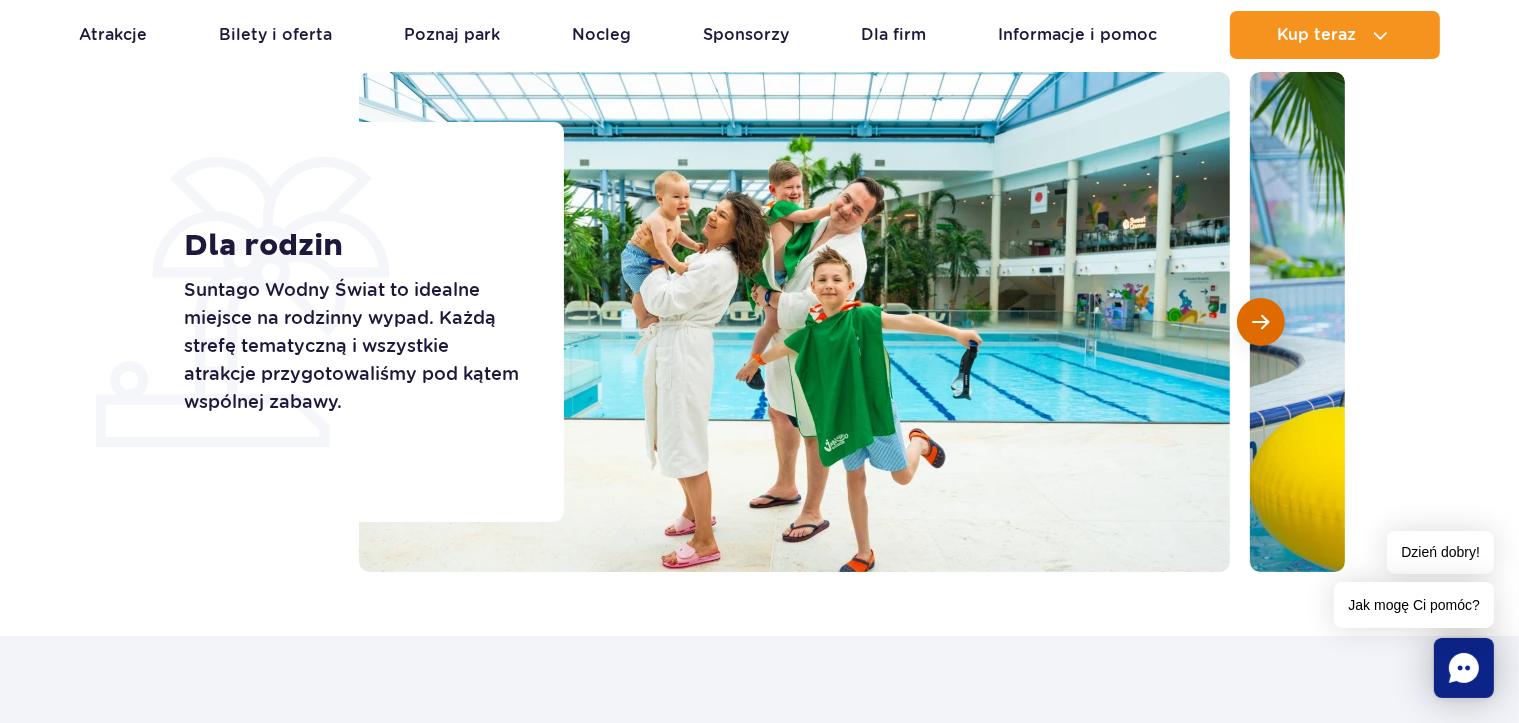 click at bounding box center [1261, 322] 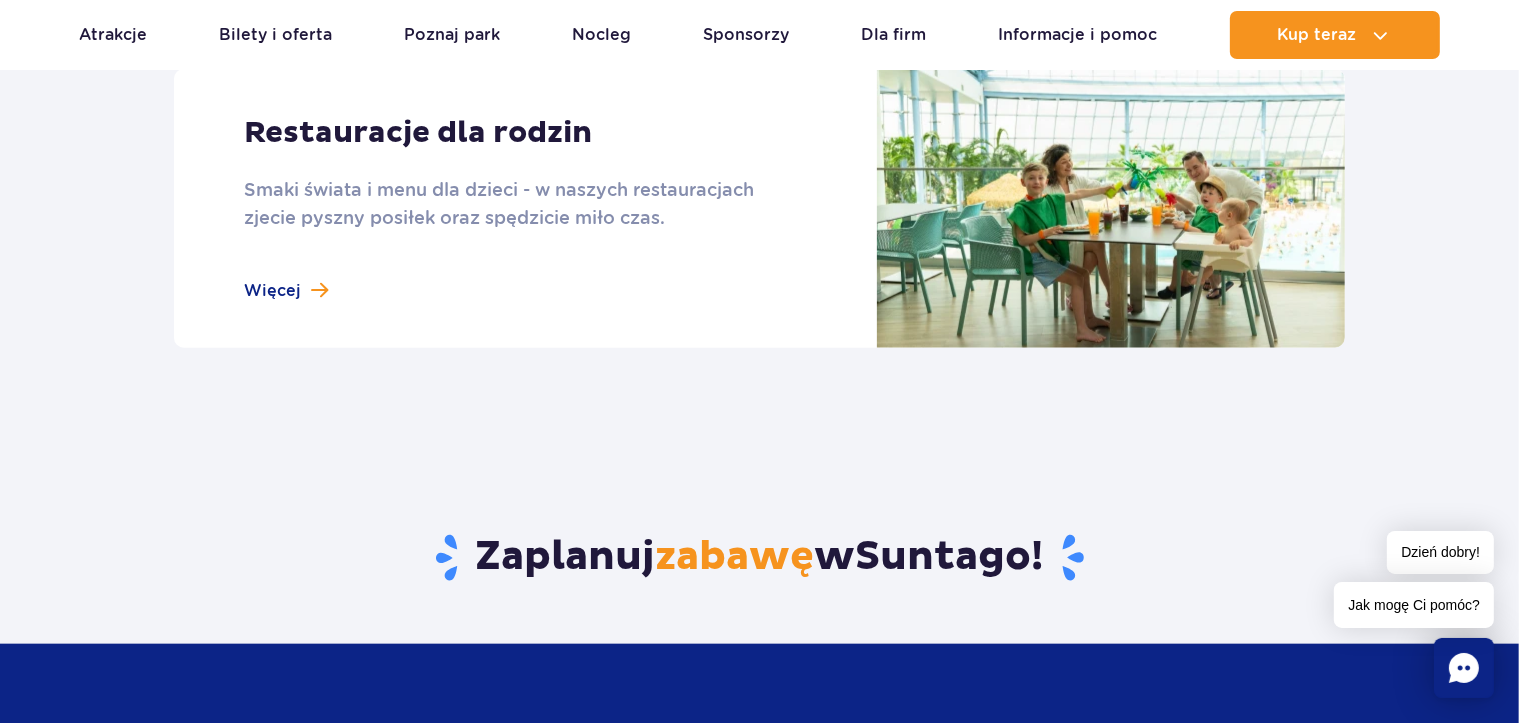 scroll, scrollTop: 2200, scrollLeft: 0, axis: vertical 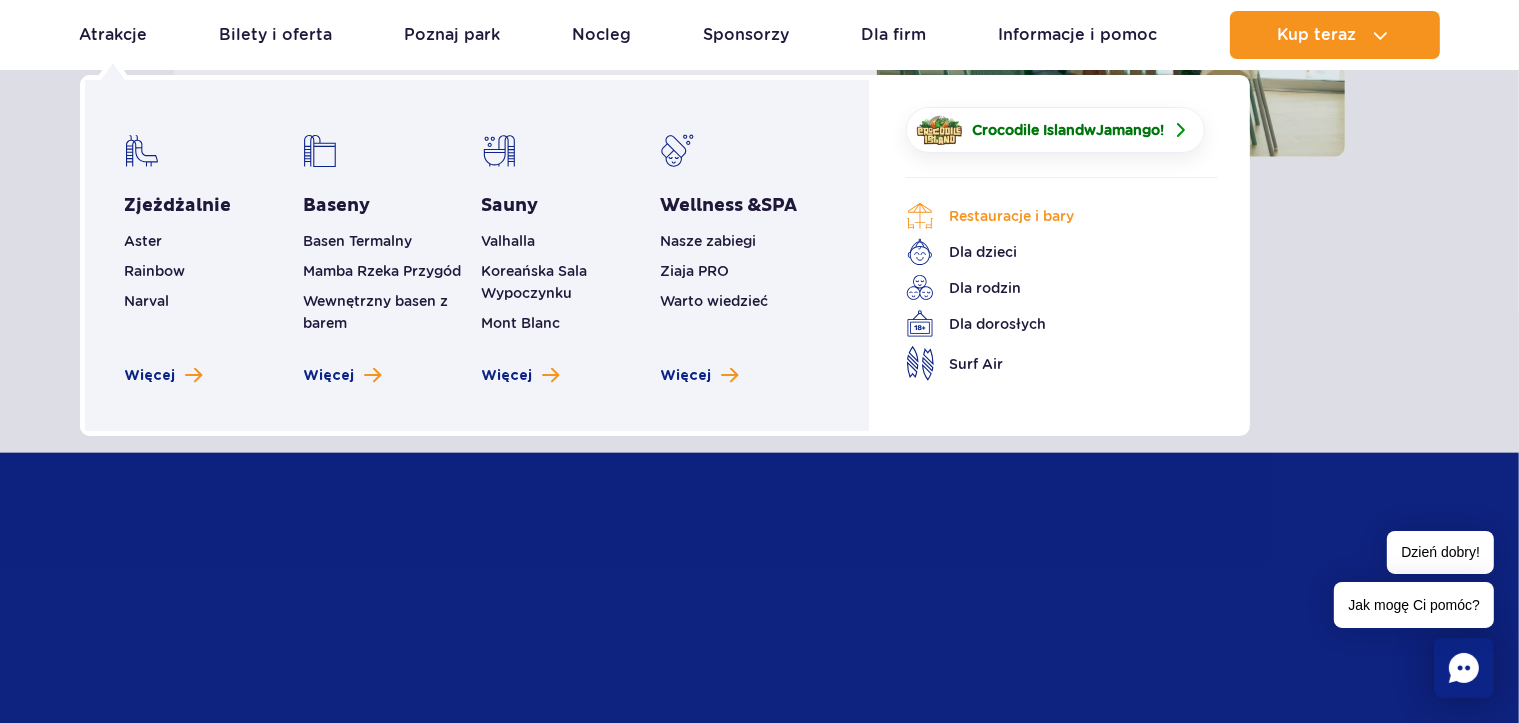 click on "Restauracje i bary" at bounding box center (1047, 216) 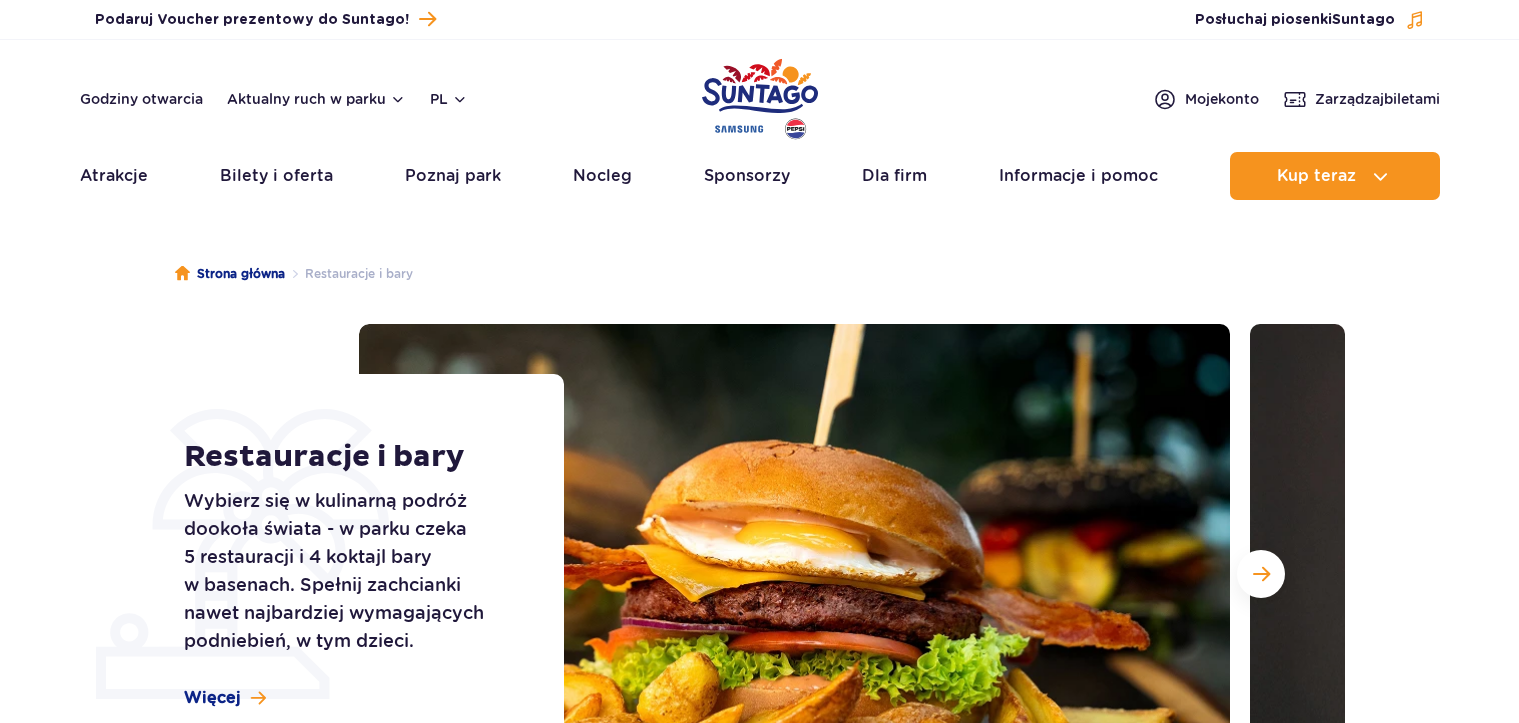 scroll, scrollTop: 0, scrollLeft: 0, axis: both 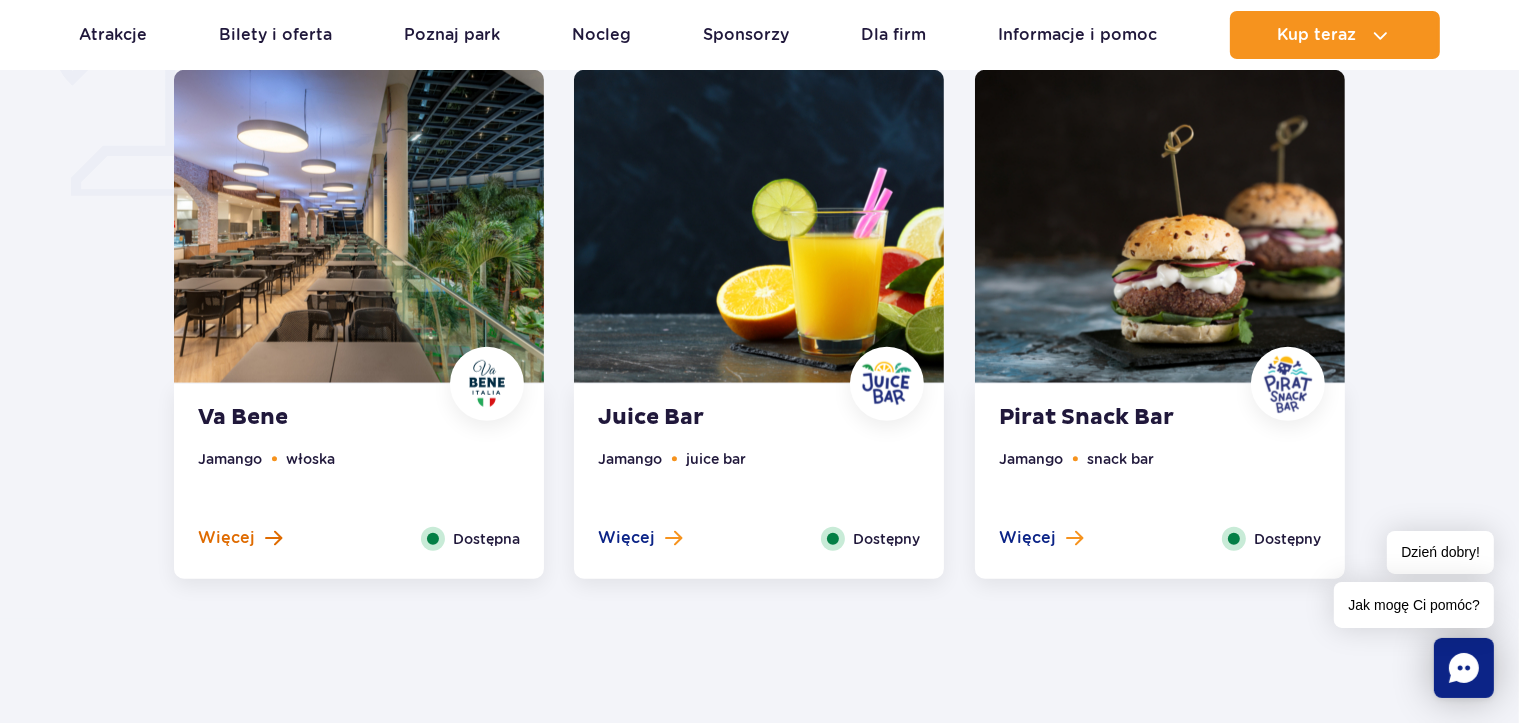 click on "Więcej" at bounding box center (226, 538) 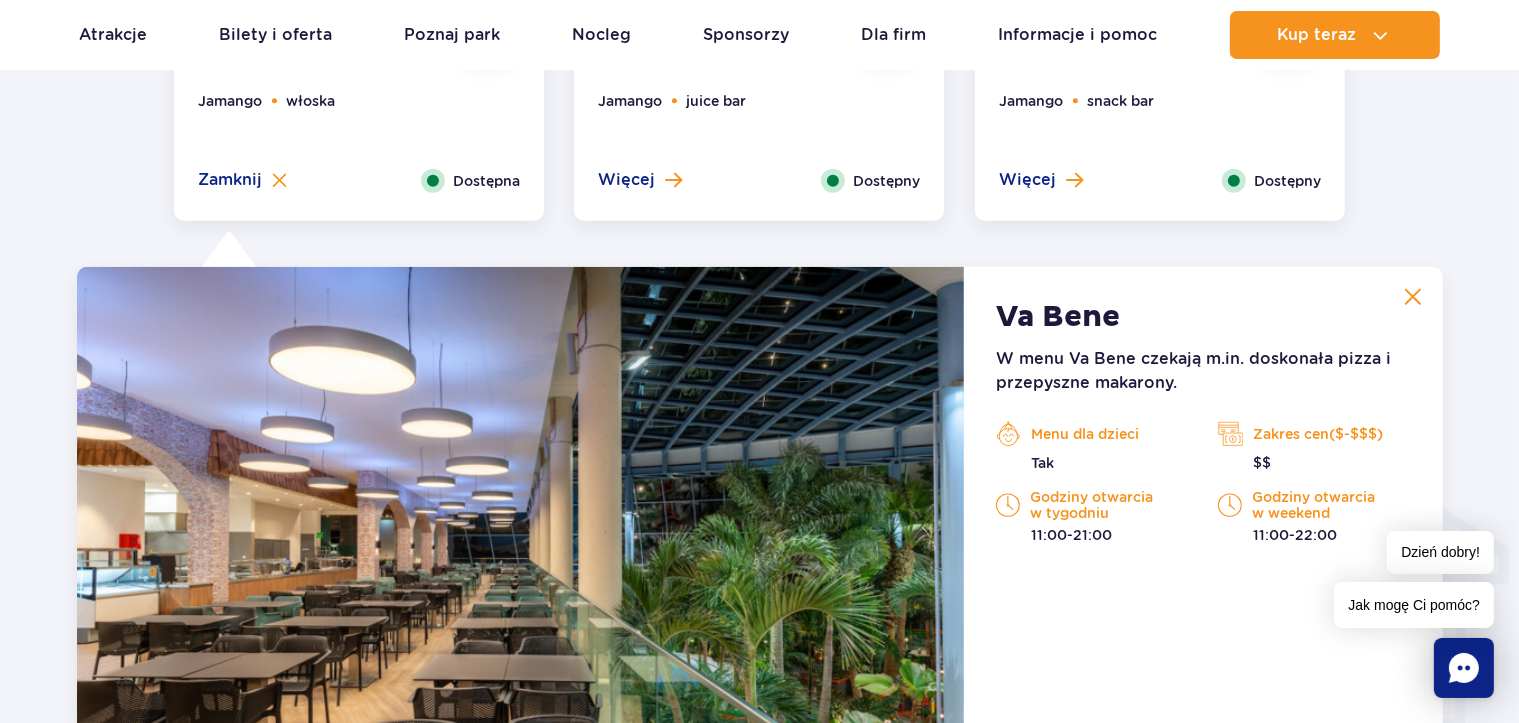 scroll, scrollTop: 1904, scrollLeft: 0, axis: vertical 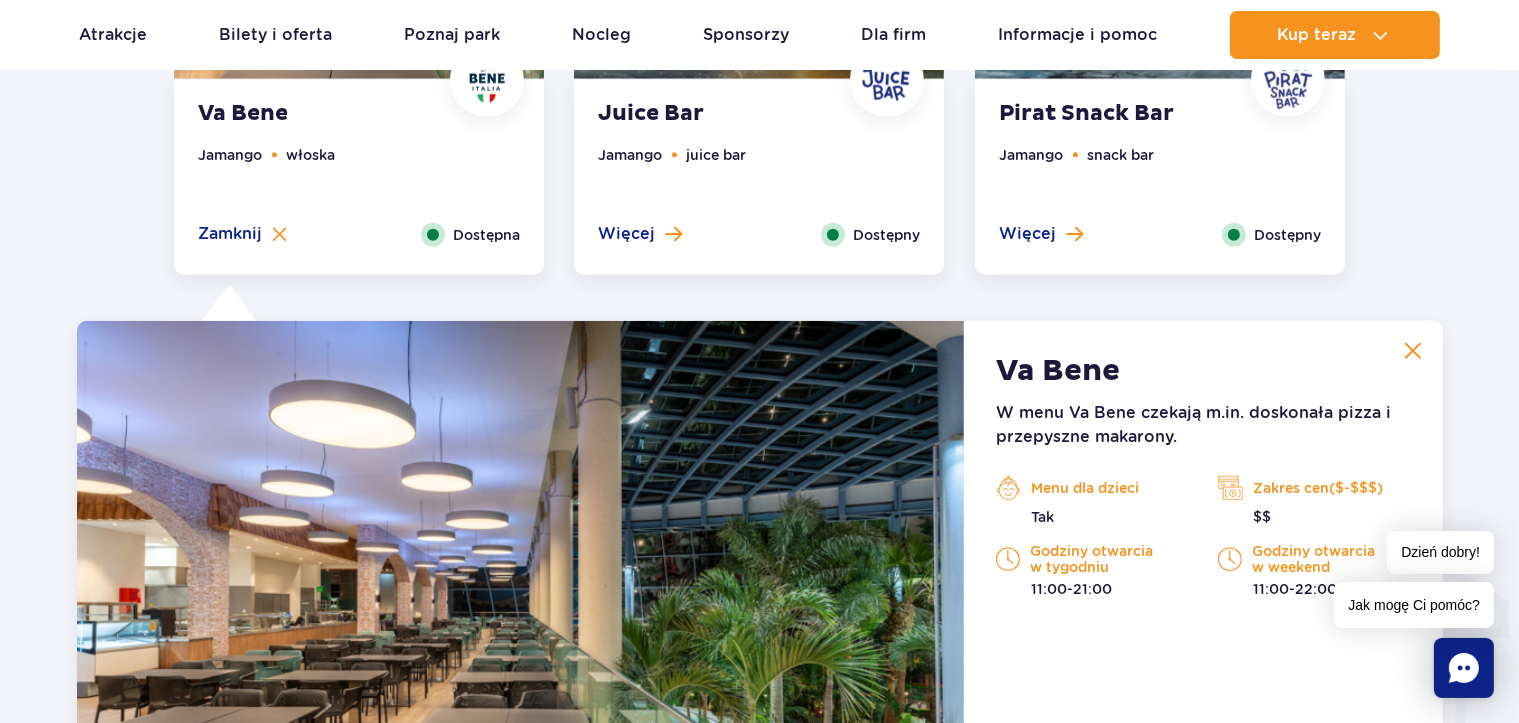 click on "Va Bene" at bounding box center [1058, 371] 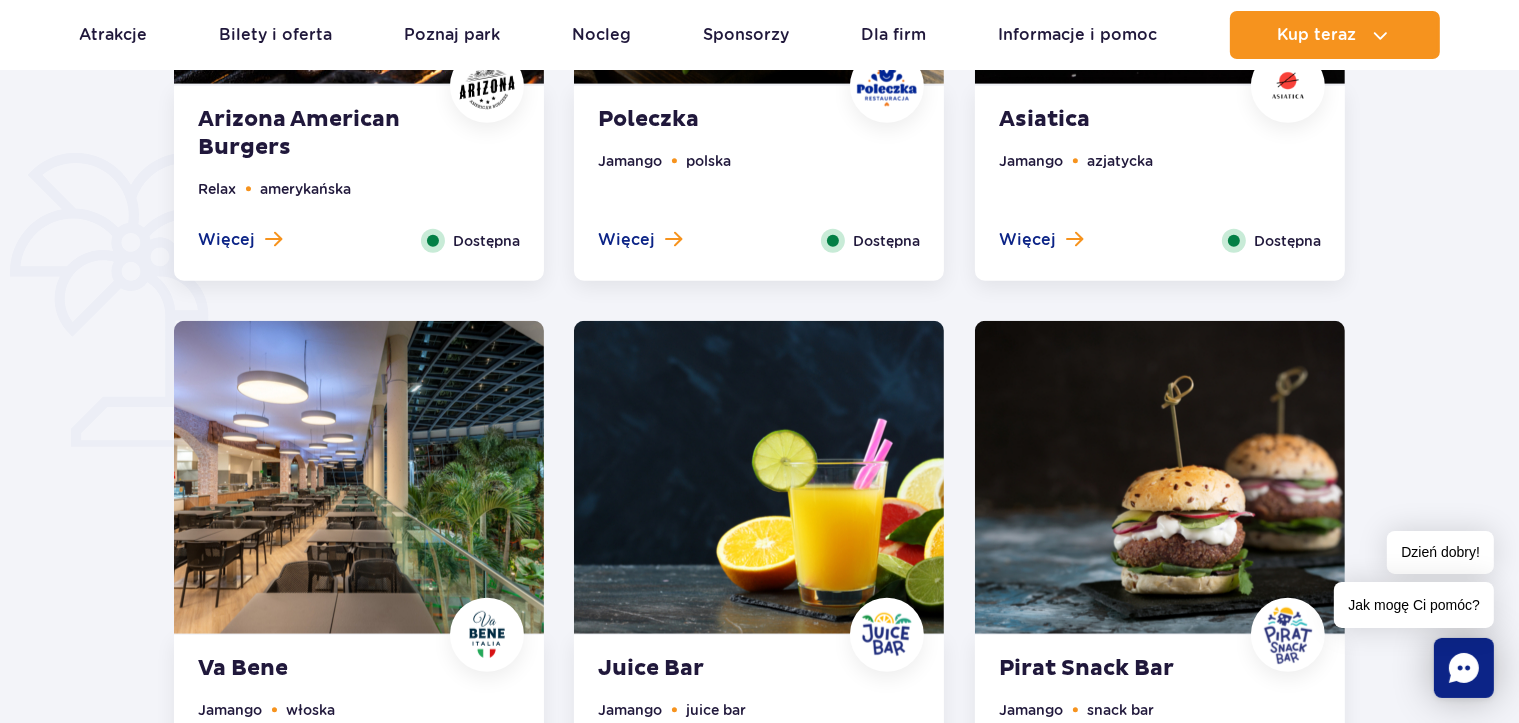 scroll, scrollTop: 1204, scrollLeft: 0, axis: vertical 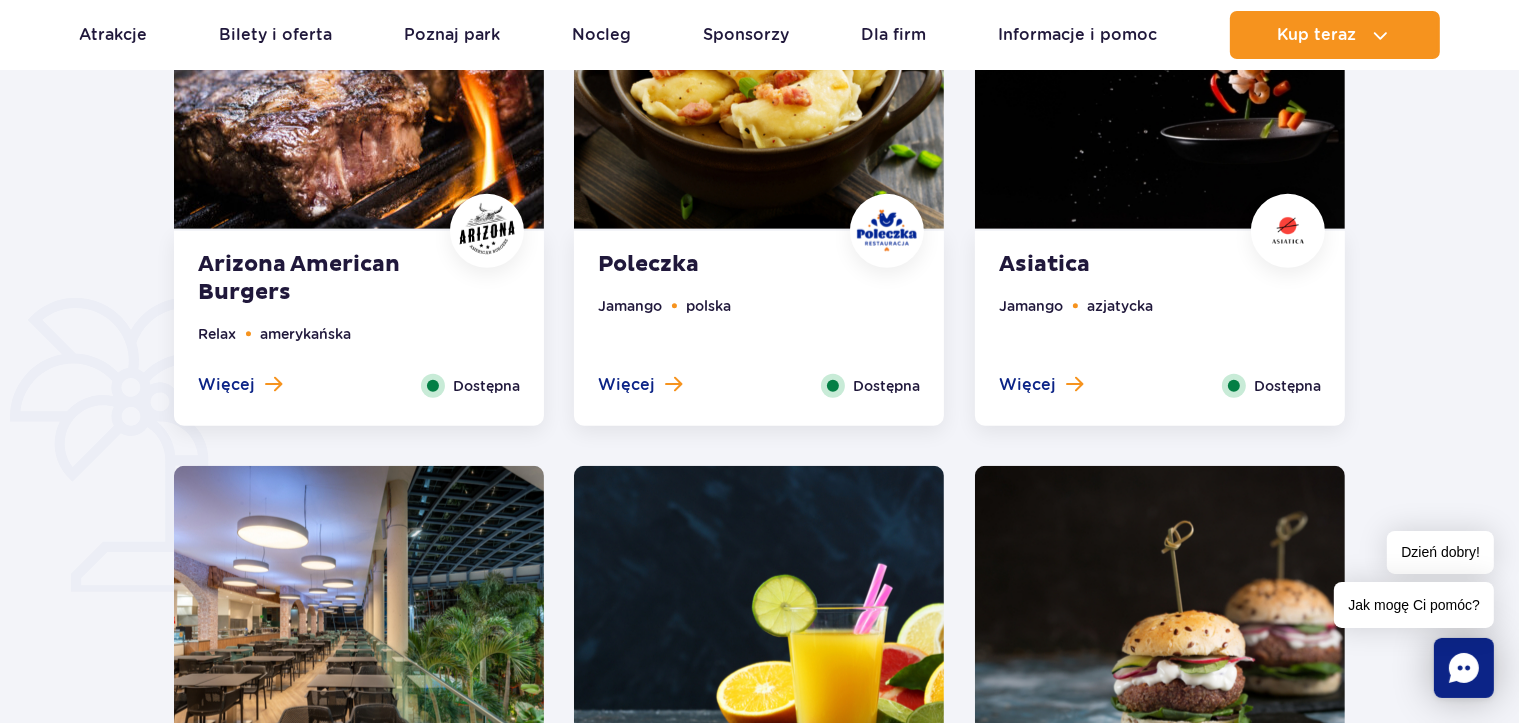 click on "Poleczka" at bounding box center [719, 265] 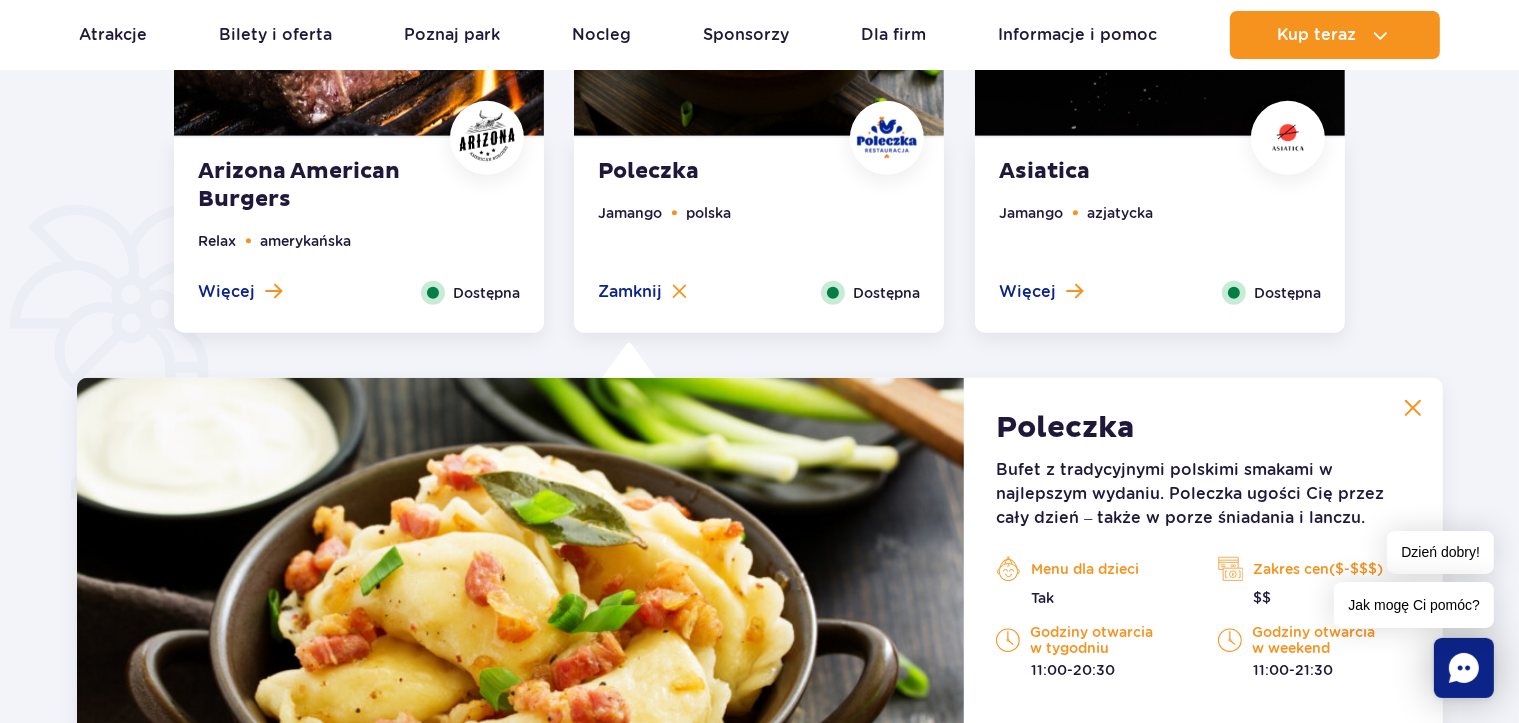 scroll, scrollTop: 1255, scrollLeft: 0, axis: vertical 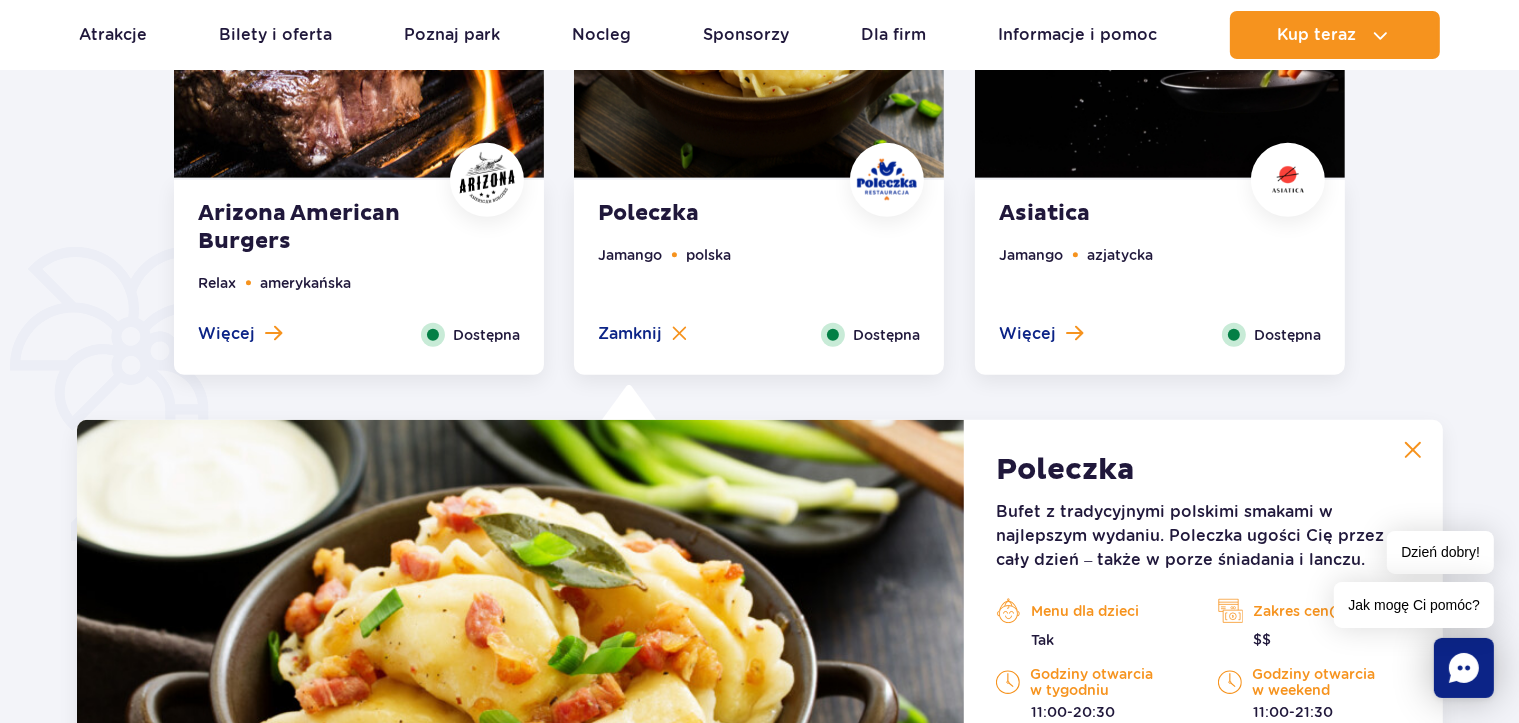 click on "Asiatica" at bounding box center [1120, 214] 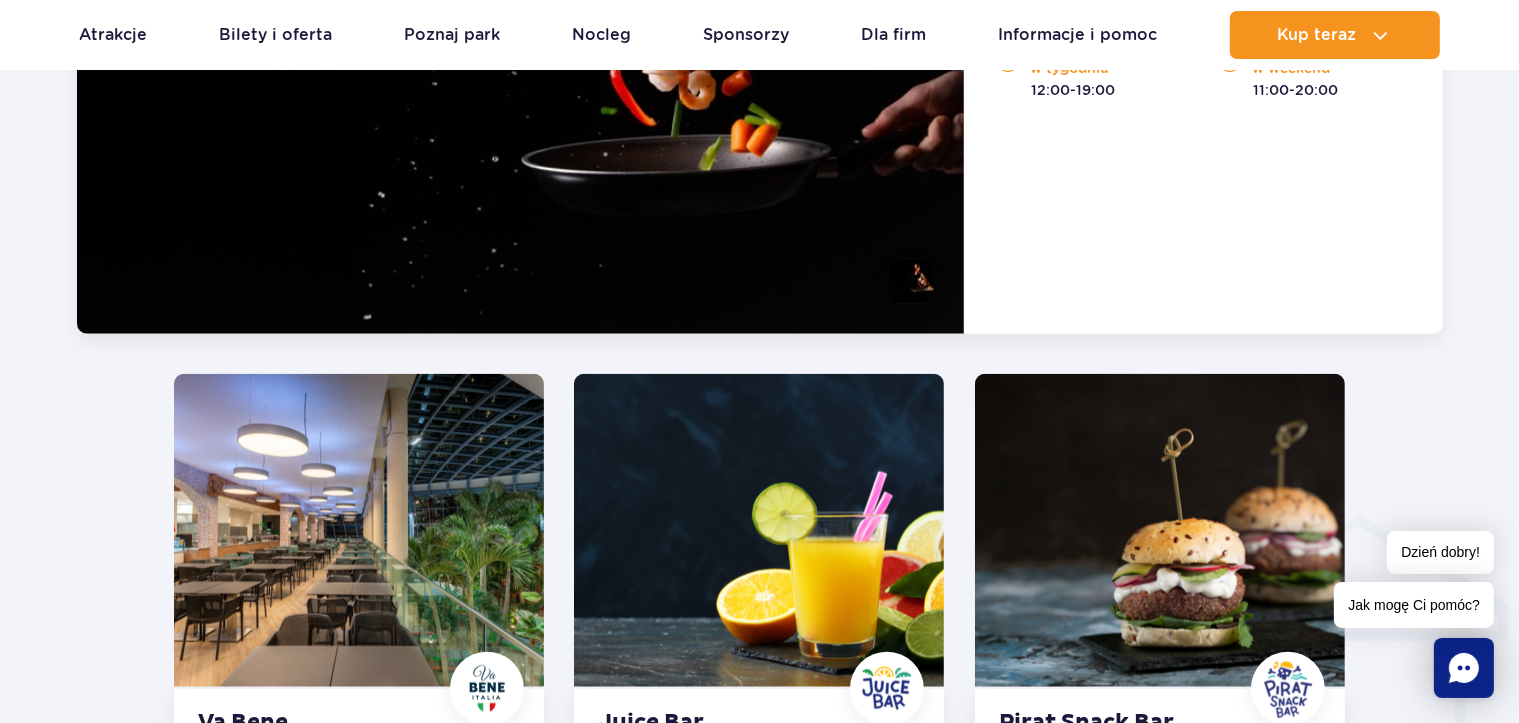 scroll, scrollTop: 1955, scrollLeft: 0, axis: vertical 